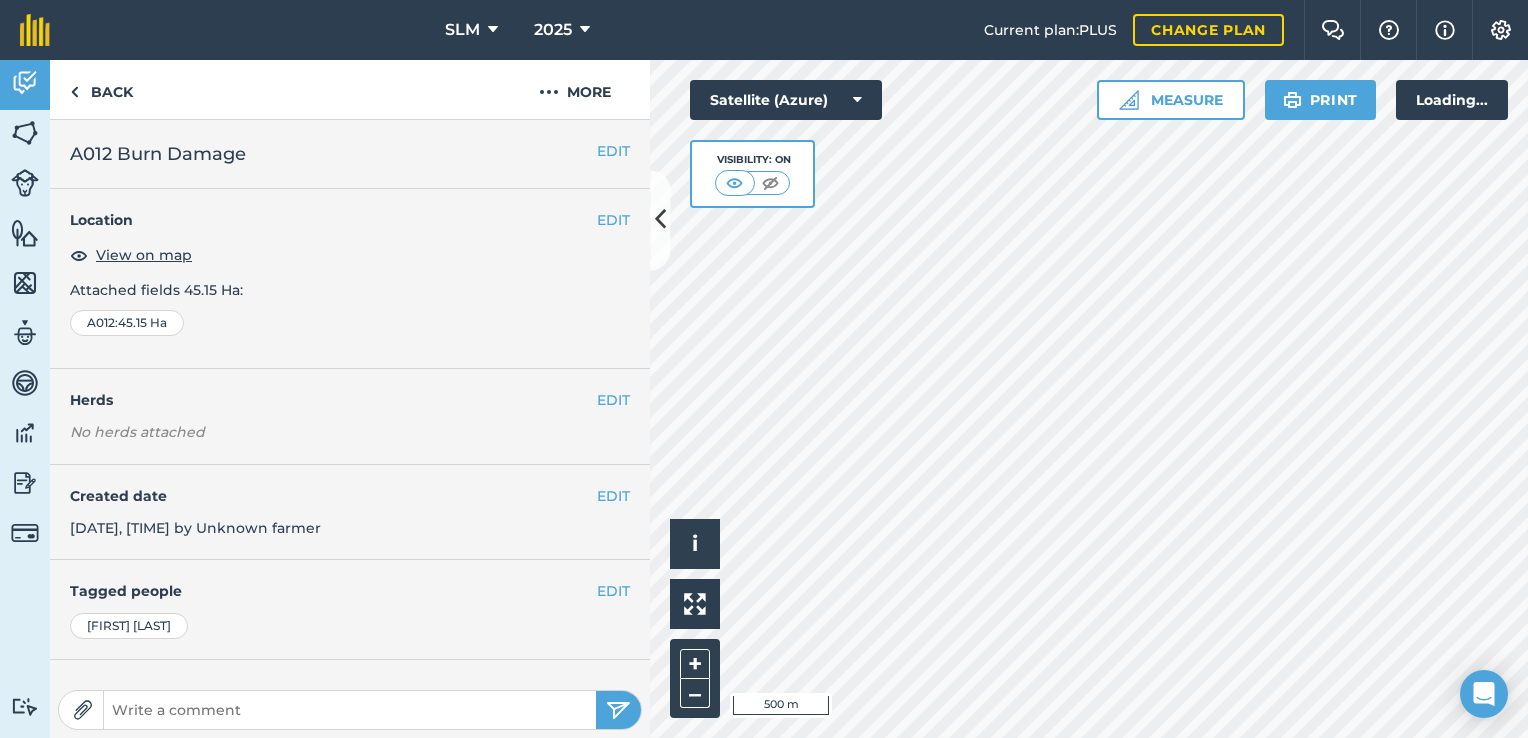 scroll, scrollTop: 0, scrollLeft: 0, axis: both 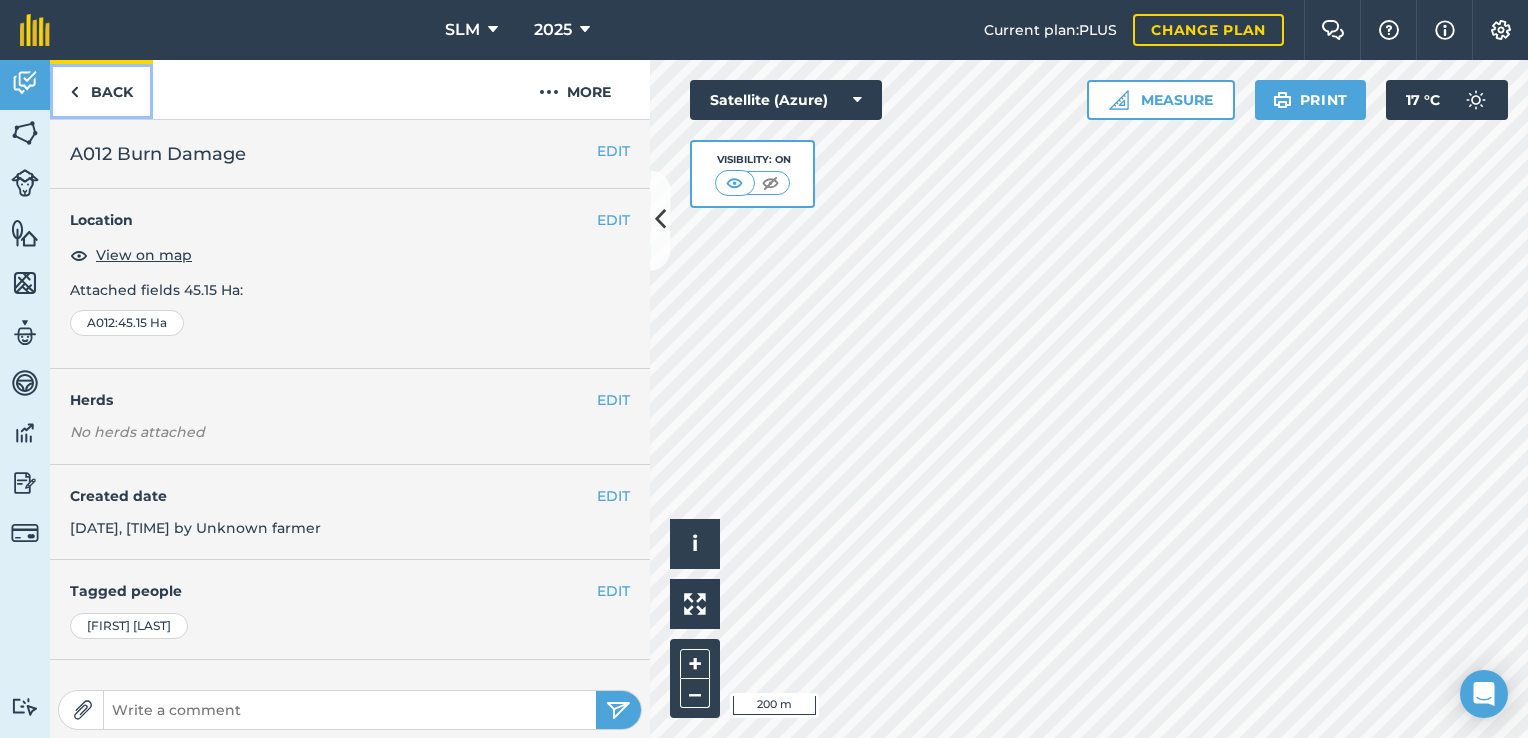 click on "Back" at bounding box center [101, 89] 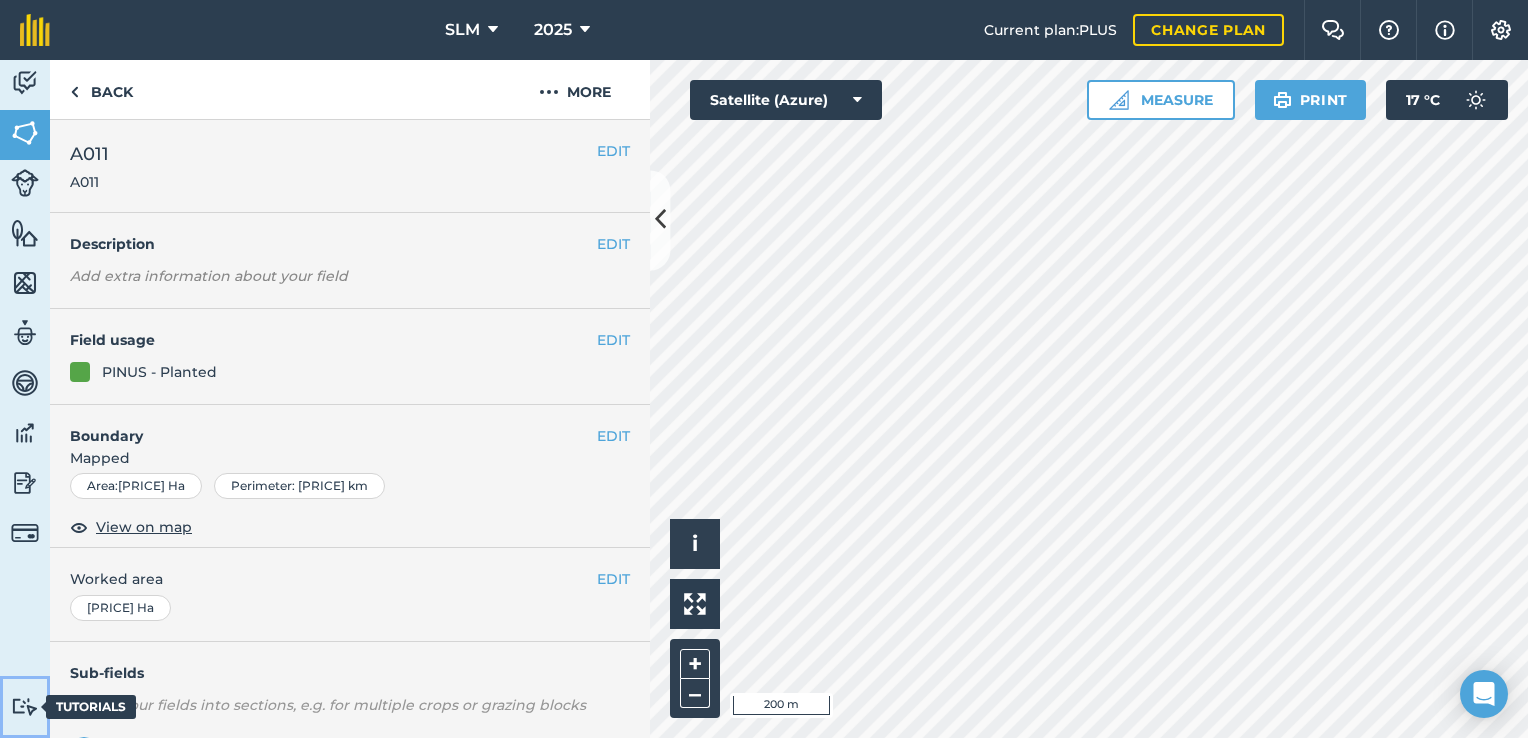 click at bounding box center (25, 706) 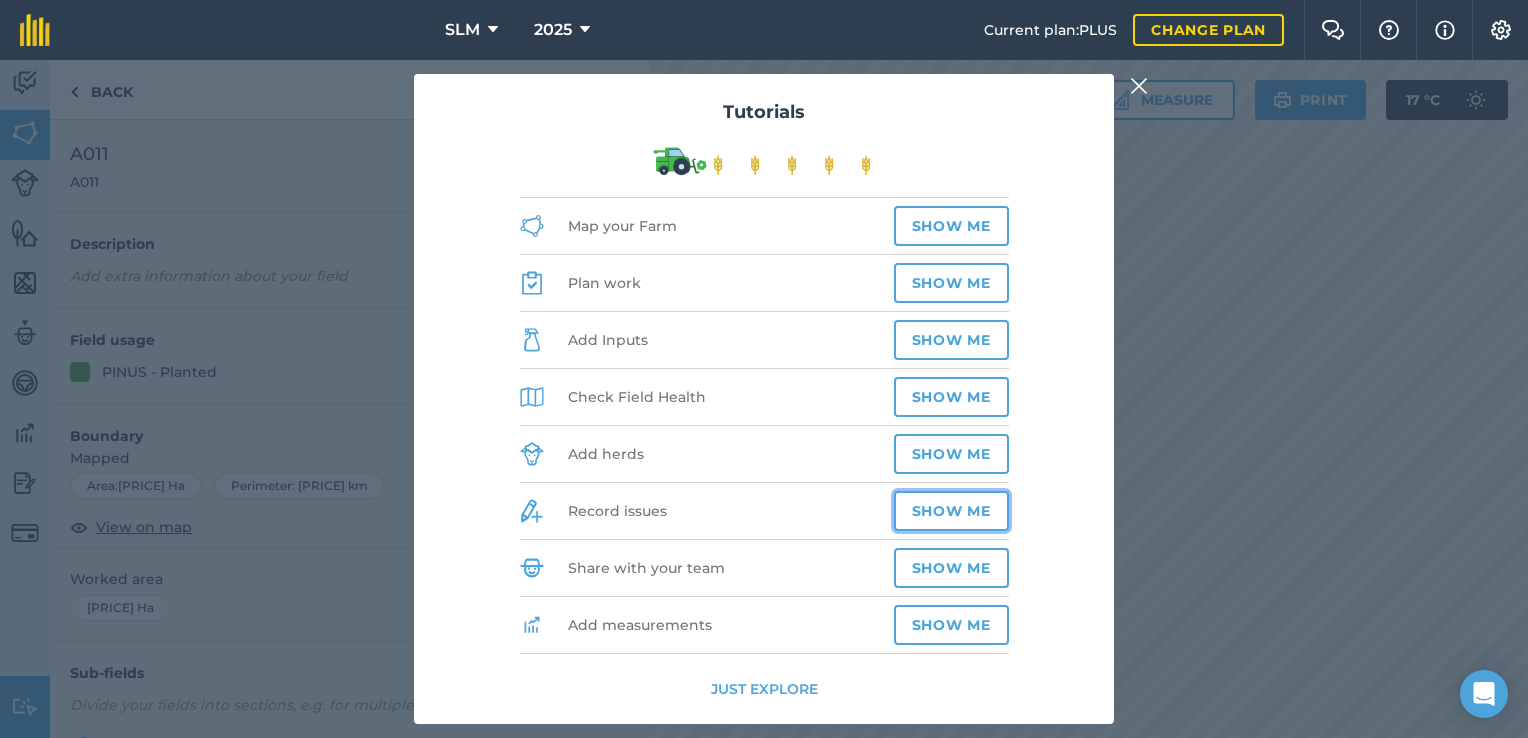 click on "Show me" at bounding box center [951, 511] 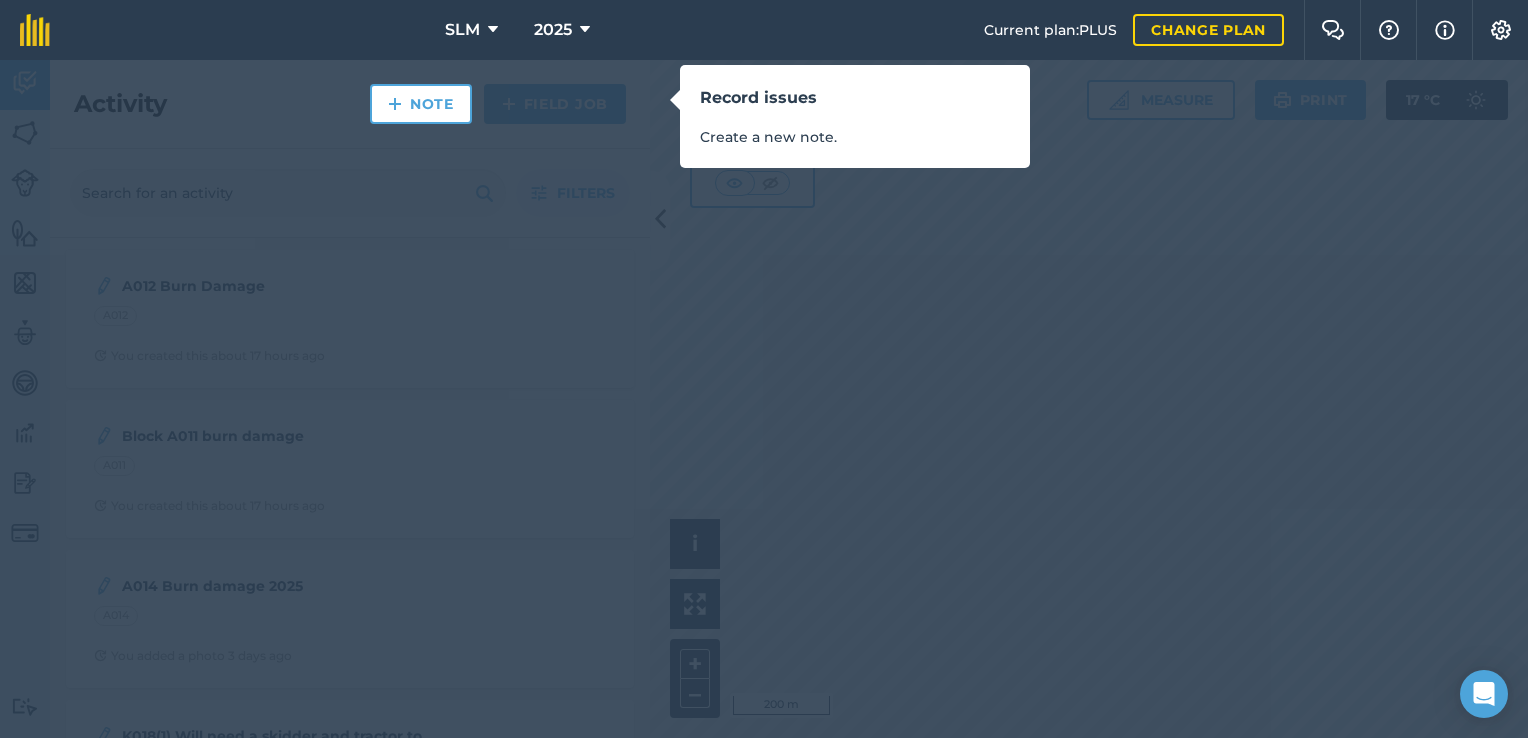 click on "Create a new note." at bounding box center [855, 137] 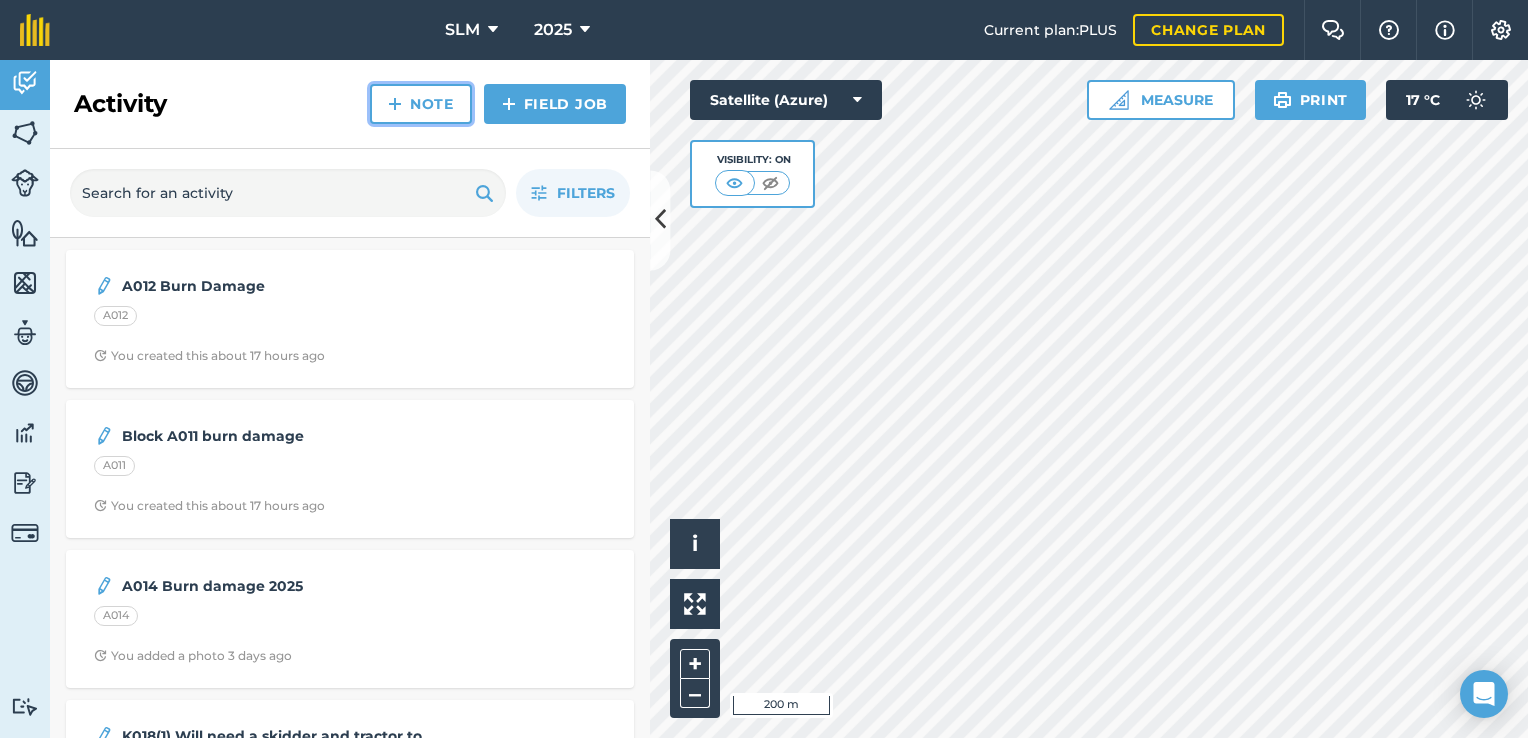 click on "Note" at bounding box center (421, 104) 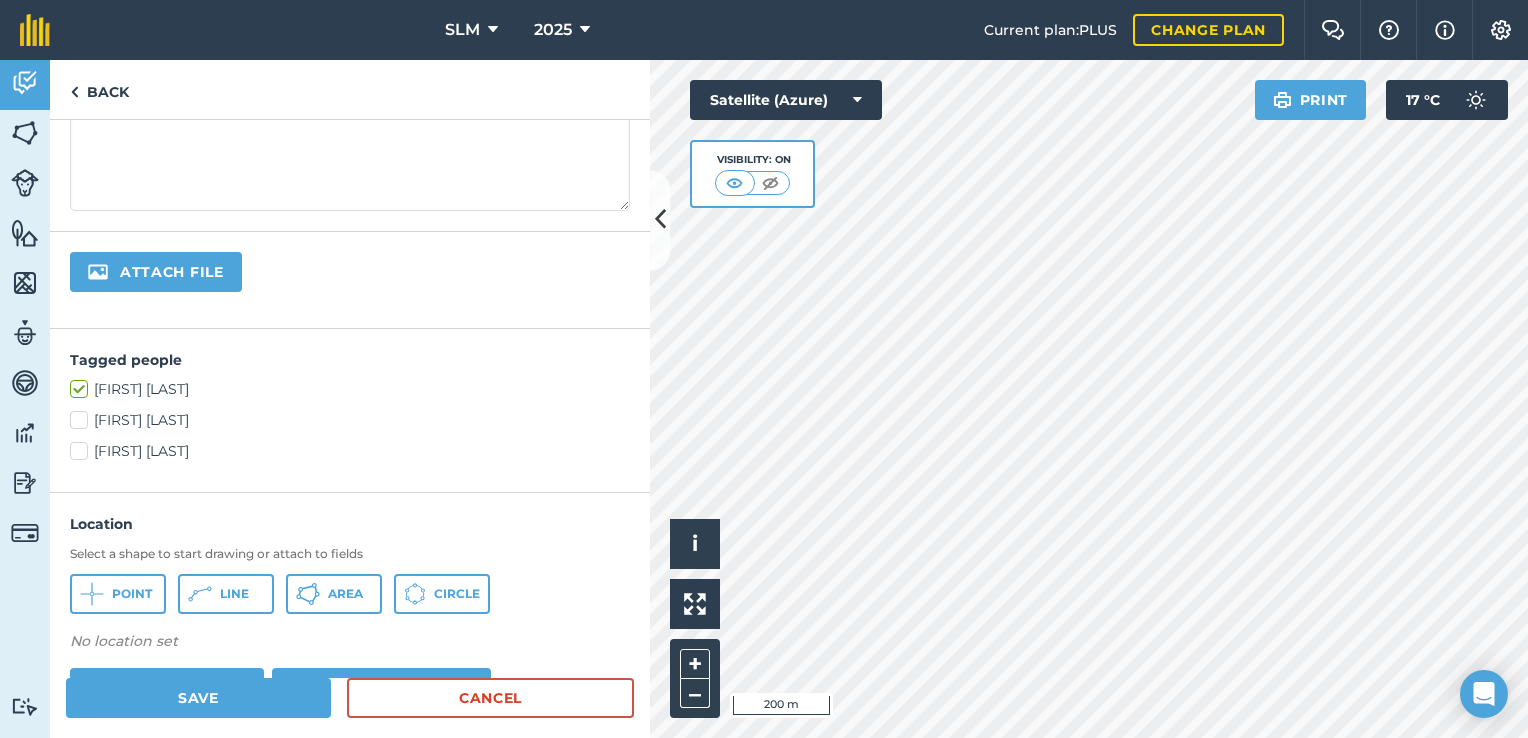 scroll, scrollTop: 300, scrollLeft: 0, axis: vertical 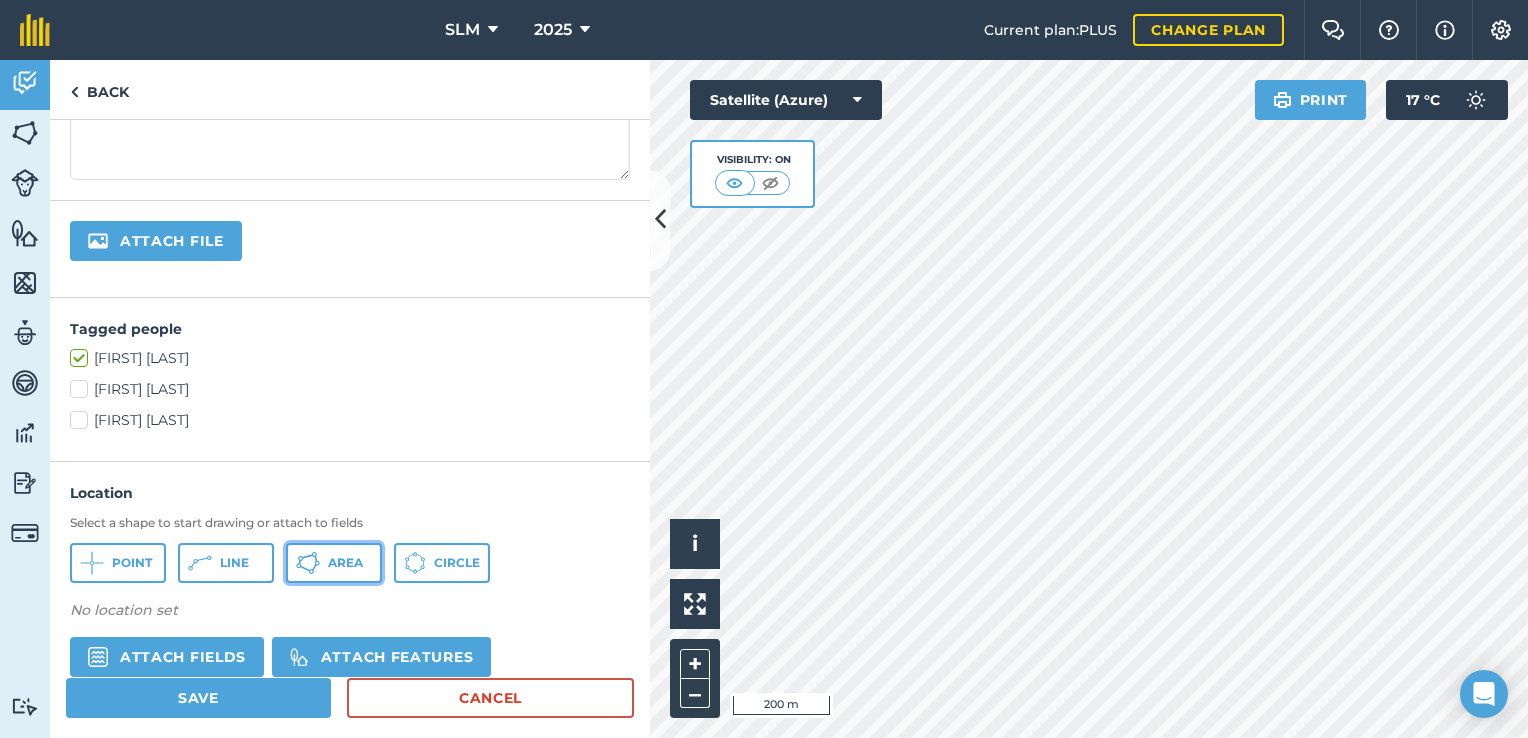 click on "Area" at bounding box center [345, 563] 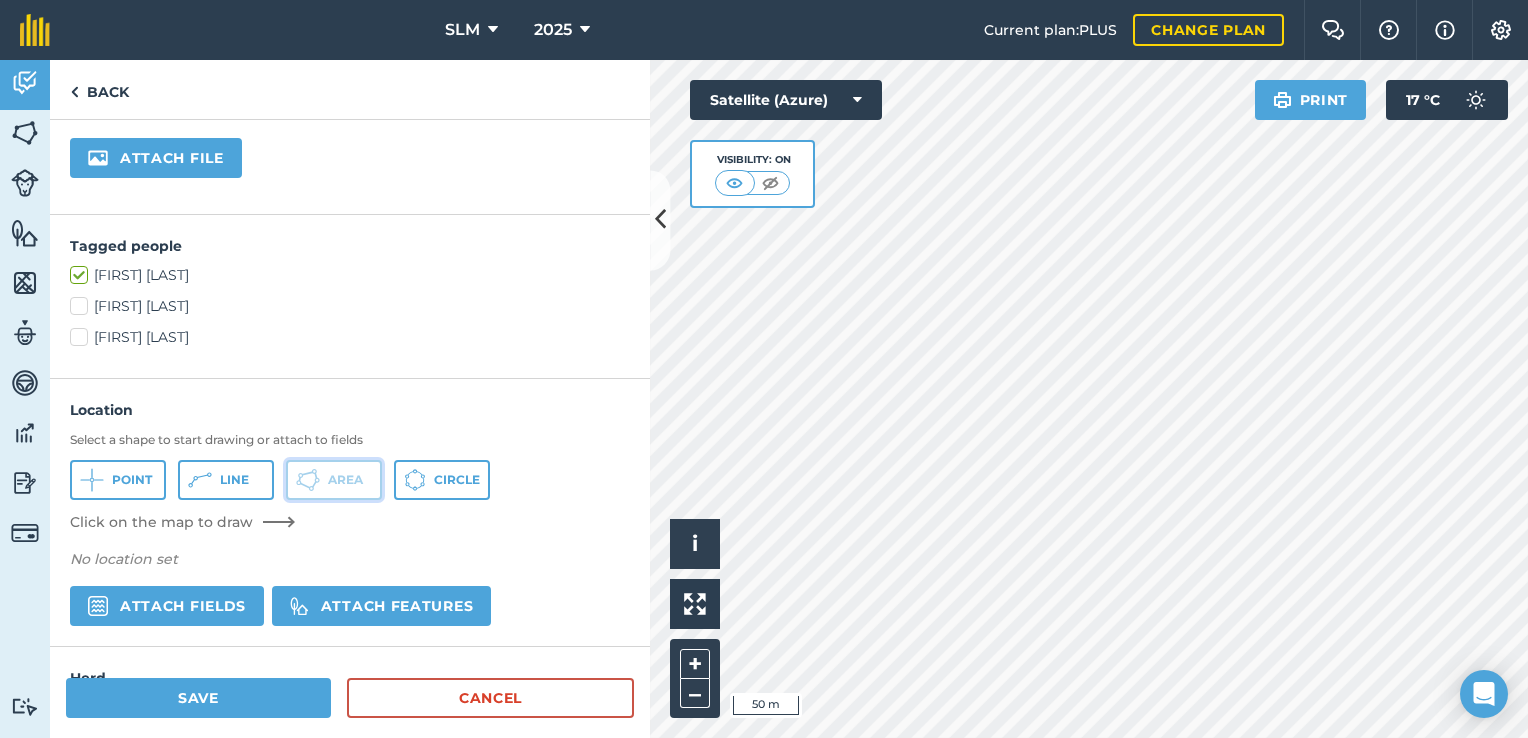 scroll, scrollTop: 481, scrollLeft: 0, axis: vertical 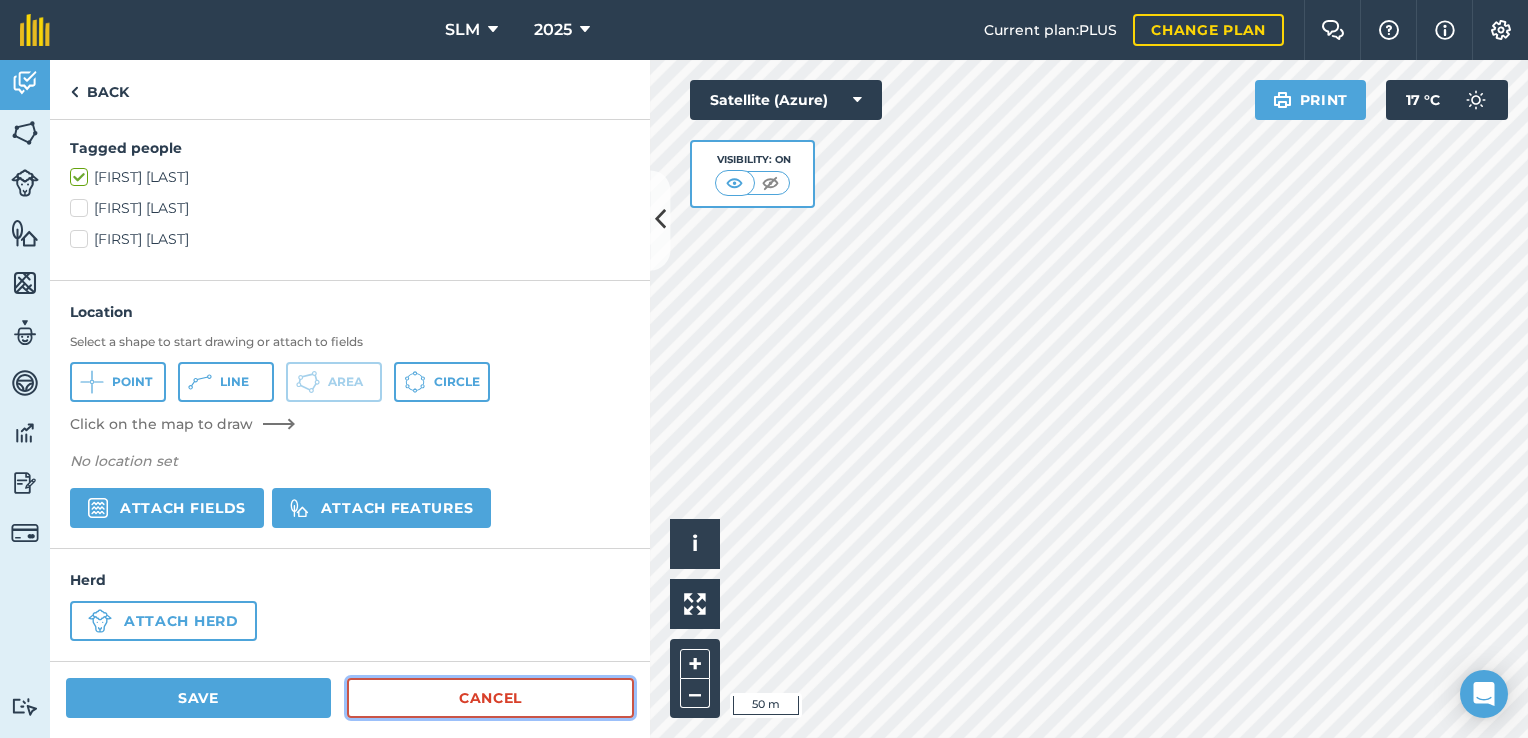 click on "Cancel" at bounding box center (490, 698) 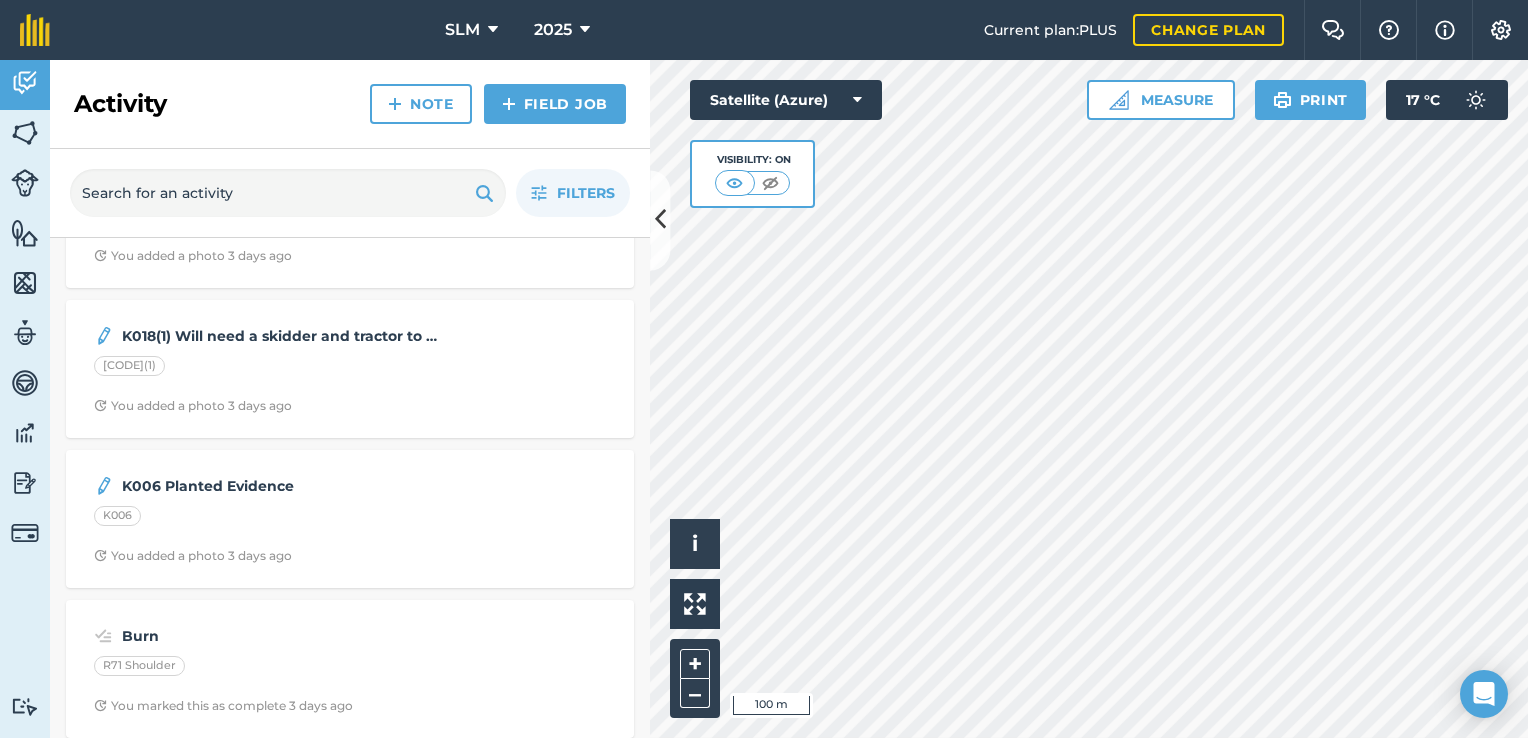 scroll, scrollTop: 0, scrollLeft: 0, axis: both 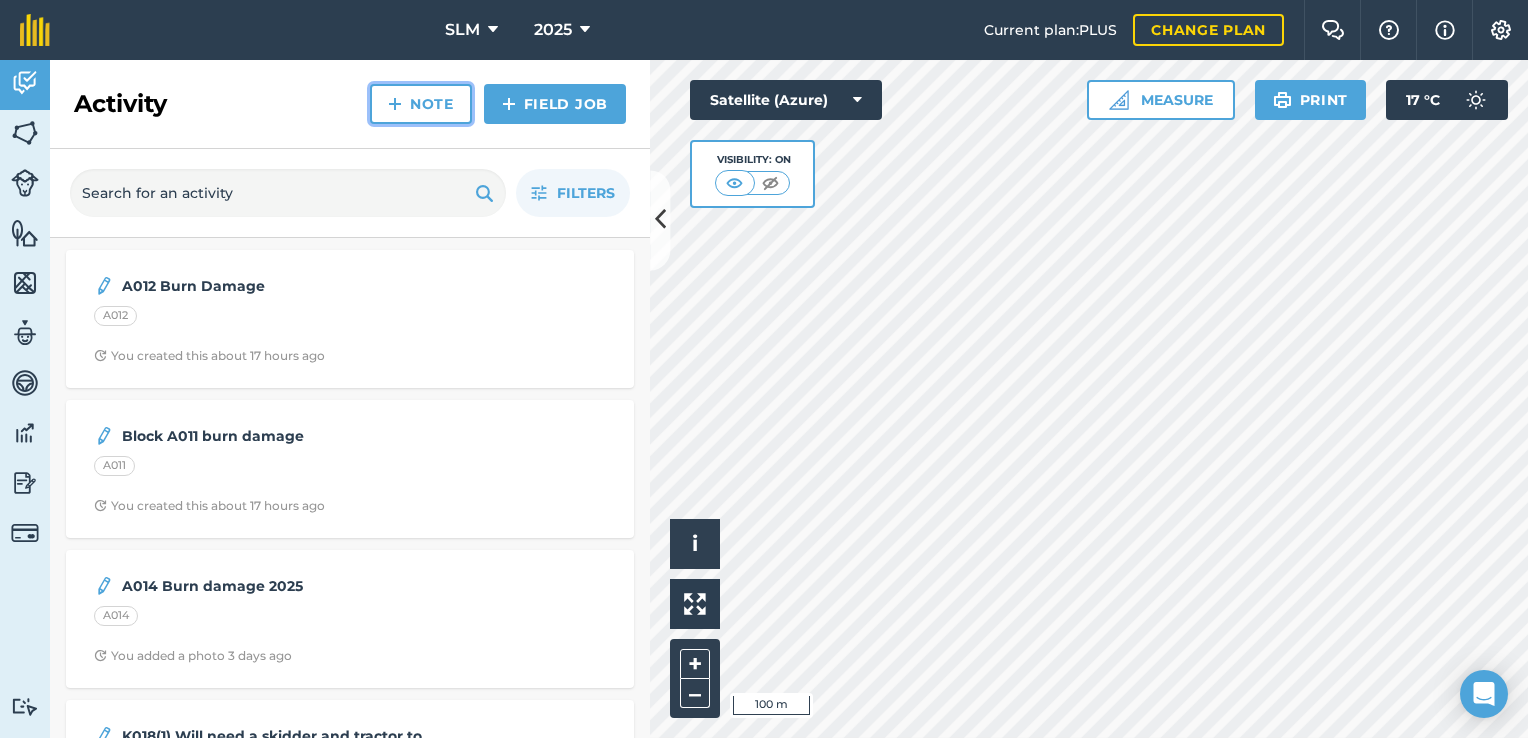 click on "Note" at bounding box center [421, 104] 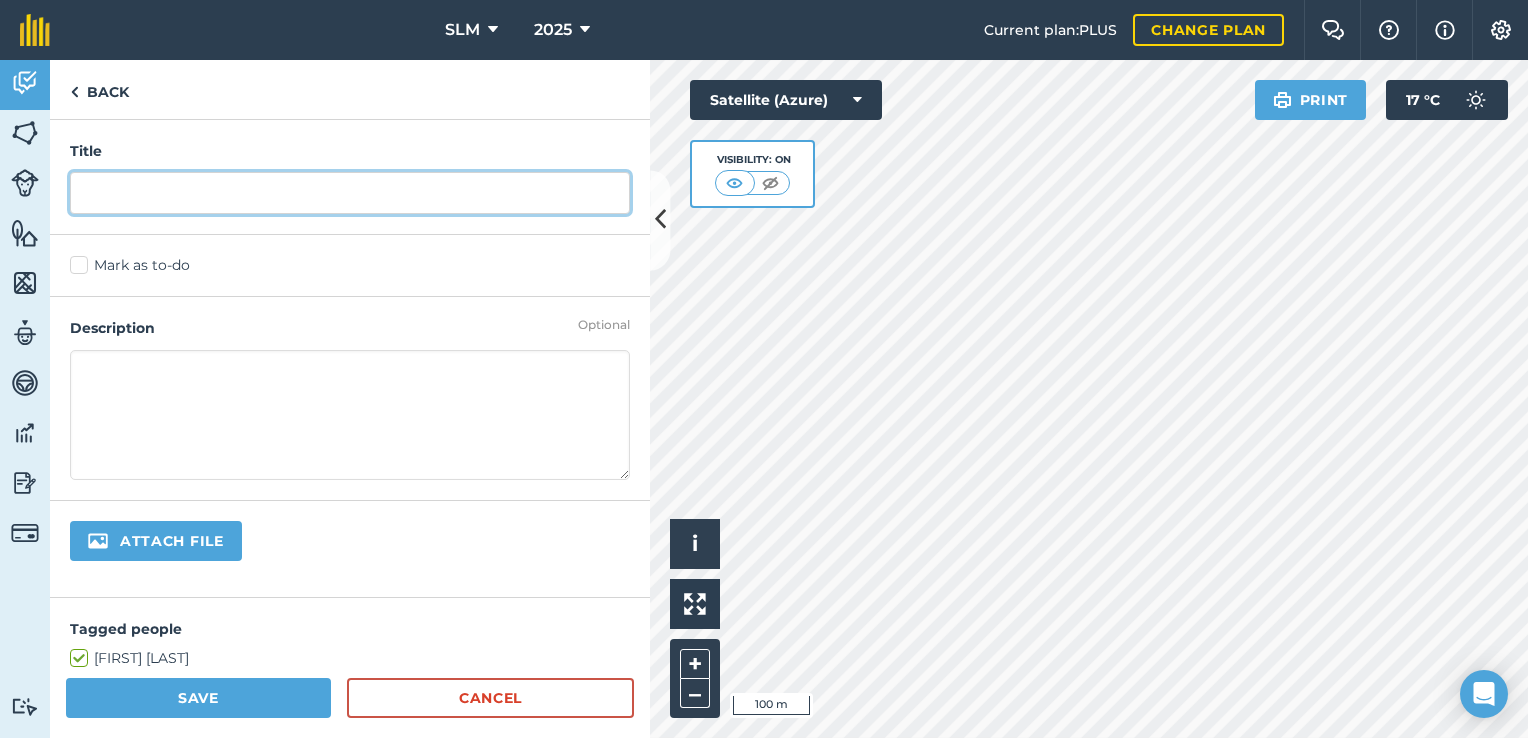 click at bounding box center (350, 193) 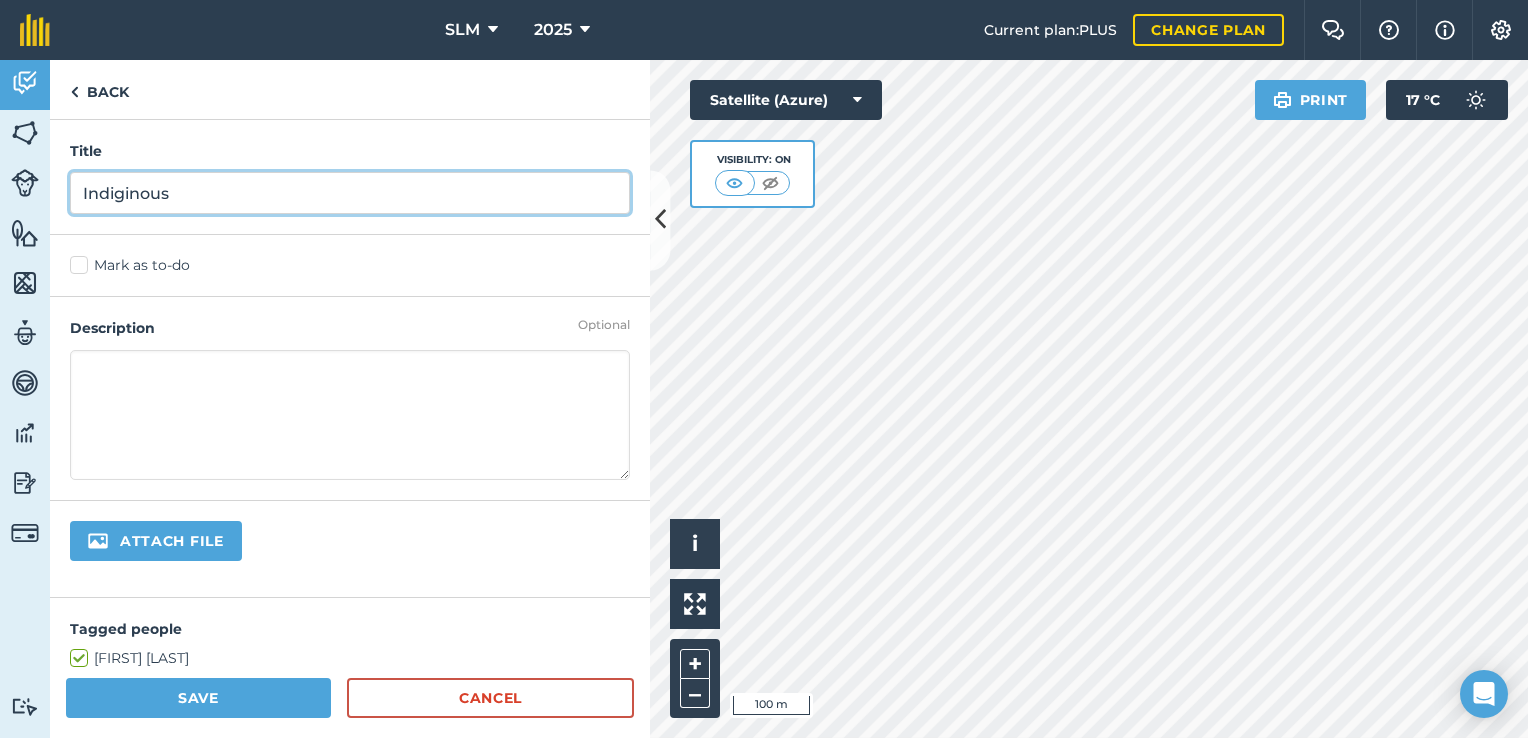 type on "Indiginous" 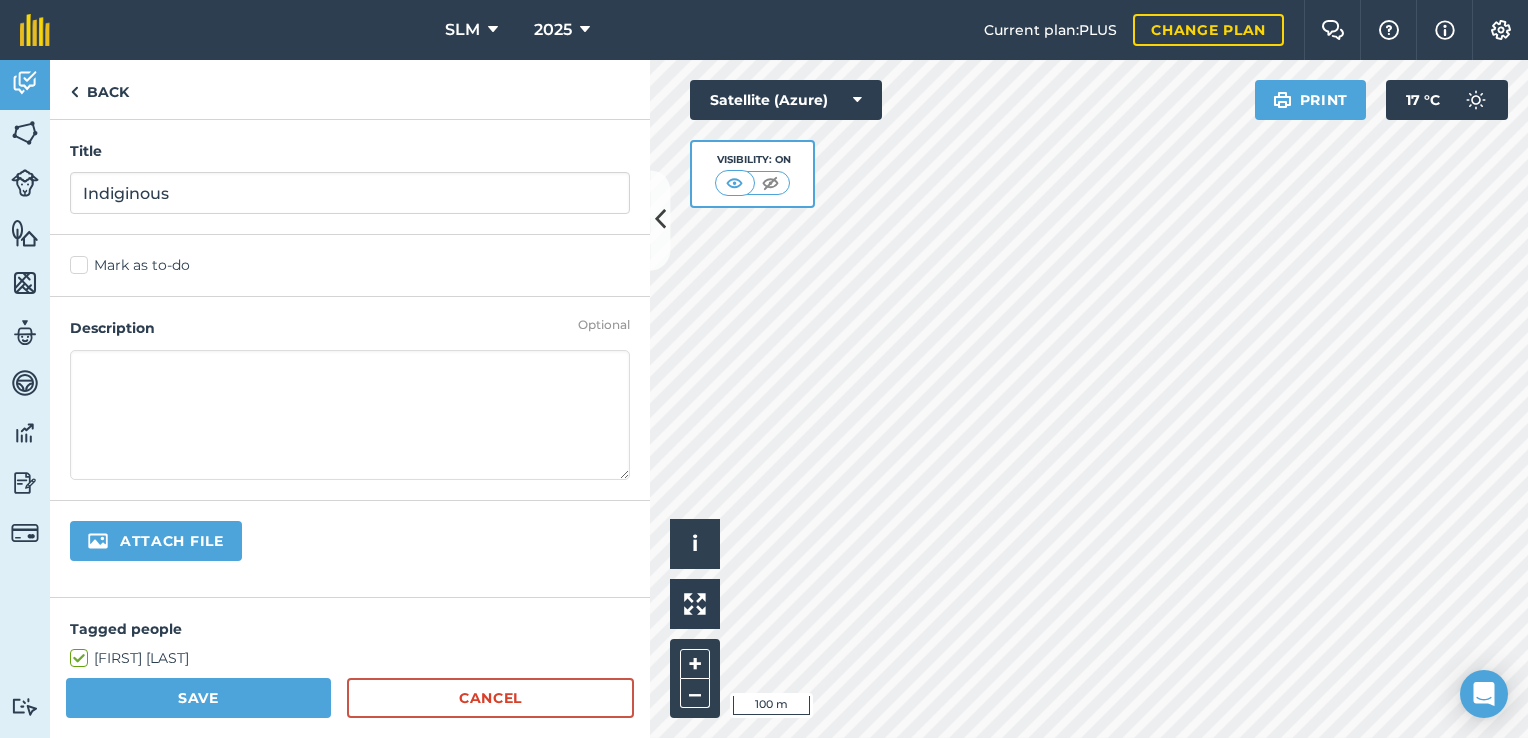 click at bounding box center (350, 415) 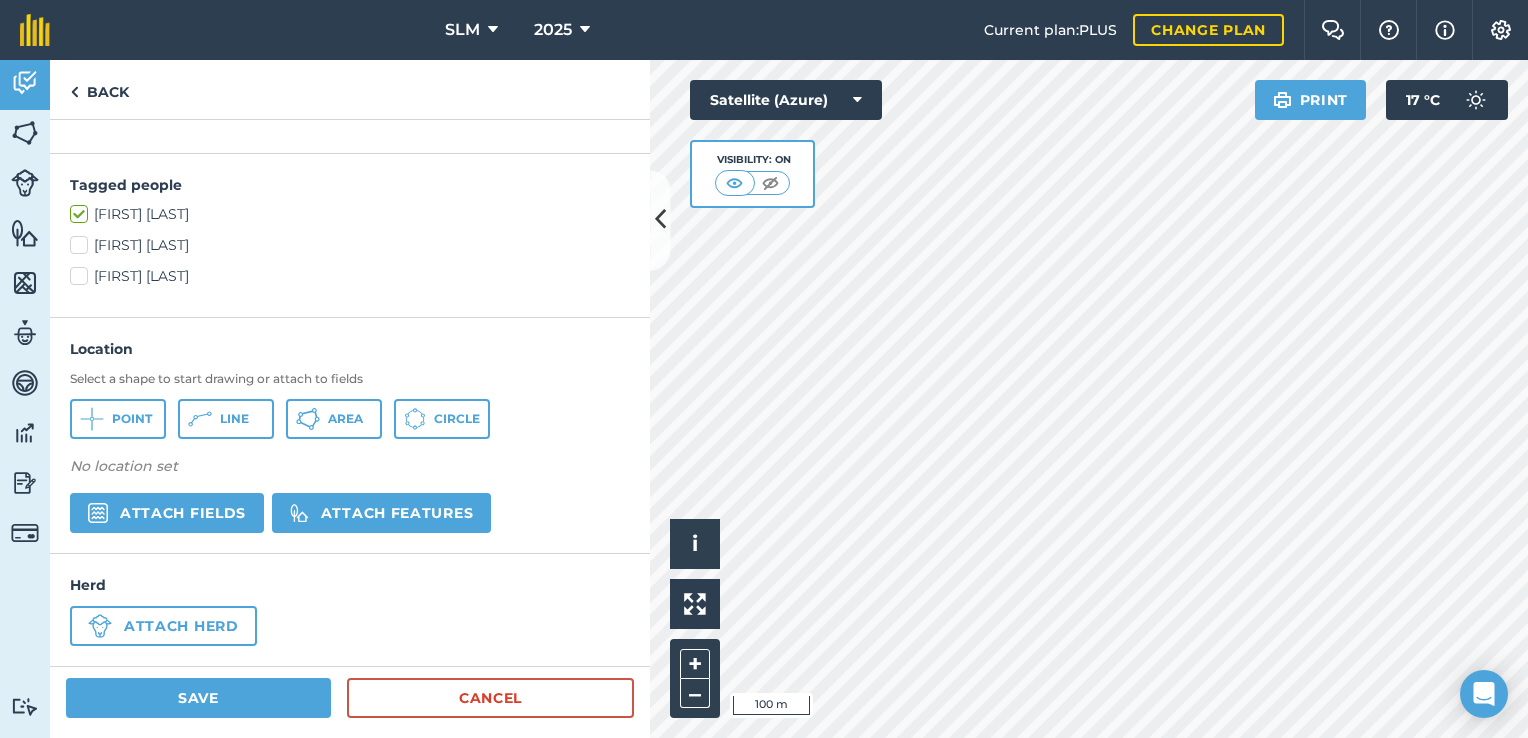 scroll, scrollTop: 449, scrollLeft: 0, axis: vertical 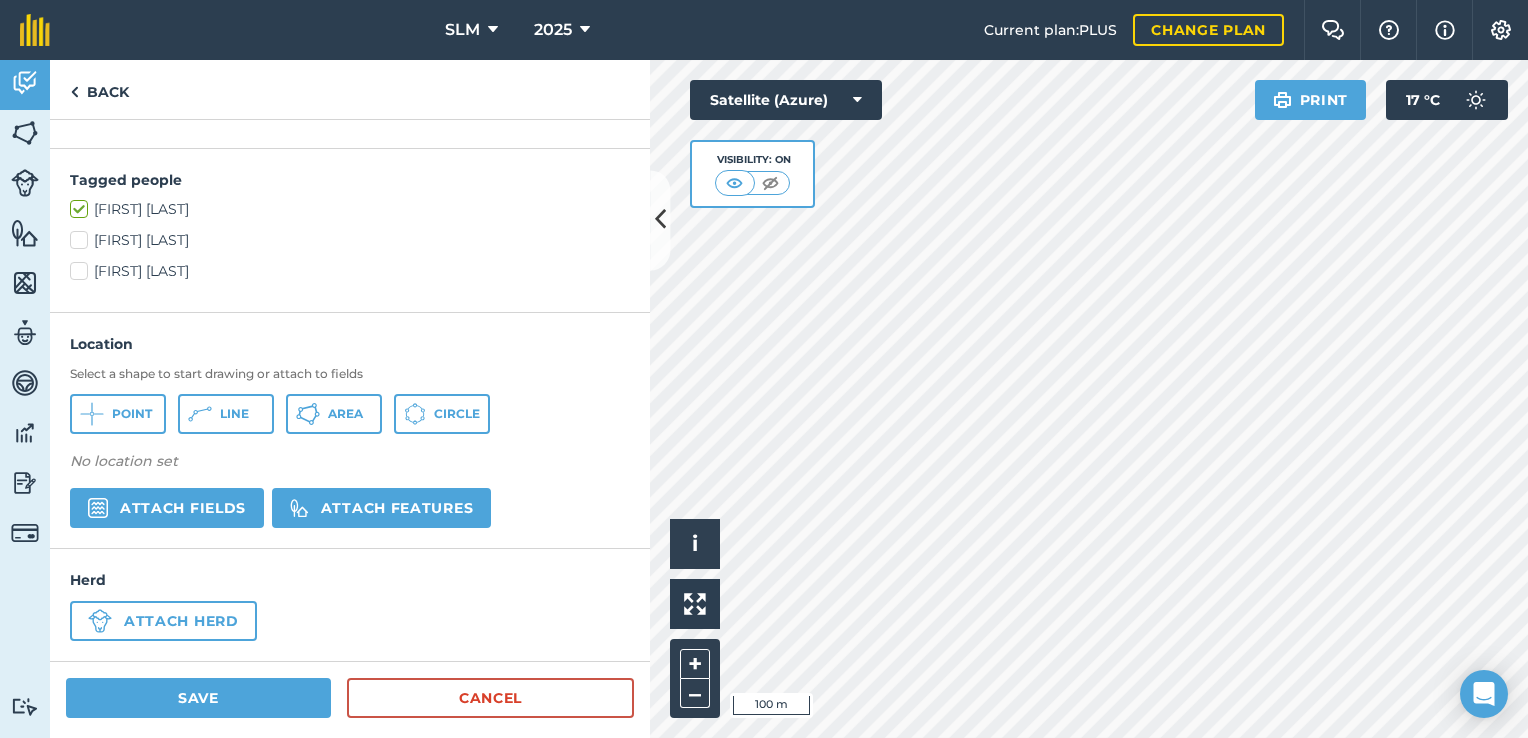 type on "Indigenous Portion to be deducted from A011" 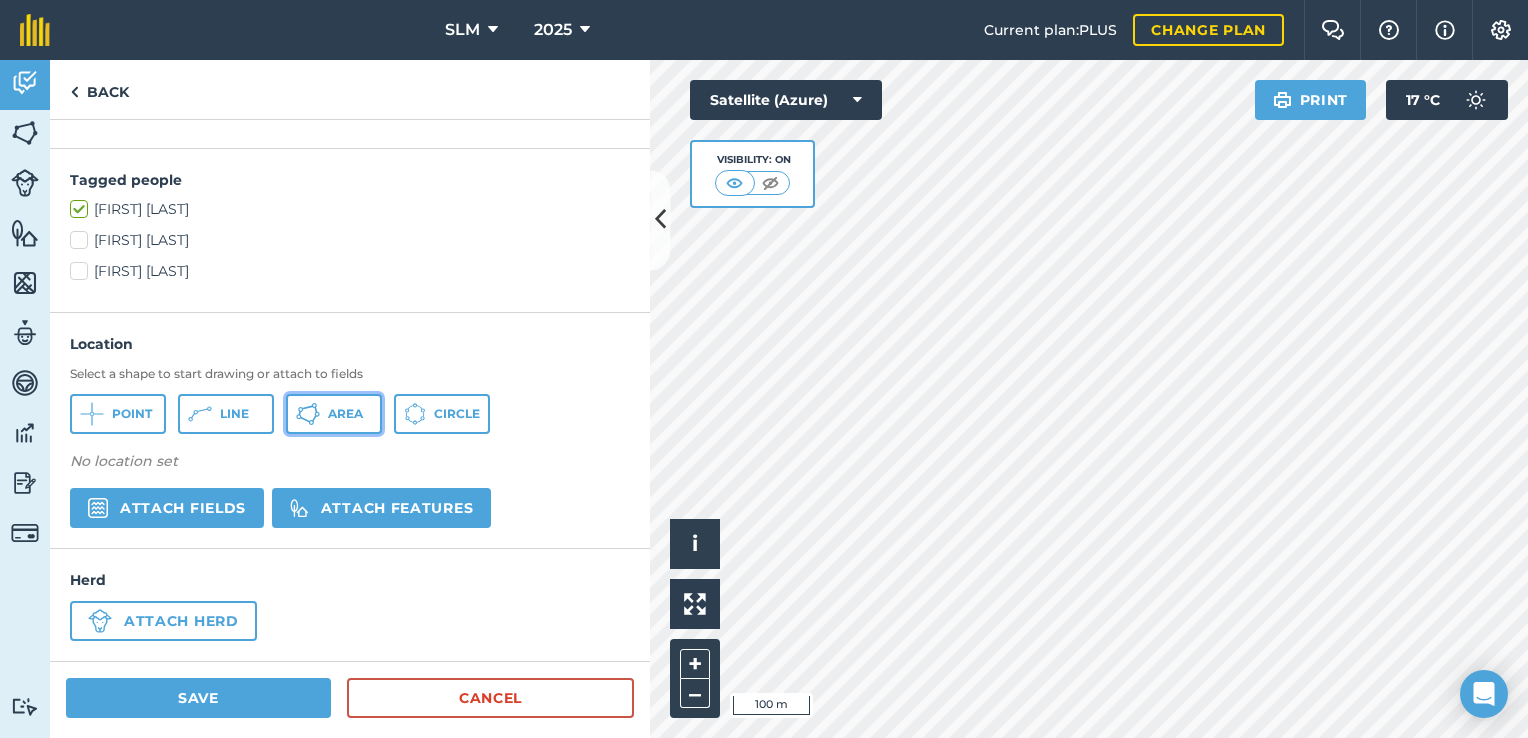 click on "Area" at bounding box center [334, 414] 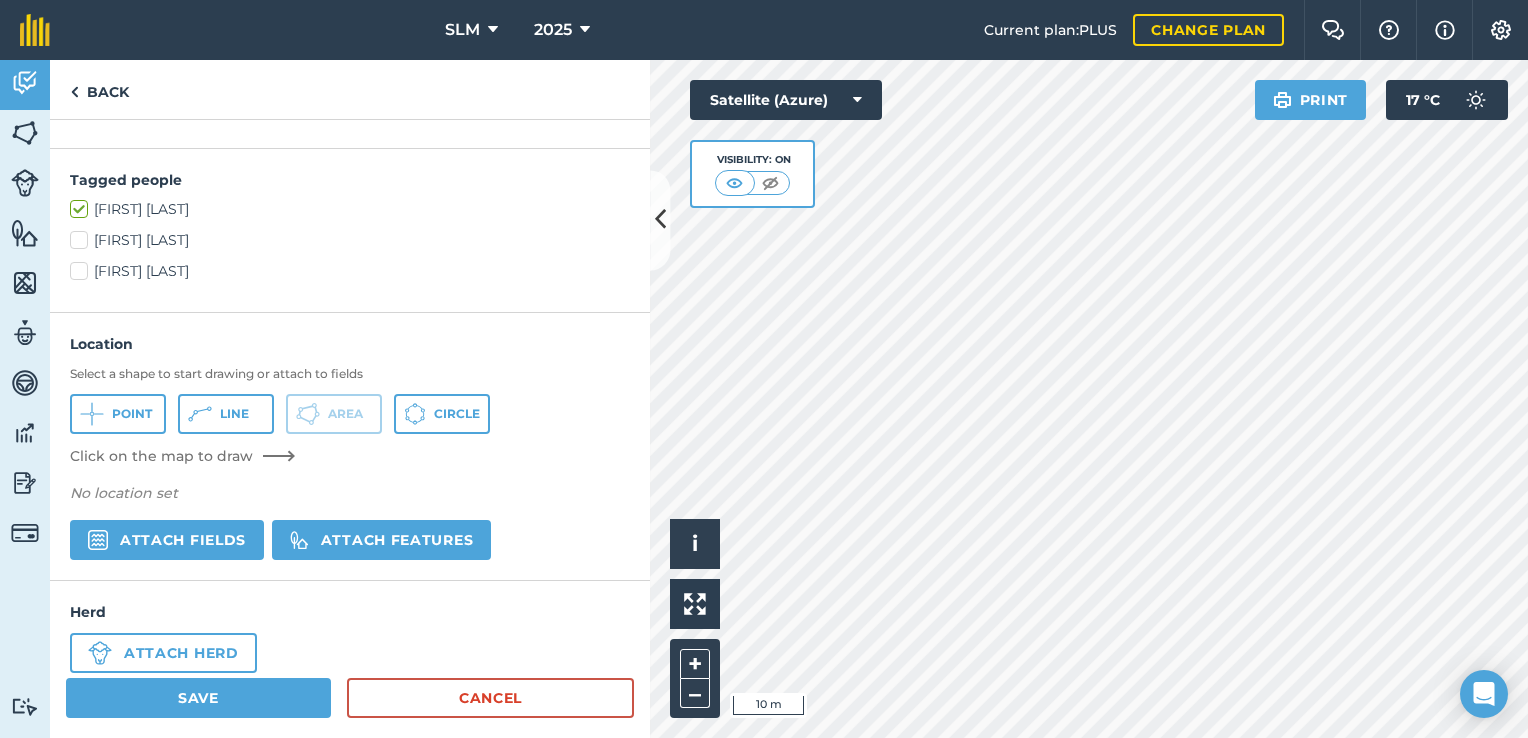 click on "SLM 2025 Current plan : PLUS Change plan Farm Chat Help Info Settings SLM - 2025 Reproduced with the permission of Microsoft Printed on 31/07/2025 Field usages No usage set Annual Firebreak EUCALYPTUS PINUS - Opslag PINUS - Planted PINUS - Planted 2025 PINUS - UNPLANTED Activity Fields Livestock Features Maps Team Vehicles Data Reporting Billing Tutorials Tutorials Back Title Indiginous Mark as to-do Optional Description Indigenous Portion to be deducted from A011 Attach file Tagged people [FIRST] [LAST] [FIRST] [LAST] Location Select a shape to start drawing or attach to fields Point Line Area Circle Click on the map to draw No location set Attach fields Attach features Herd Attach herd Save Cancel Click to start drawing i © 2025 TomTom, Microsoft 10 m – Satellite (Azure) Visibility: On Print 17 ° C" at bounding box center (764, 369) 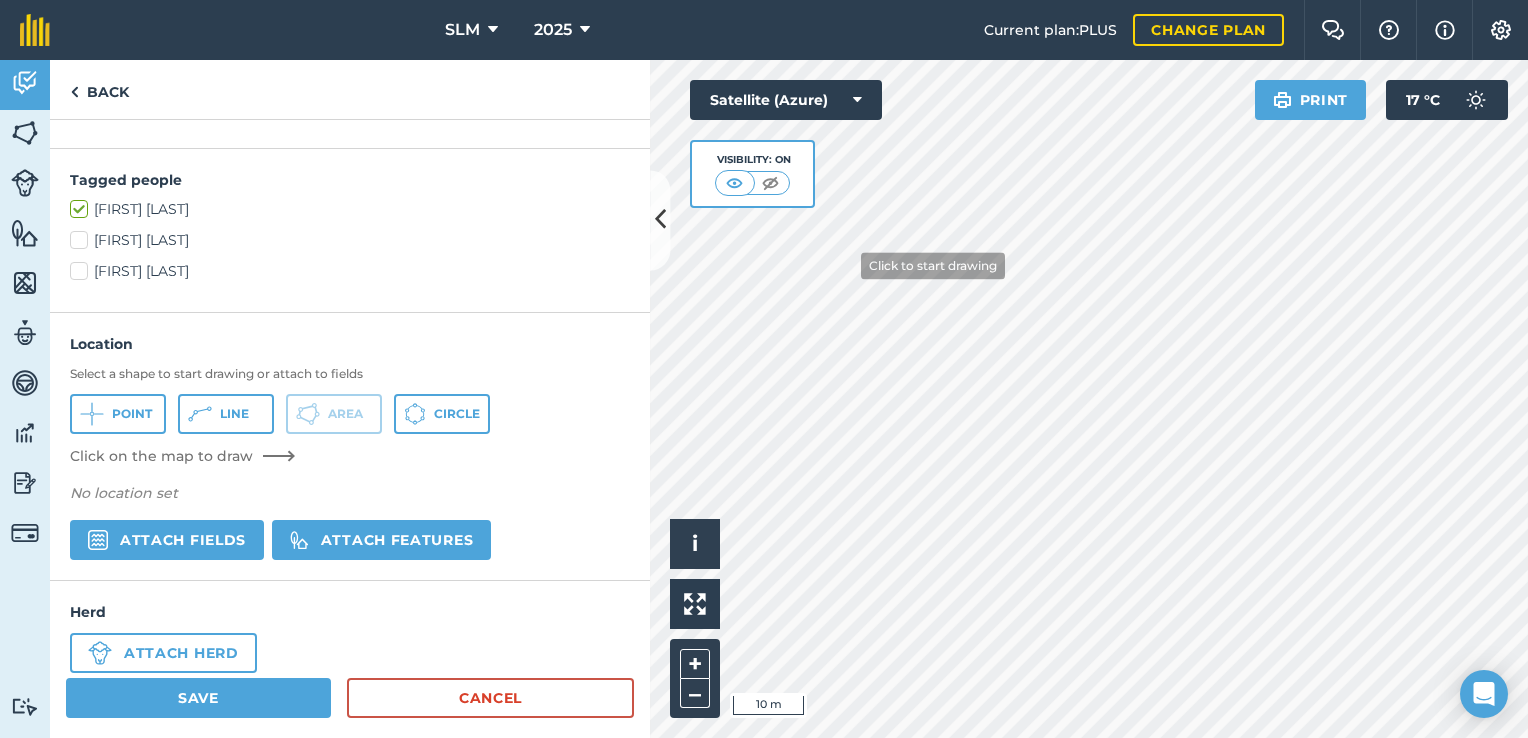 click on "Click to start drawing i © 2025 TomTom, Microsoft 10 m + – Satellite (Azure) Visibility: On Print 17   ° C" at bounding box center (1089, 399) 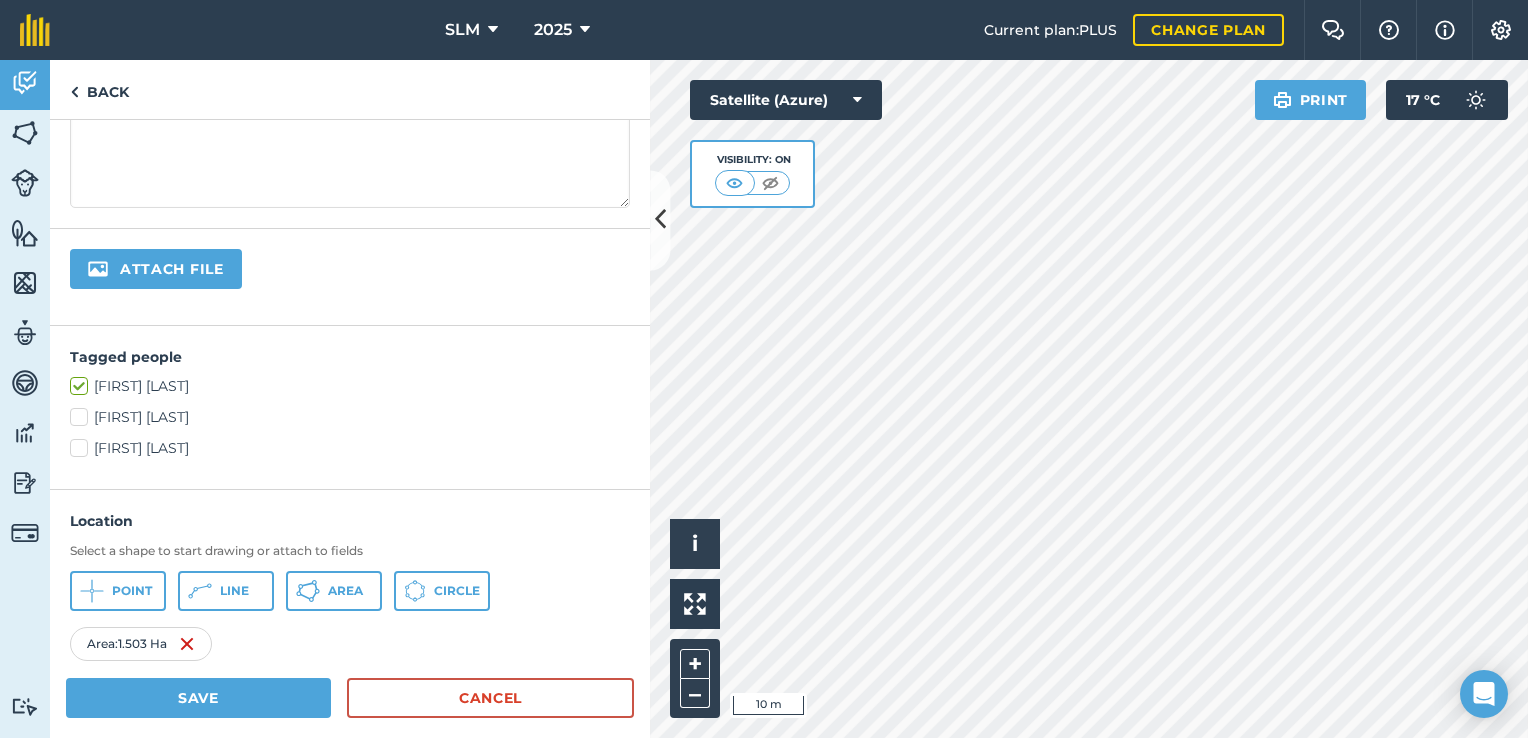 scroll, scrollTop: 500, scrollLeft: 0, axis: vertical 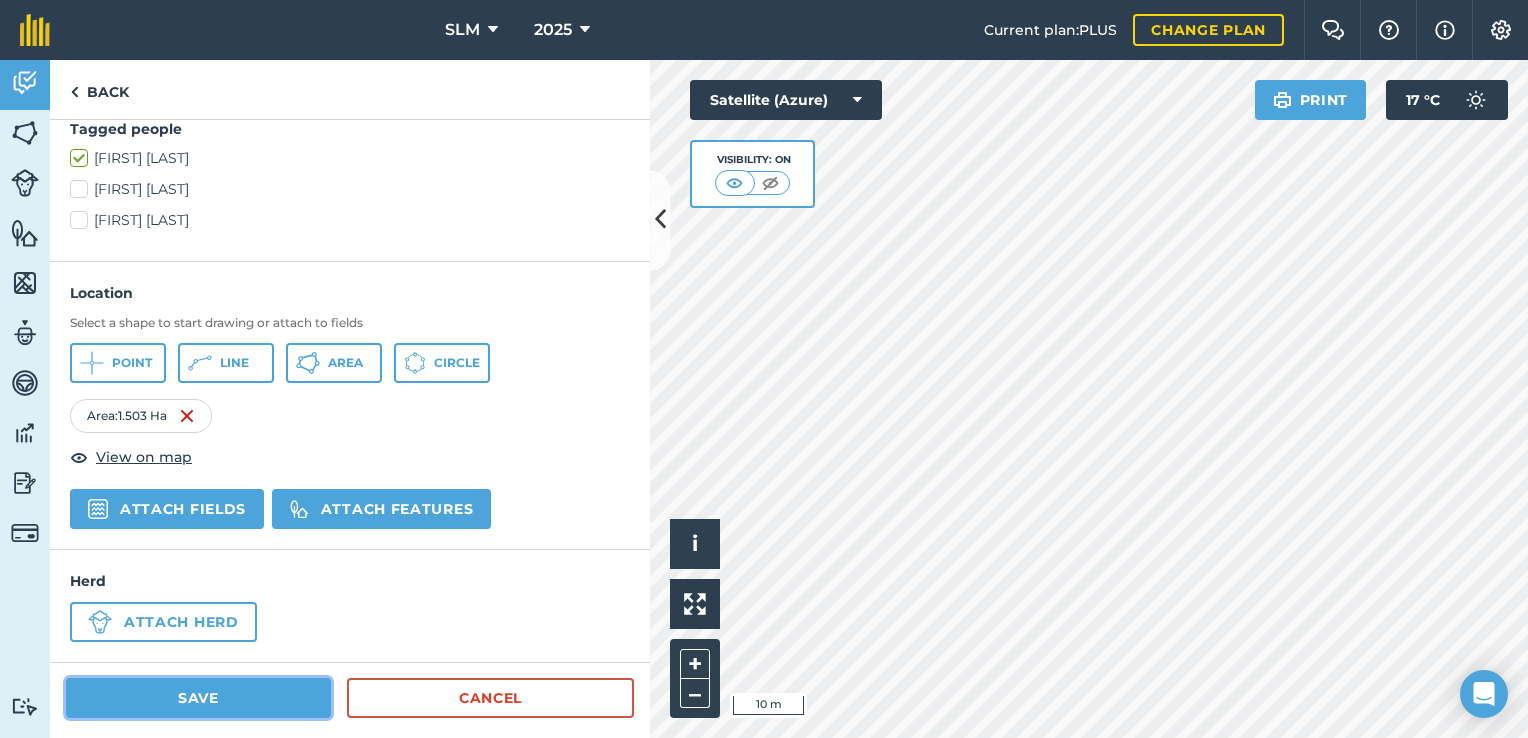 click on "Save" at bounding box center [198, 698] 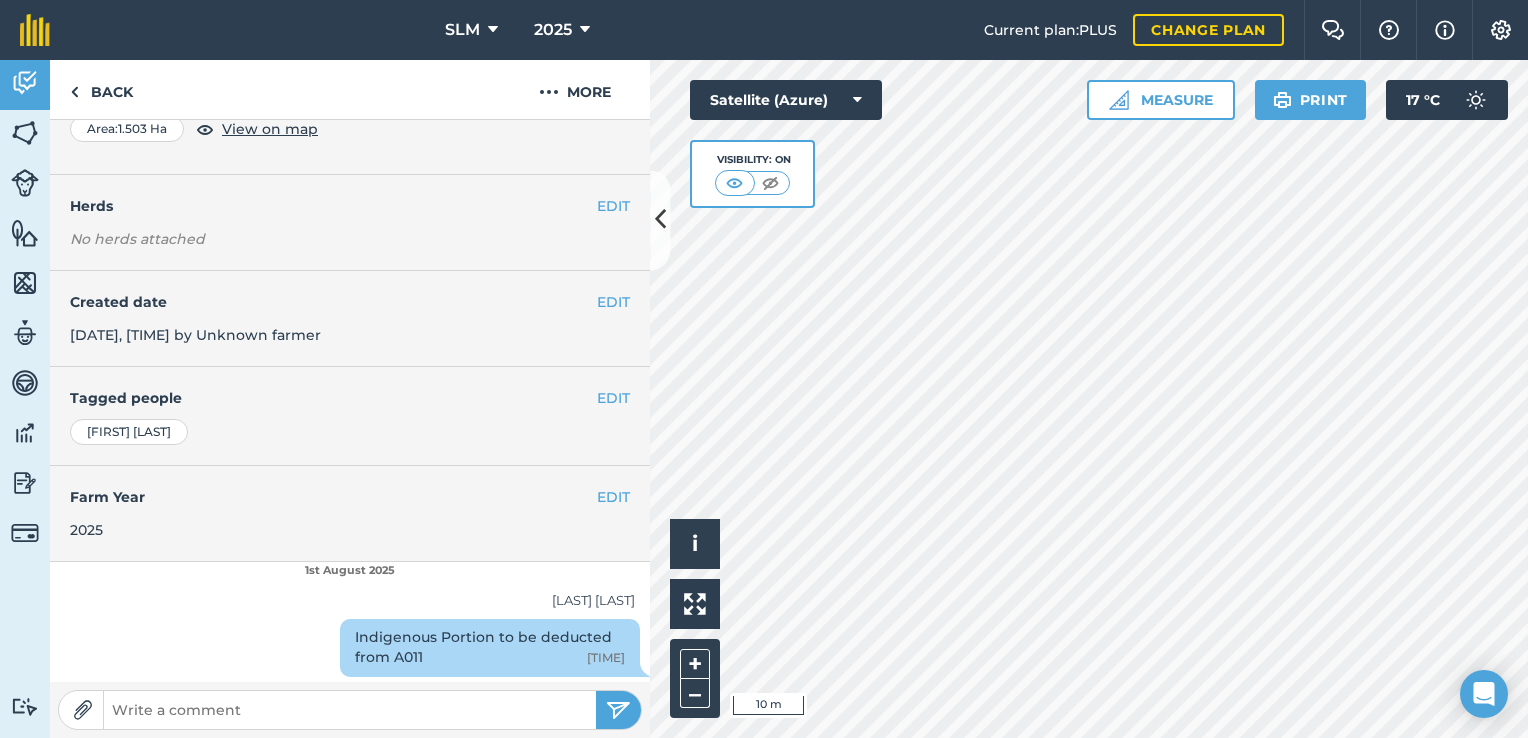 scroll, scrollTop: 0, scrollLeft: 0, axis: both 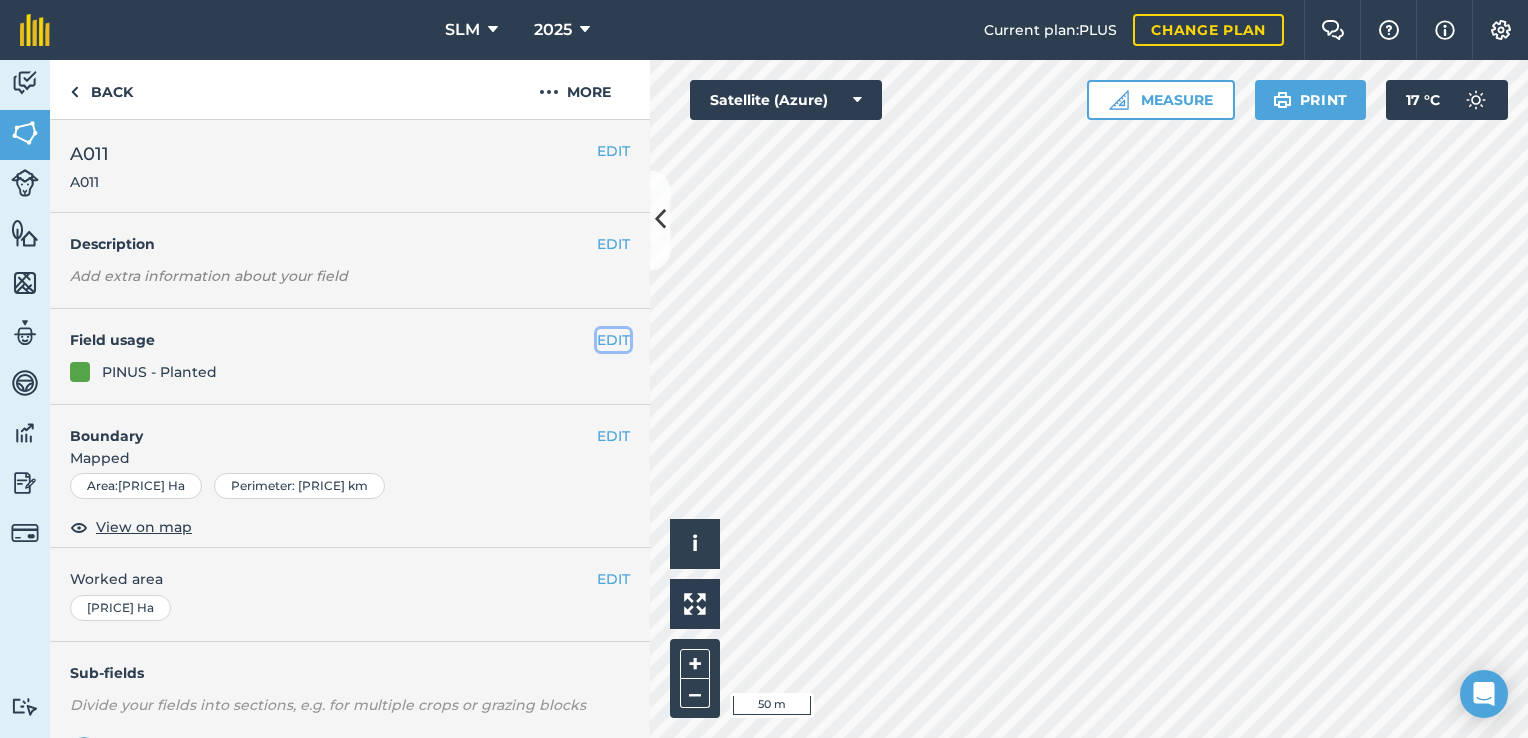 click on "EDIT" at bounding box center (613, 340) 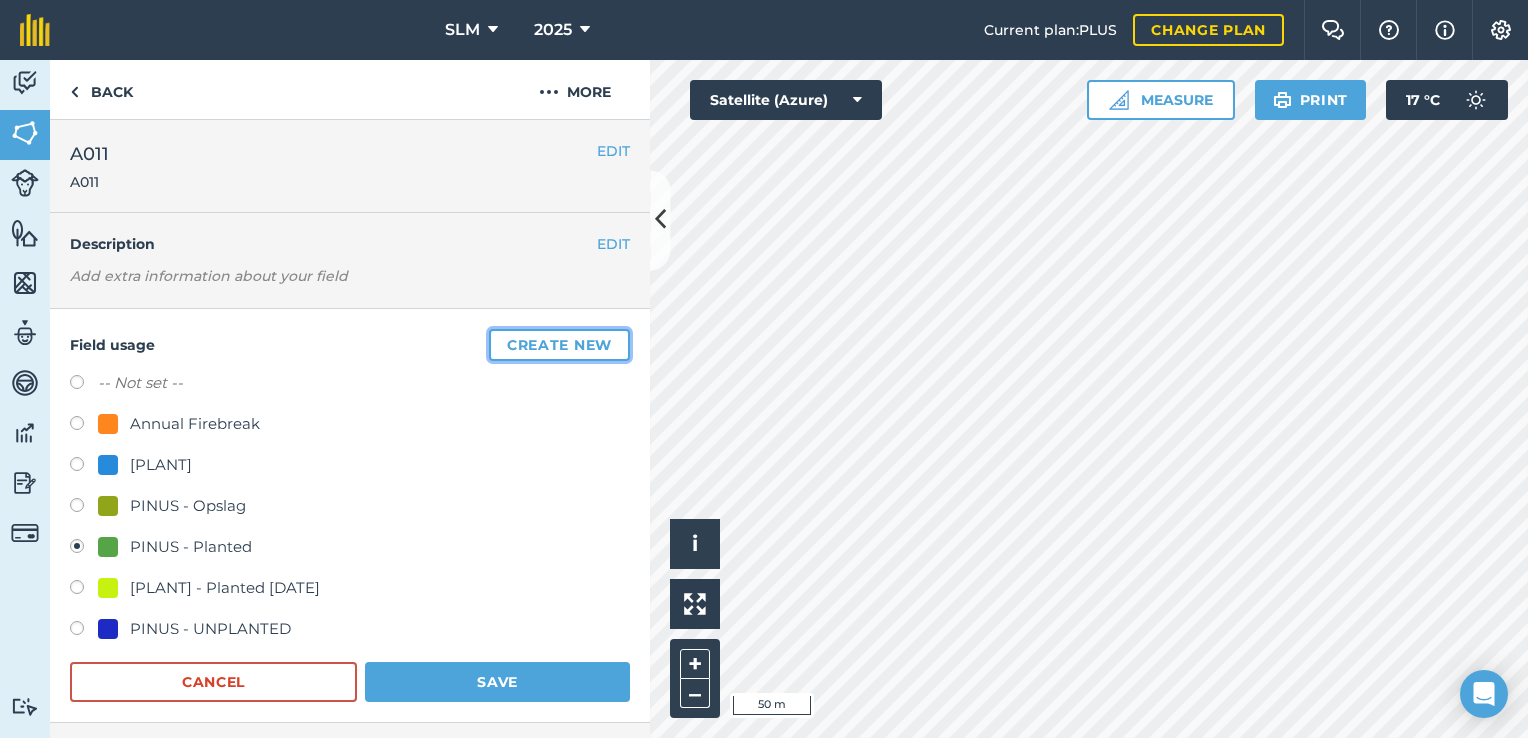 click on "Create new" at bounding box center [559, 345] 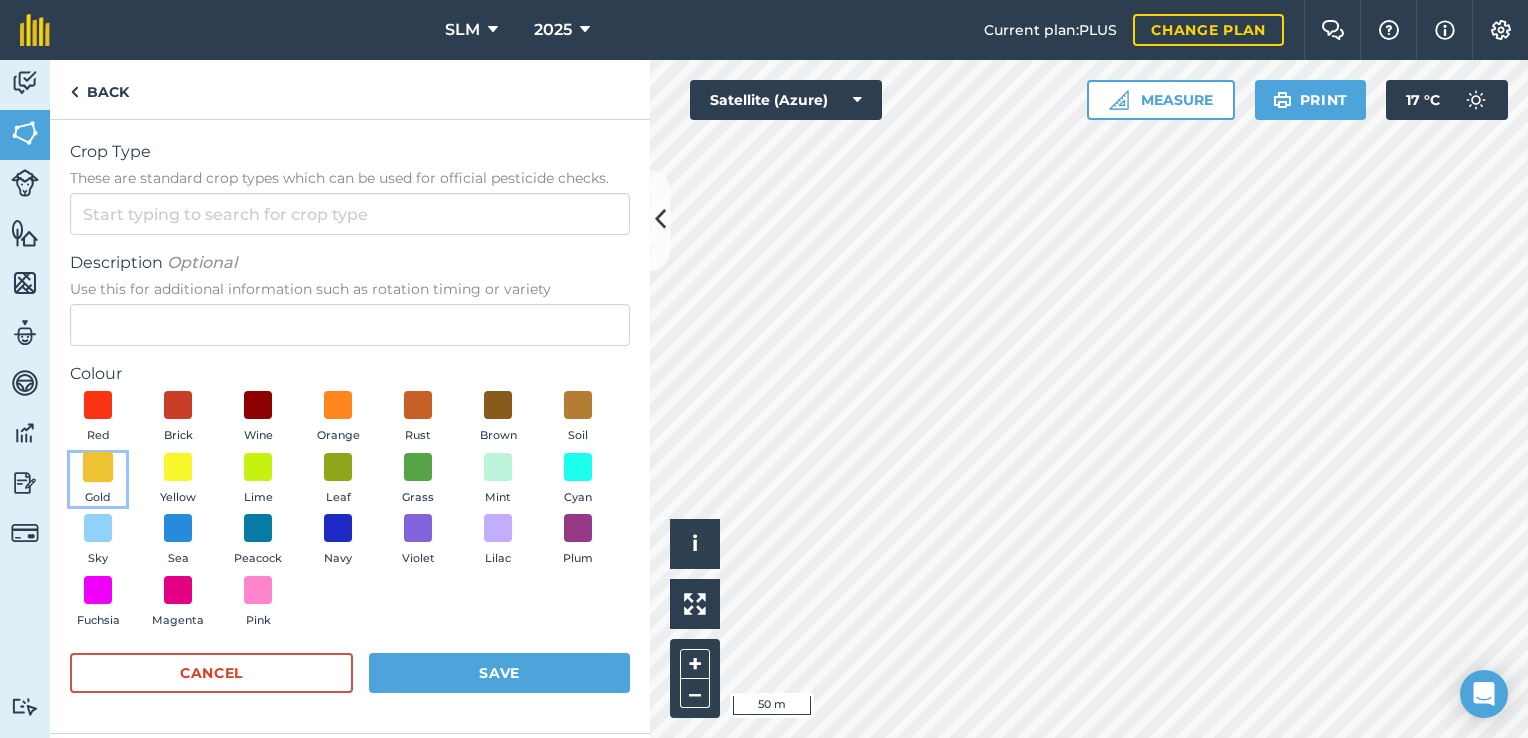 click at bounding box center (98, 466) 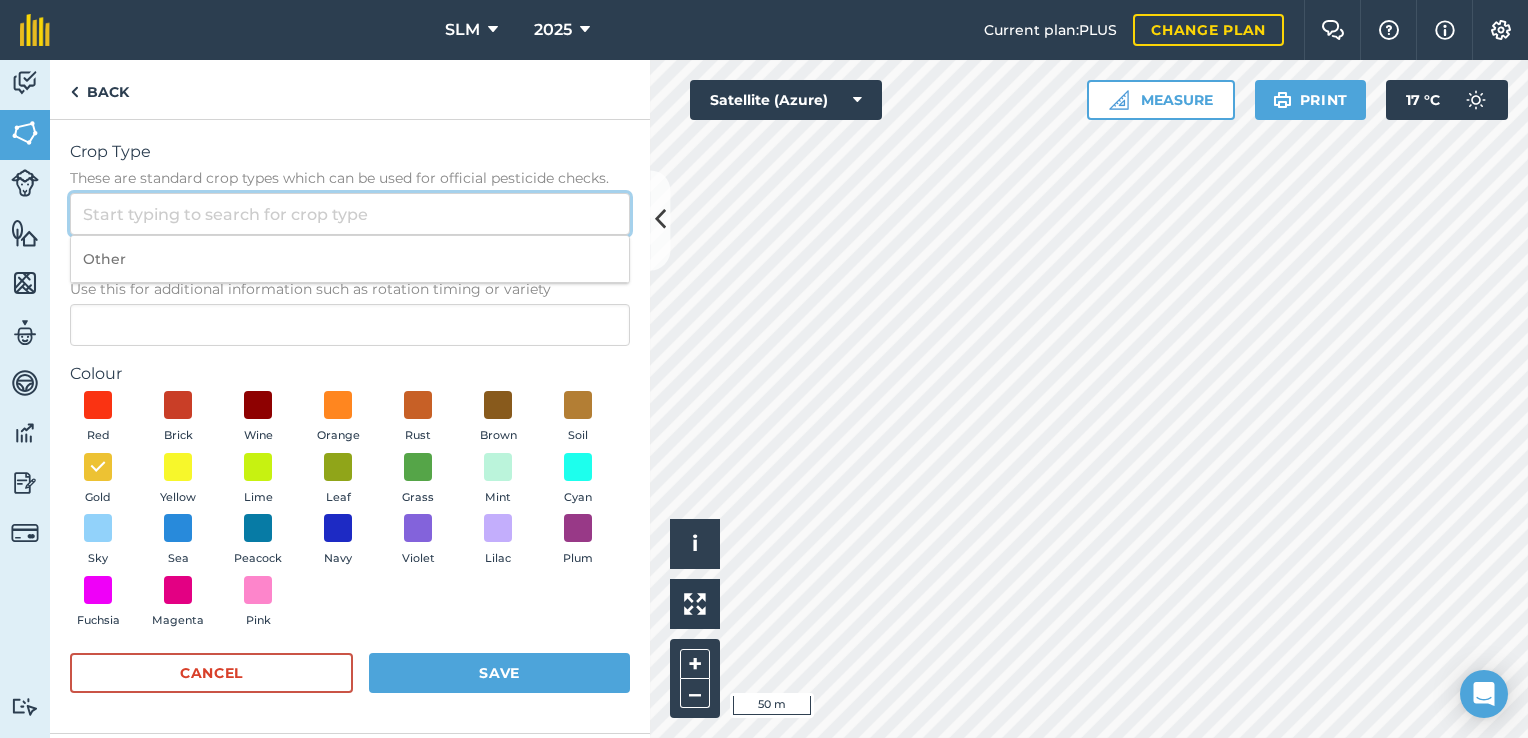 click on "Crop Type These are standard crop types which can be used for official pesticide checks." at bounding box center [350, 214] 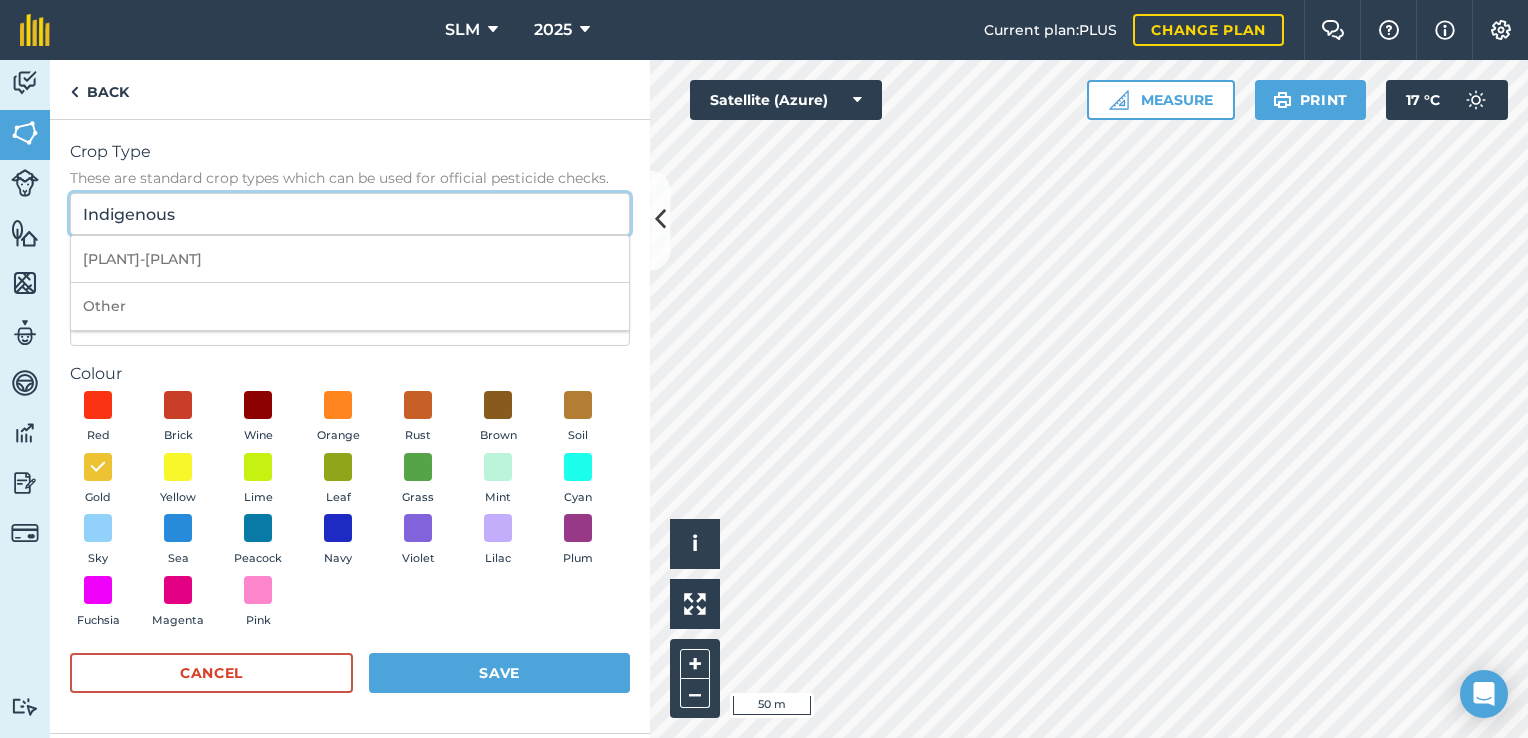 type on "Indigenous" 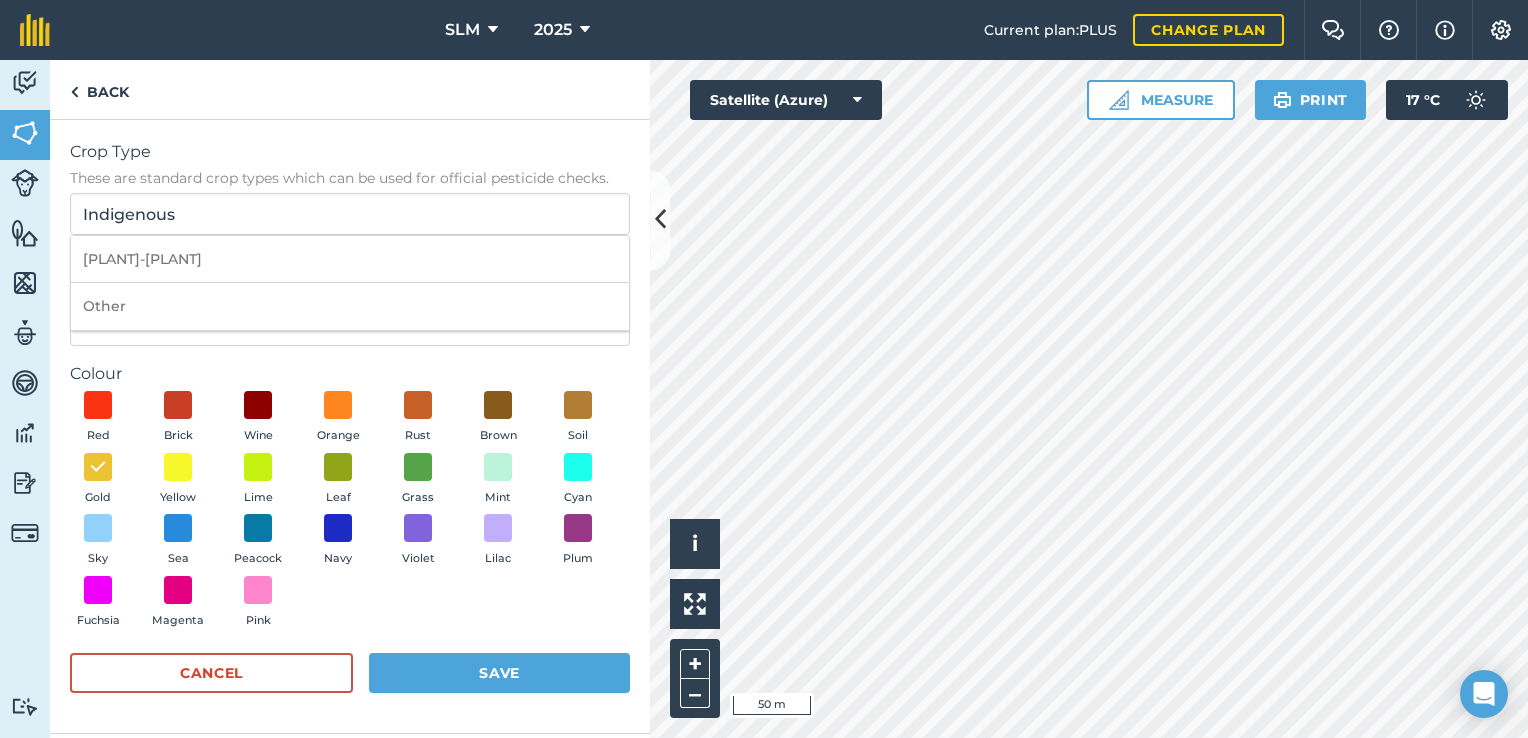 click on "[PLANT]-[PLANT] Other" at bounding box center [350, 283] 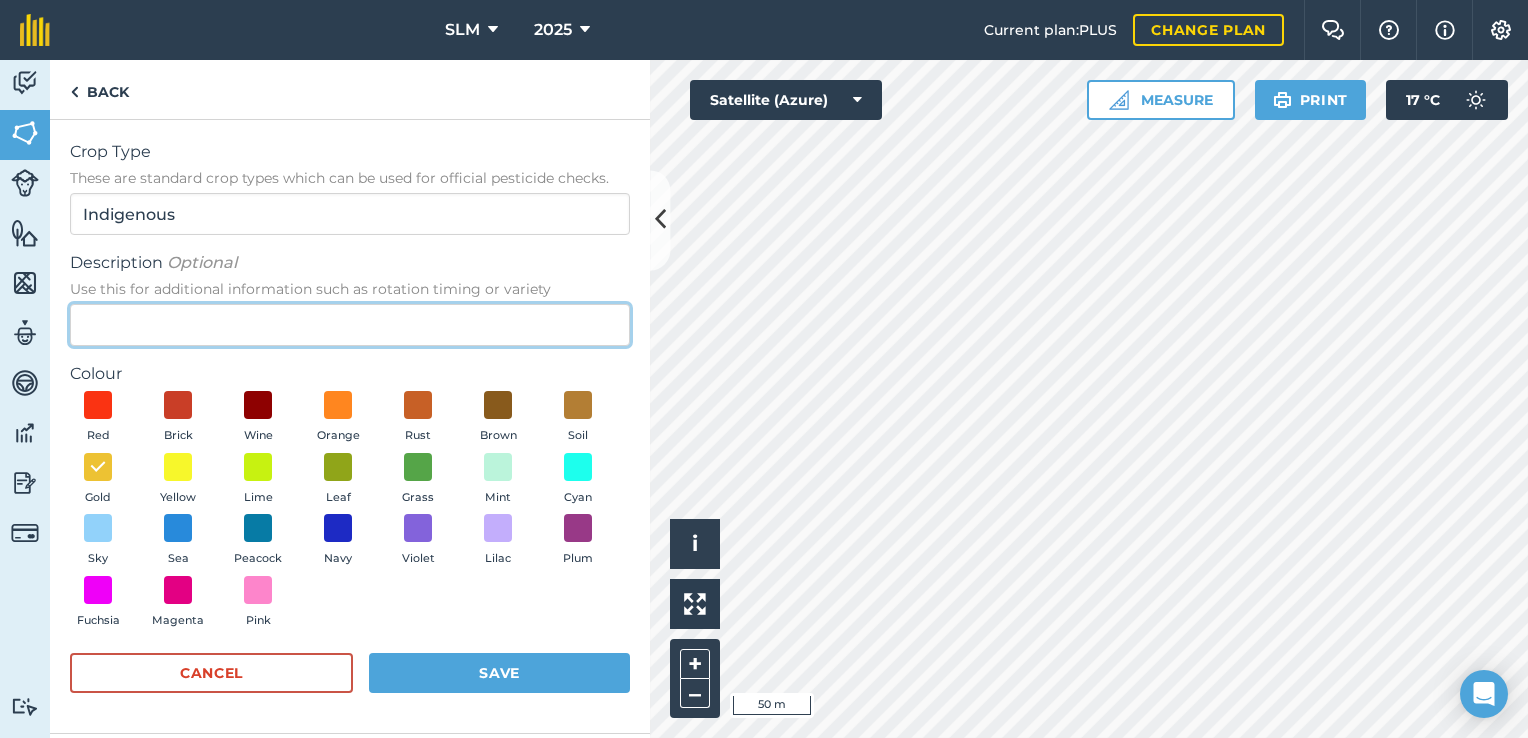 click on "Description   Optional Use this for additional information such as rotation timing or variety" at bounding box center [350, 325] 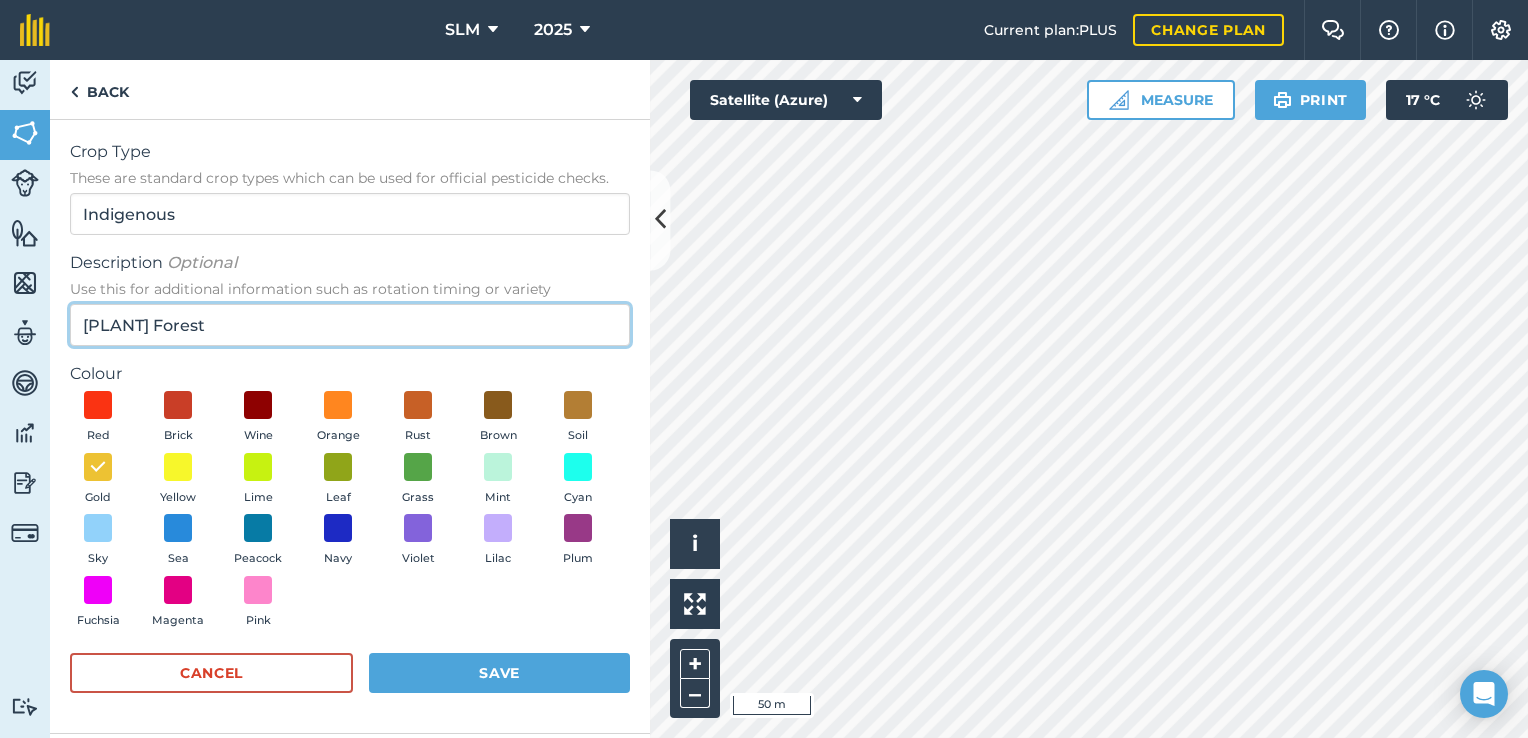 type on "[PLANT] Forest" 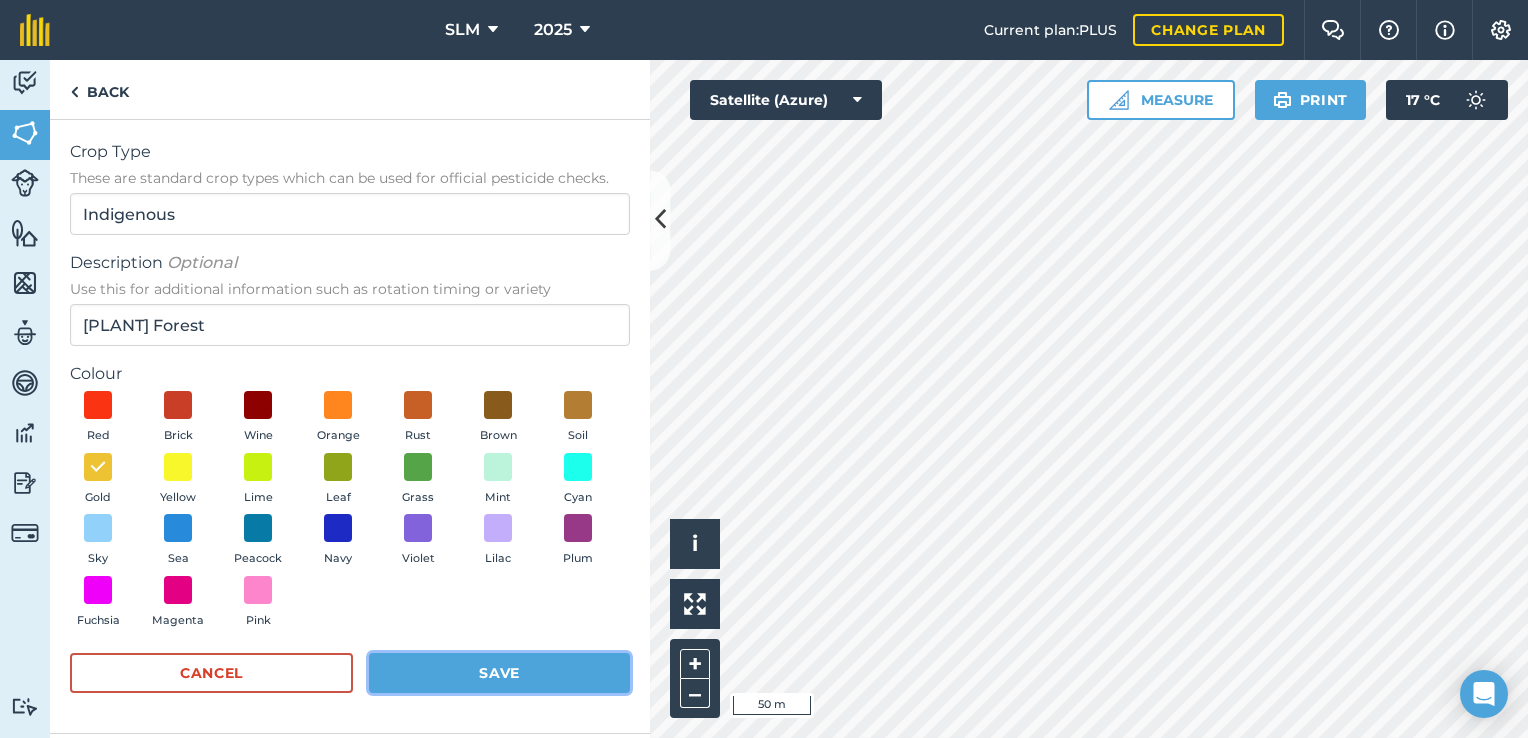 click on "Save" at bounding box center [499, 673] 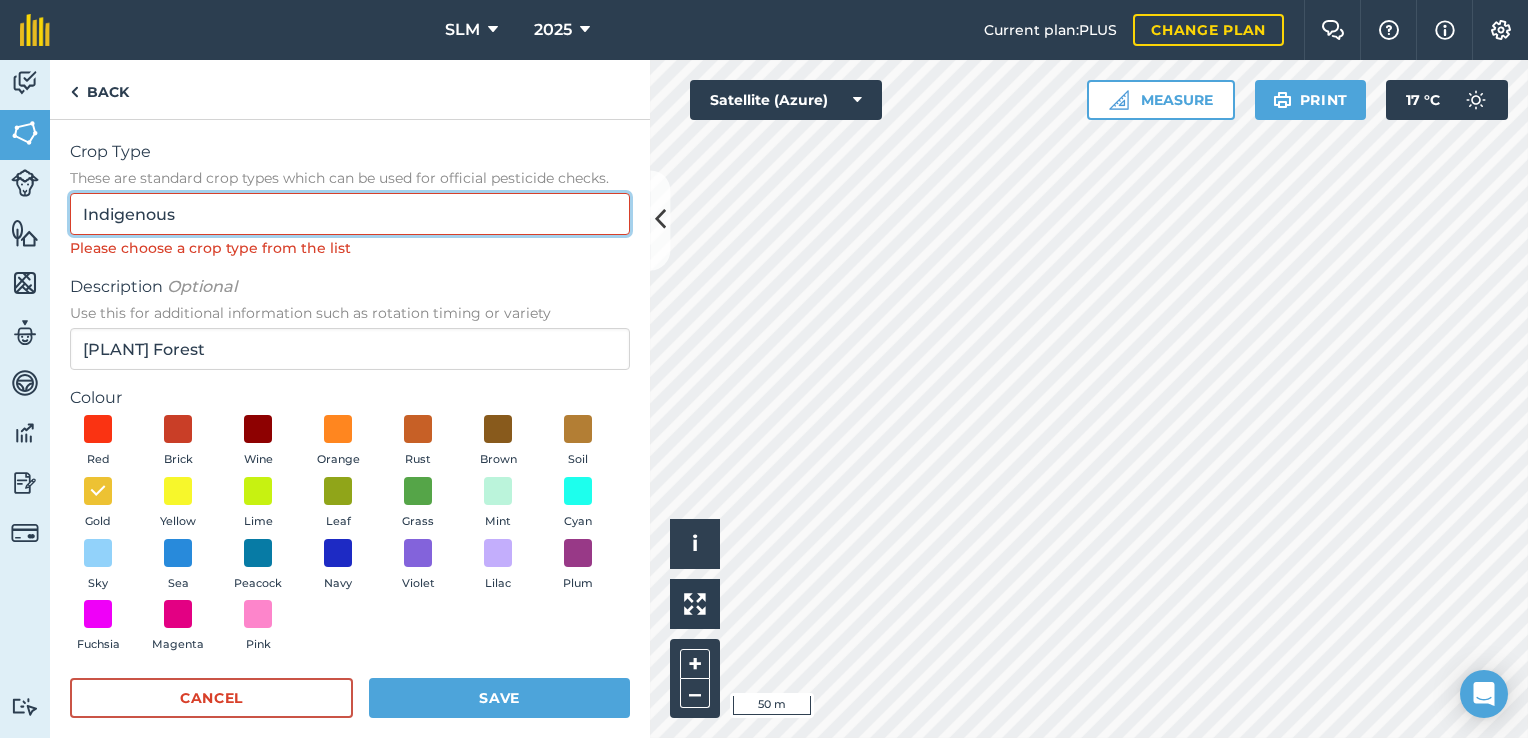 click on "Indigenous" at bounding box center (350, 214) 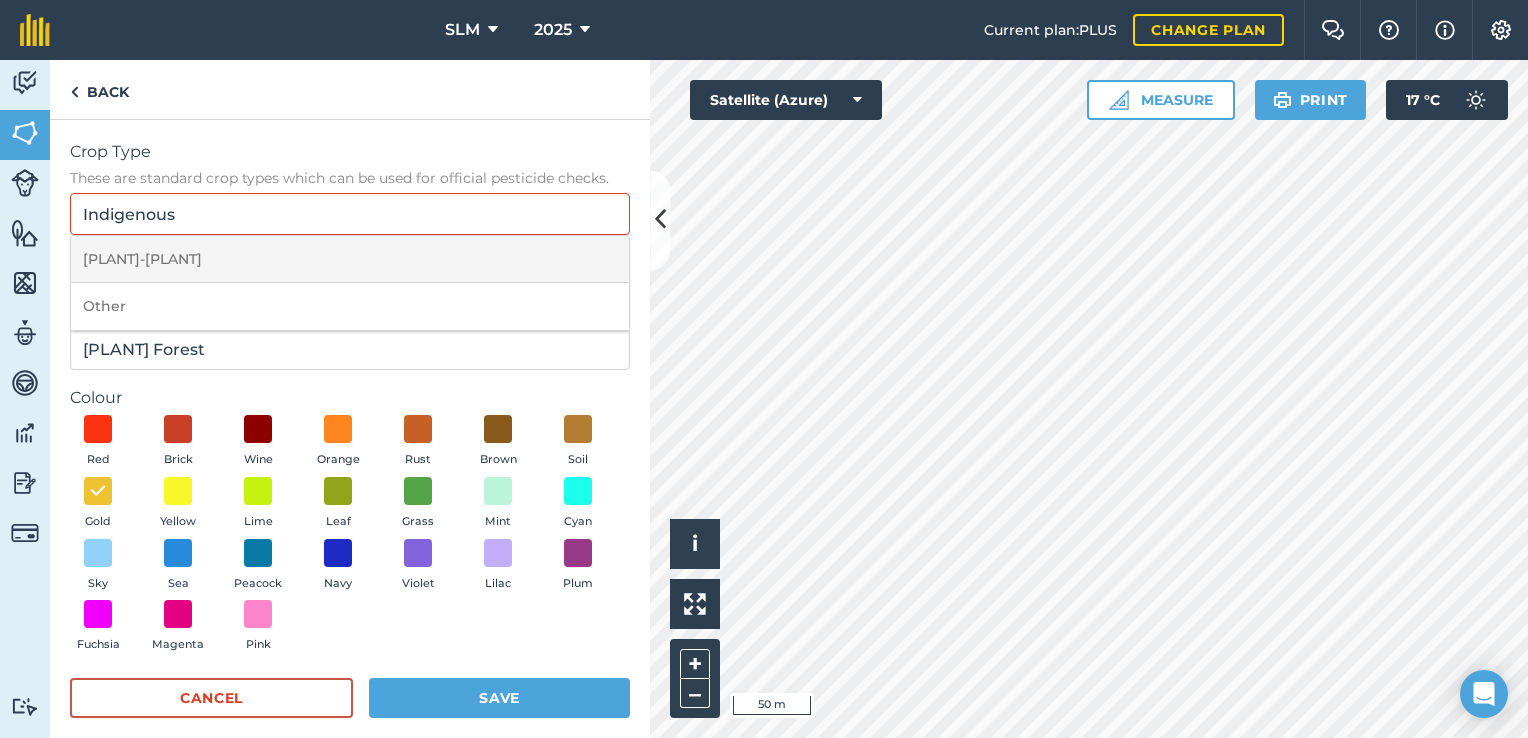 click on "[PLANT]-[PLANT]" at bounding box center [350, 259] 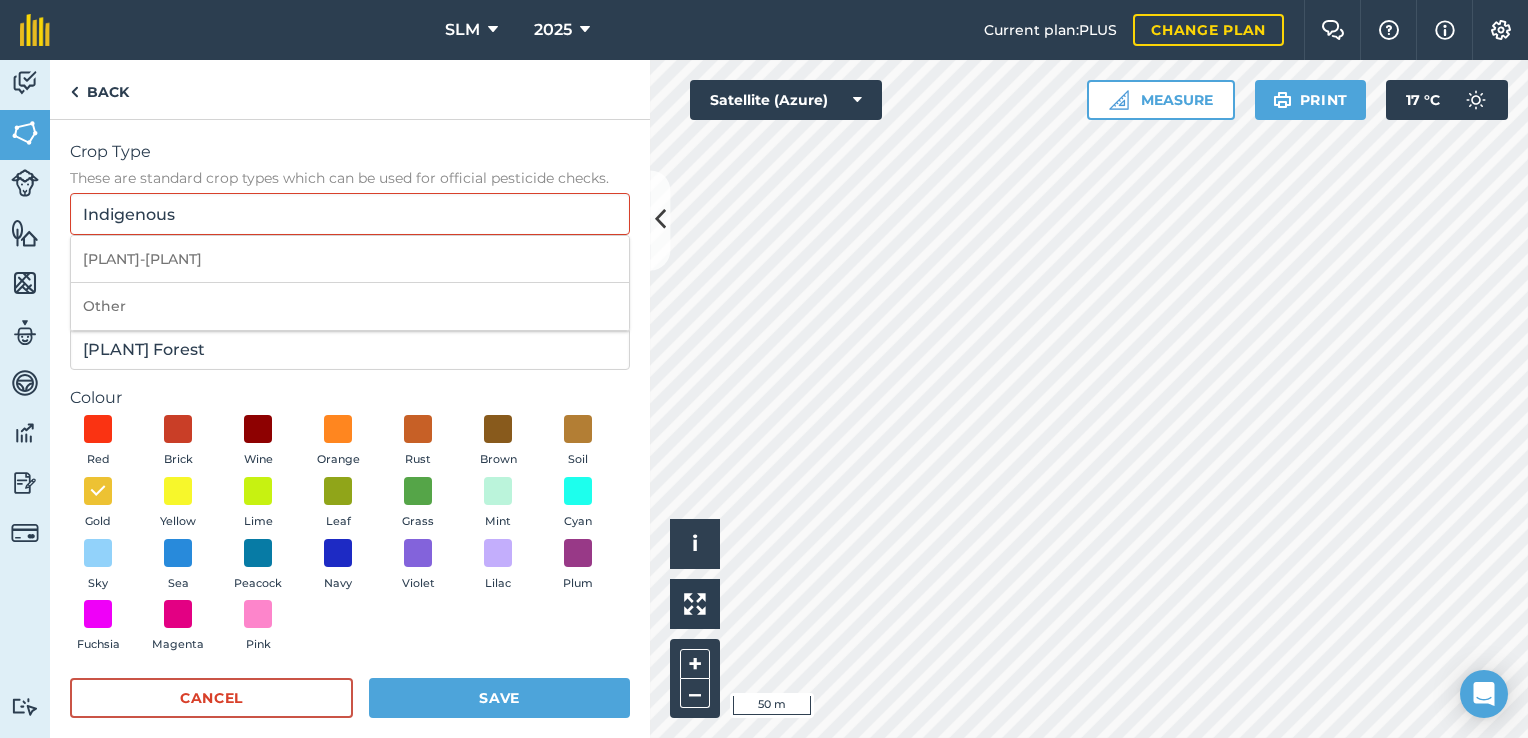 type on "[PLANT]-[PLANT]" 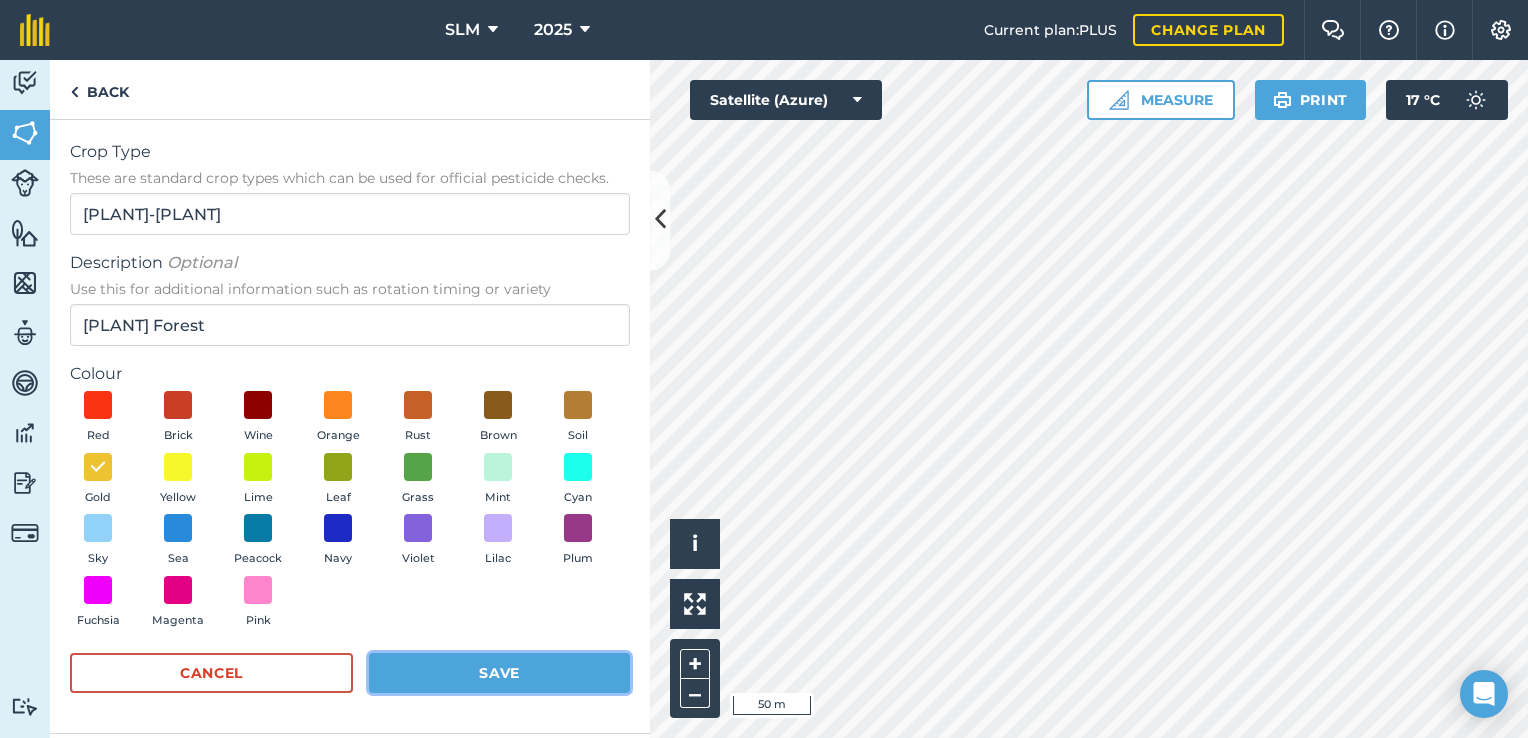 click on "Save" at bounding box center [499, 673] 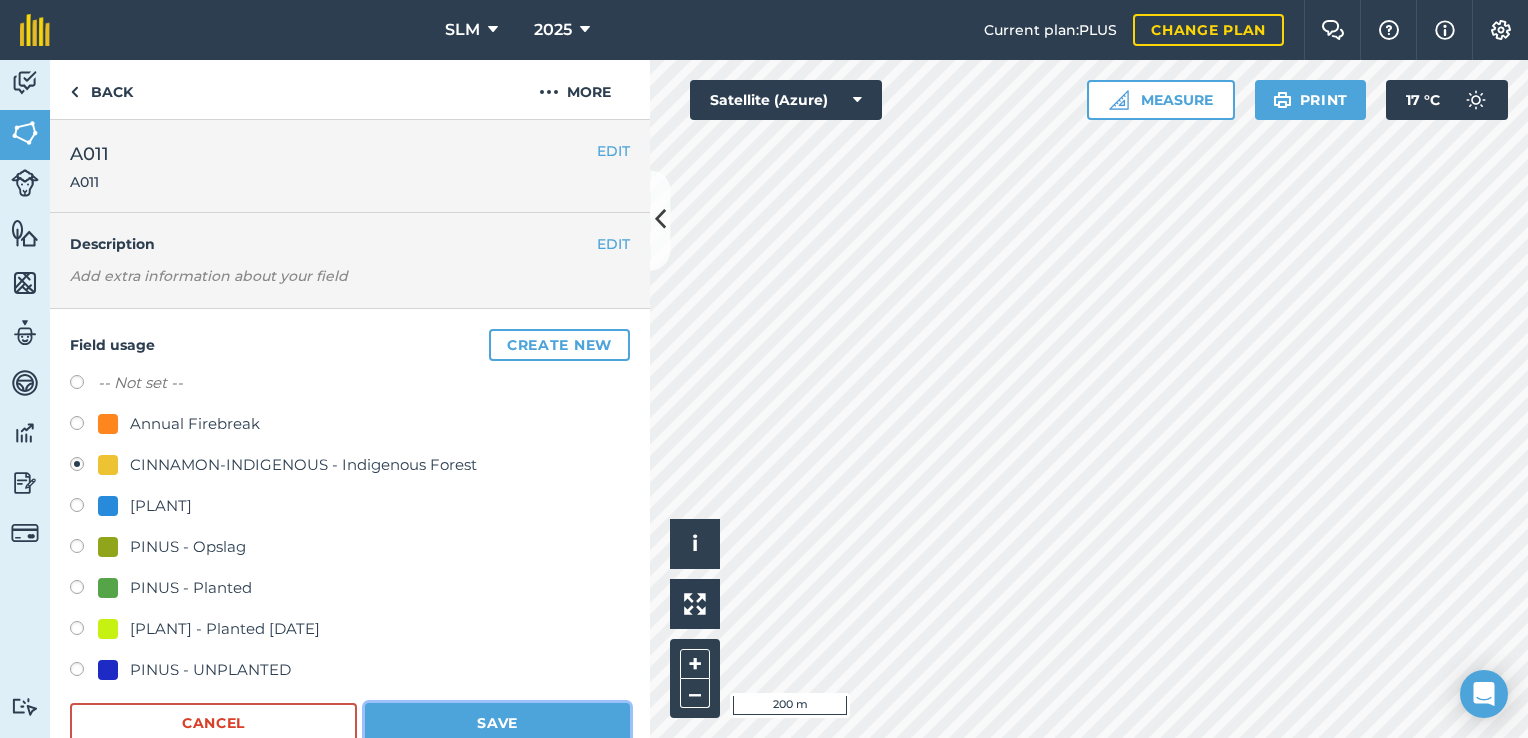 click on "Save" at bounding box center [497, 723] 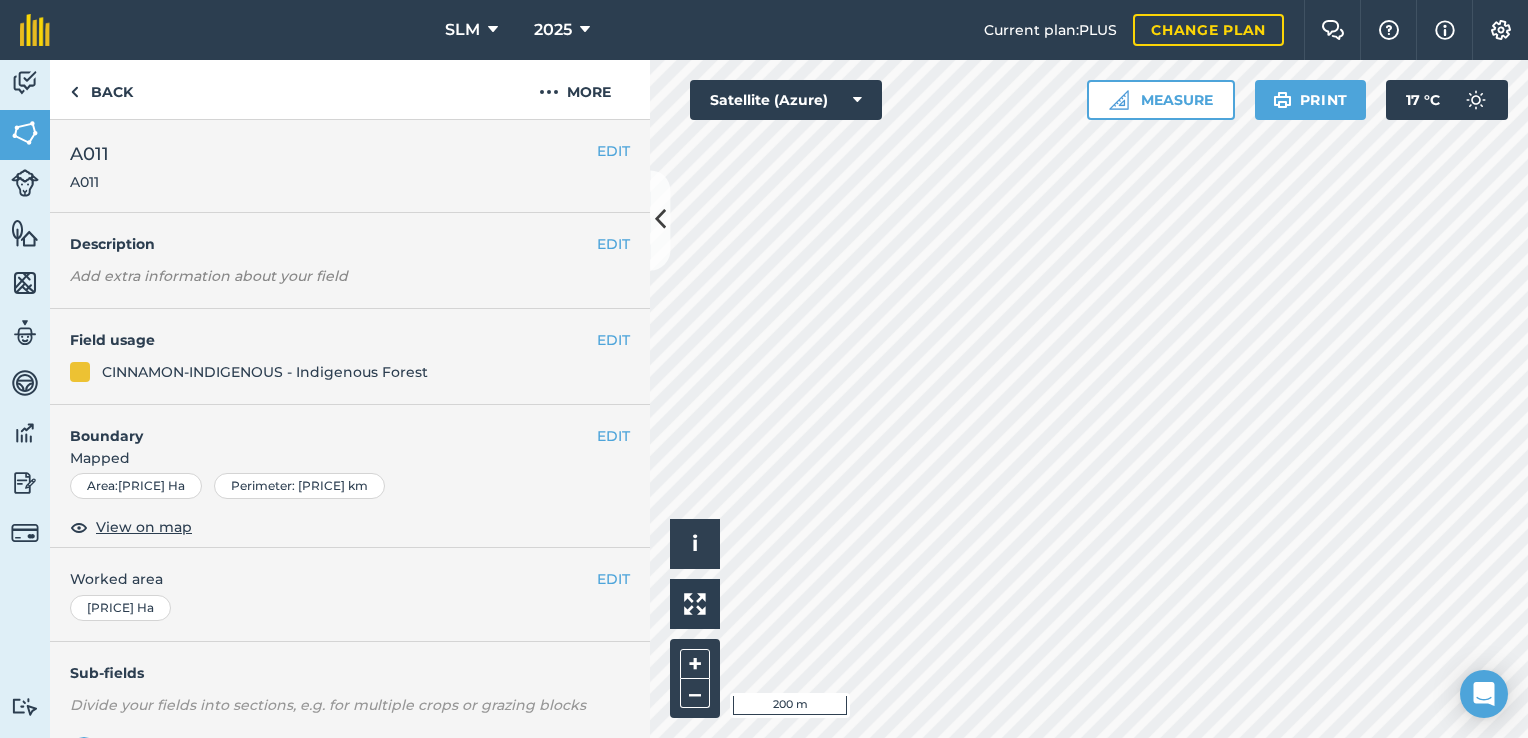 click on "Field usage" at bounding box center [333, 340] 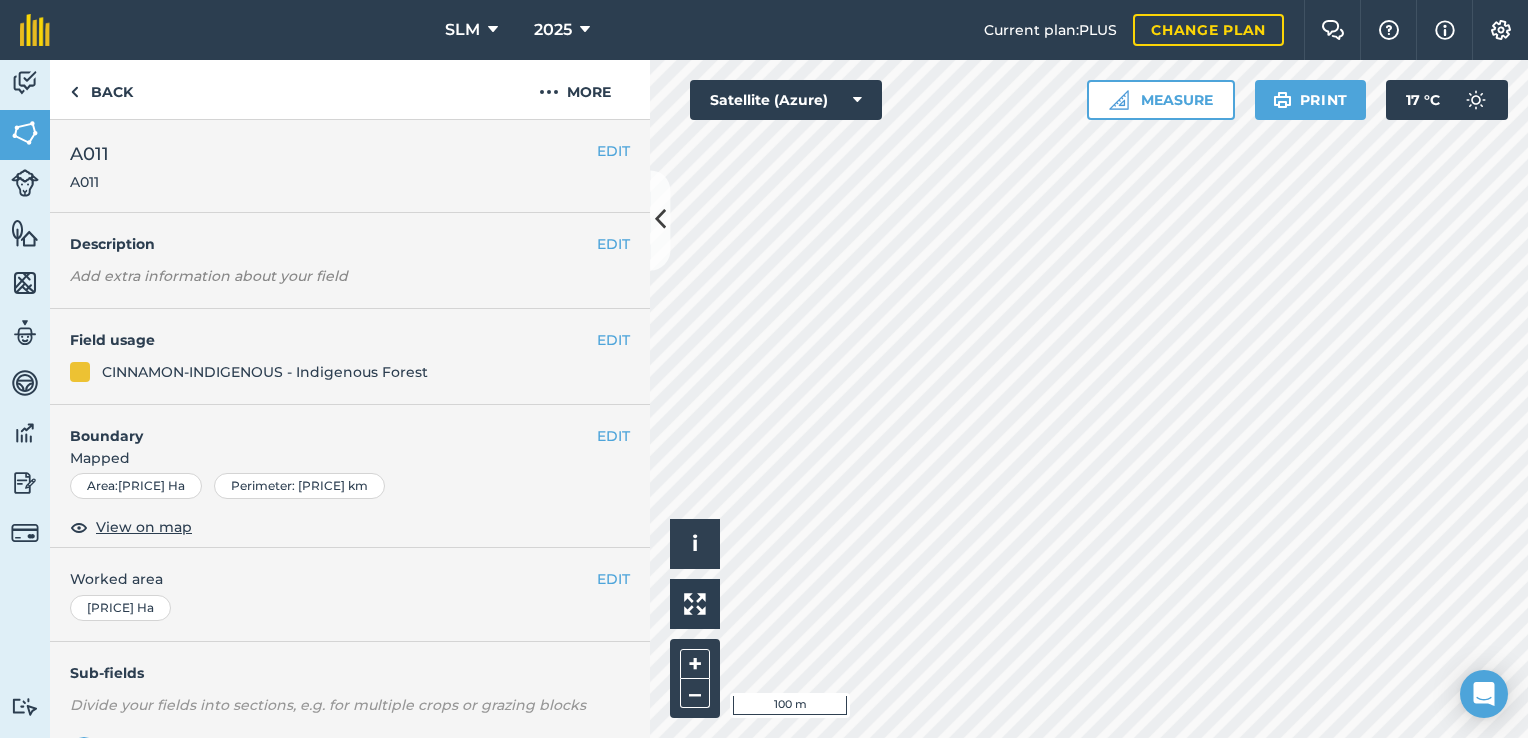 click on "EDIT Field usage CINNAMON-INDIGENOUS - Indigenous Forest" at bounding box center [350, 357] 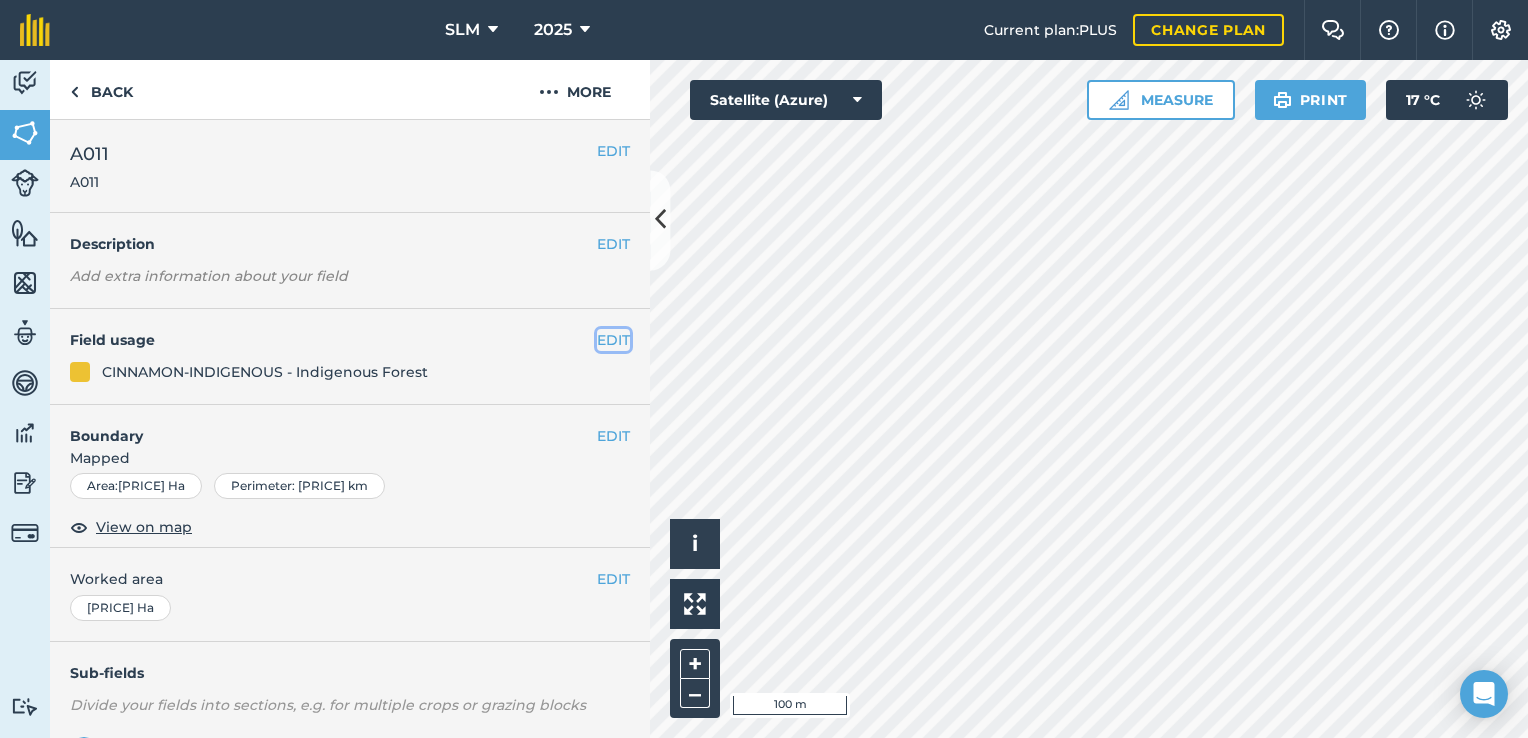 click on "EDIT" at bounding box center [613, 340] 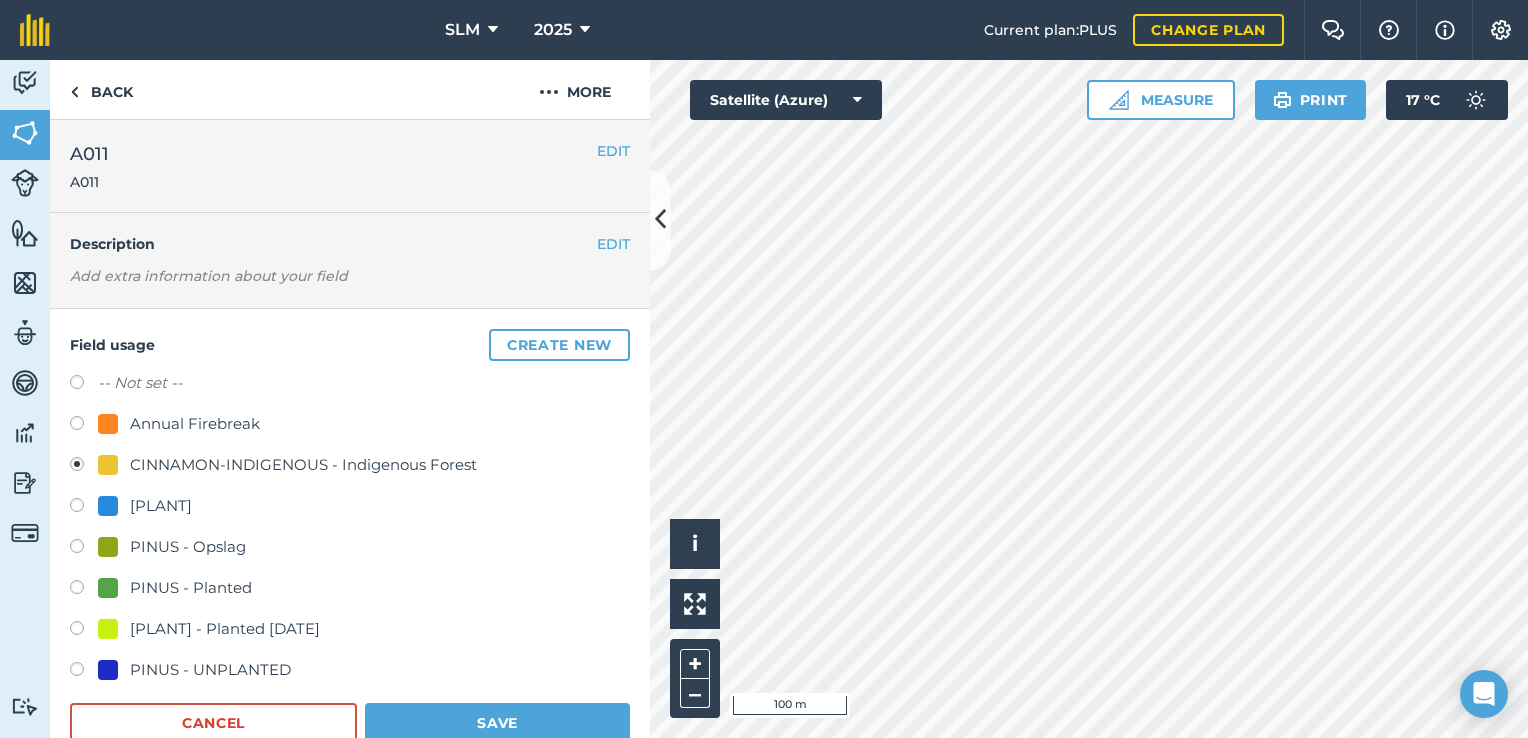 click at bounding box center (84, 590) 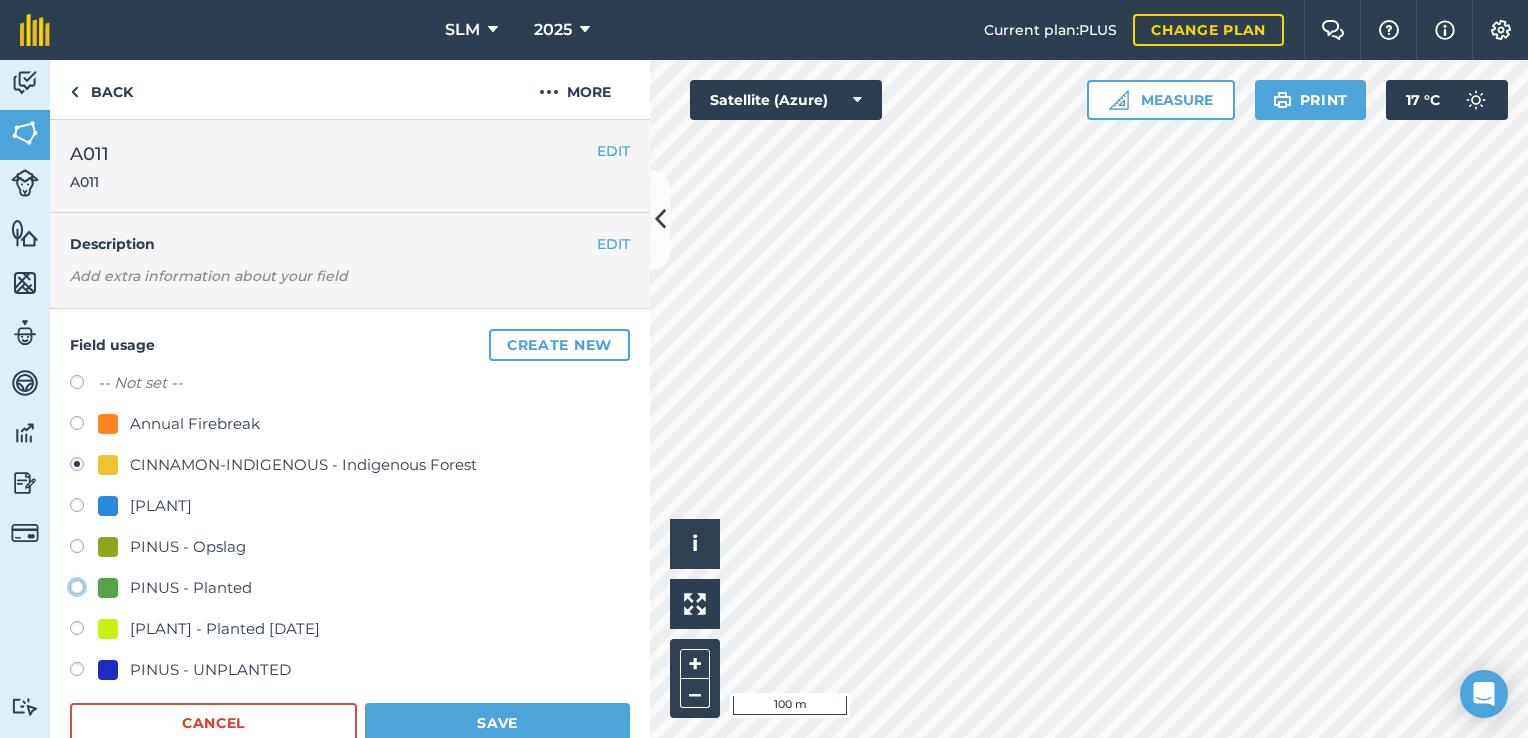 radio on "true" 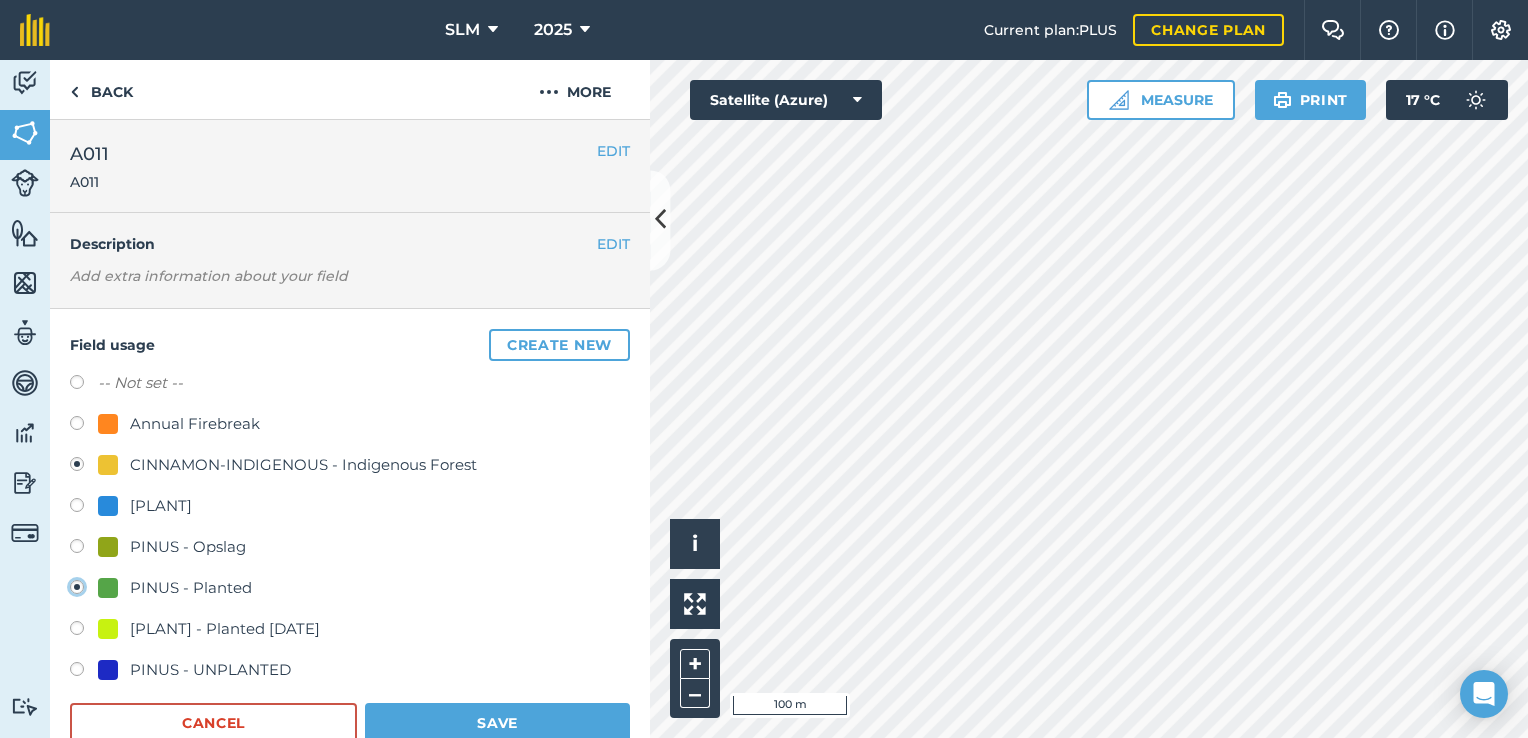 radio on "false" 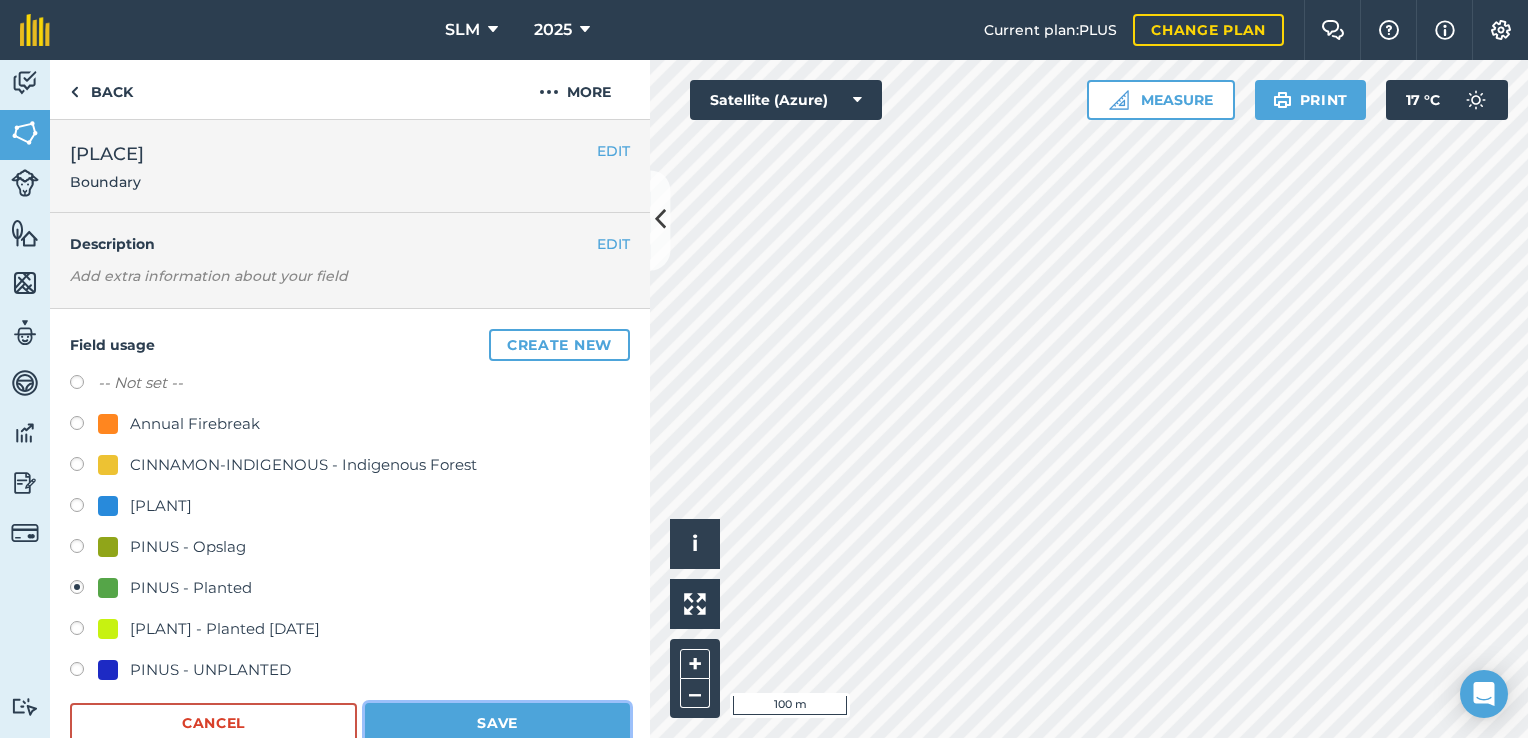 click on "Save" at bounding box center (497, 723) 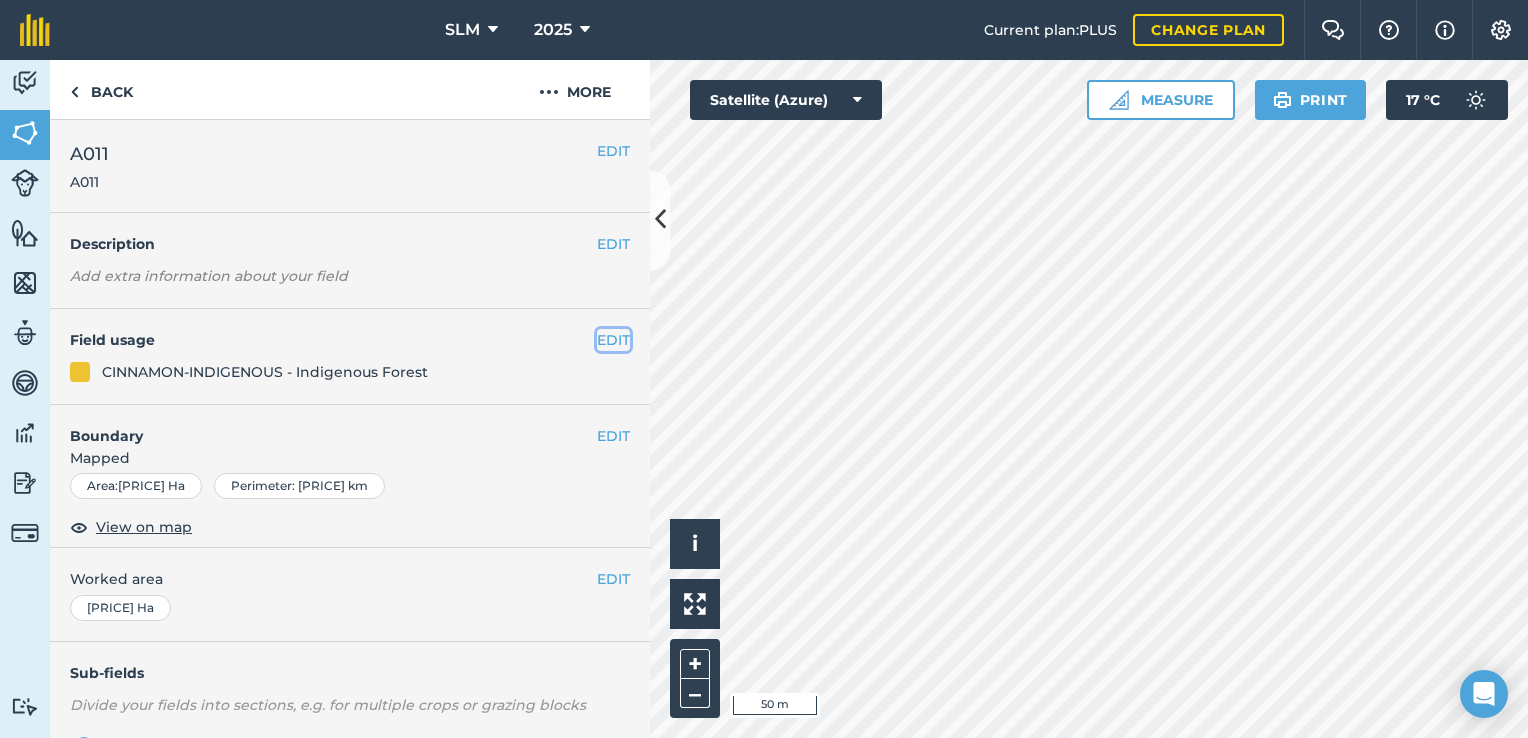 click on "EDIT" at bounding box center (613, 340) 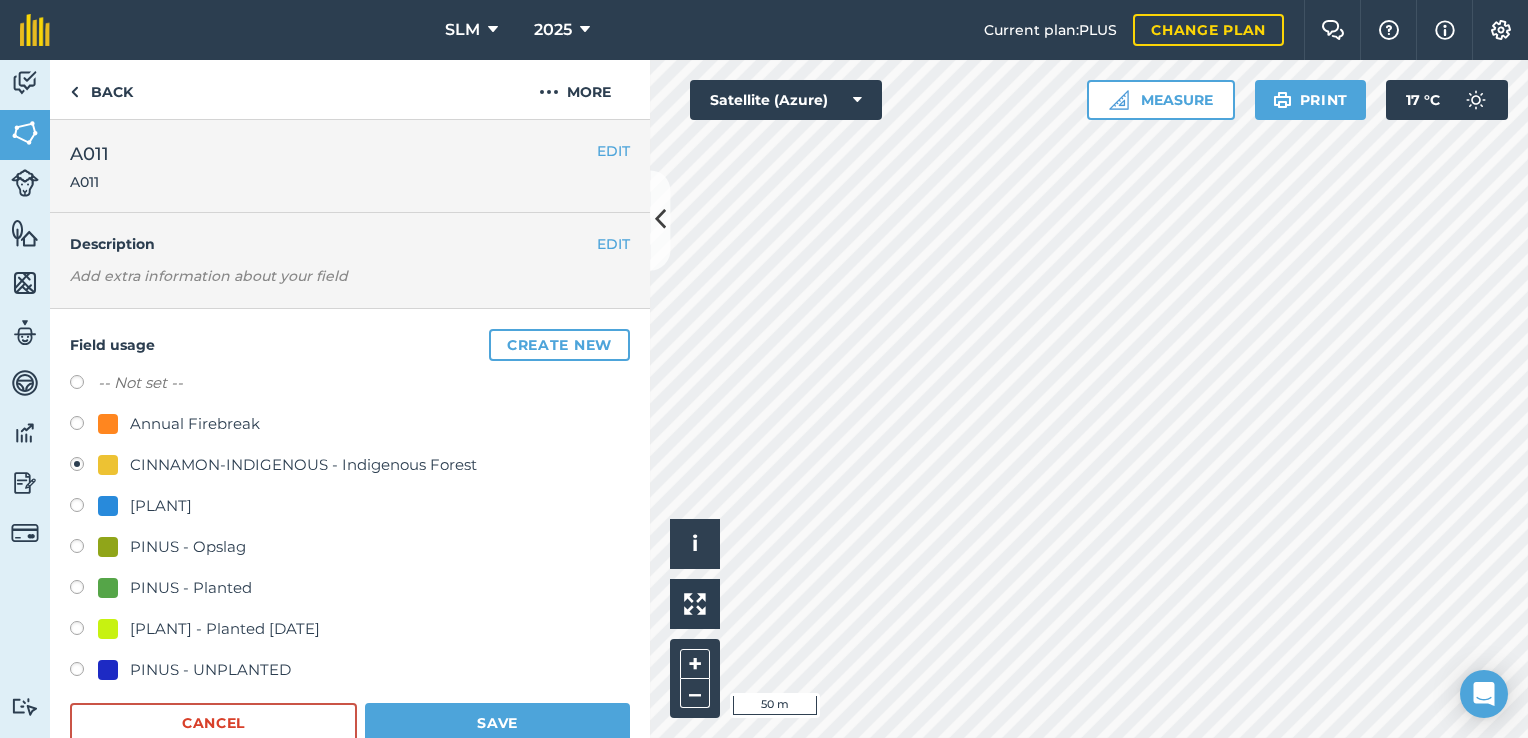 click at bounding box center [84, 590] 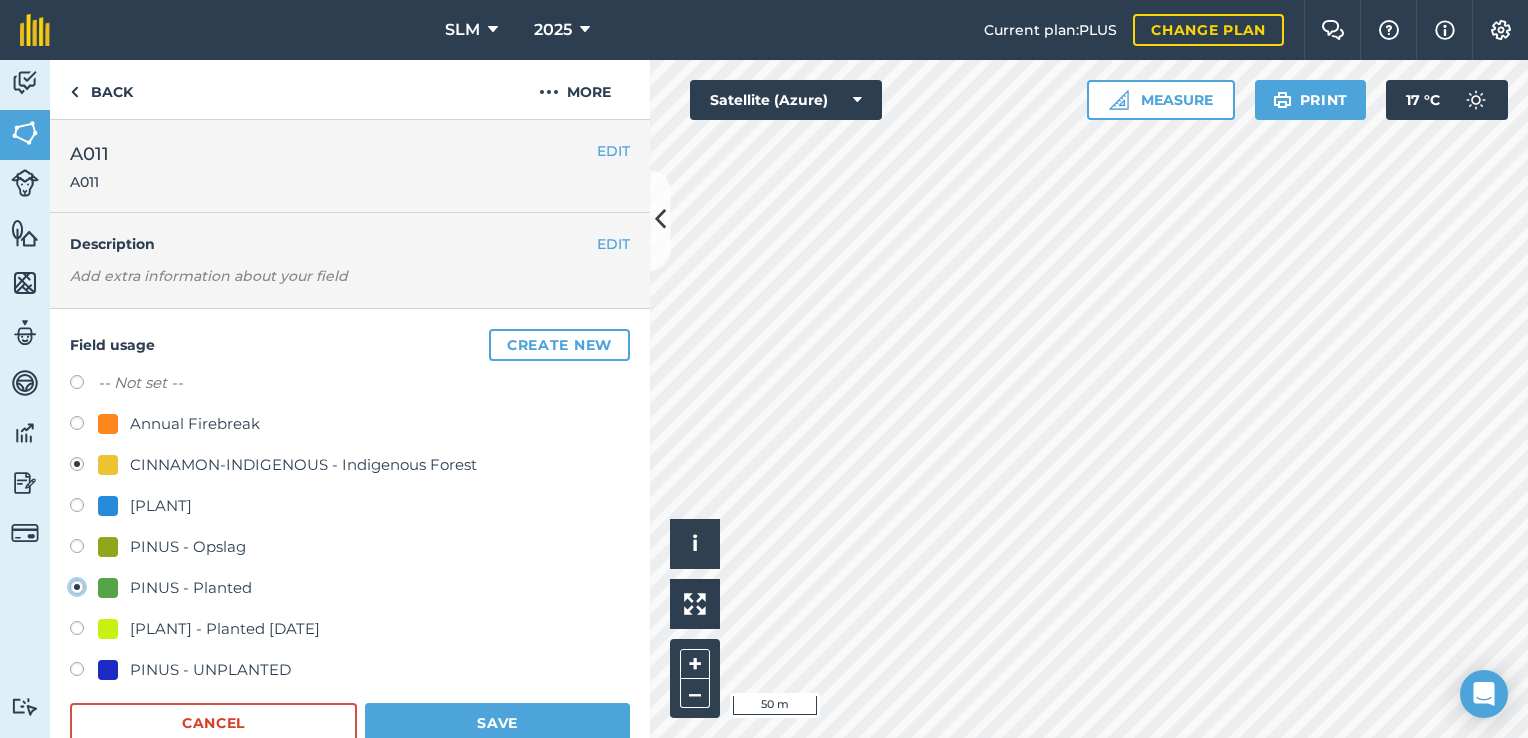 radio on "true" 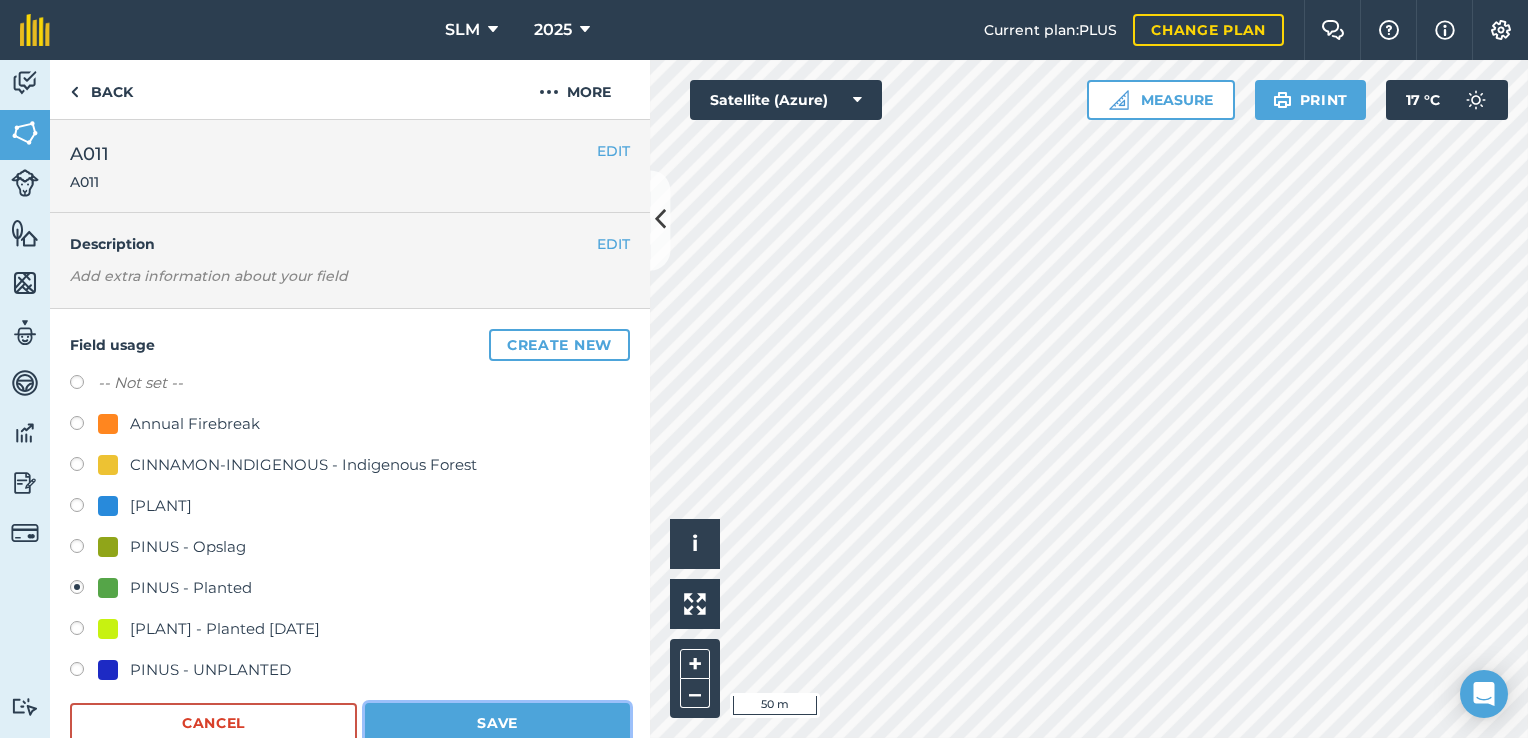 click on "Save" at bounding box center [497, 723] 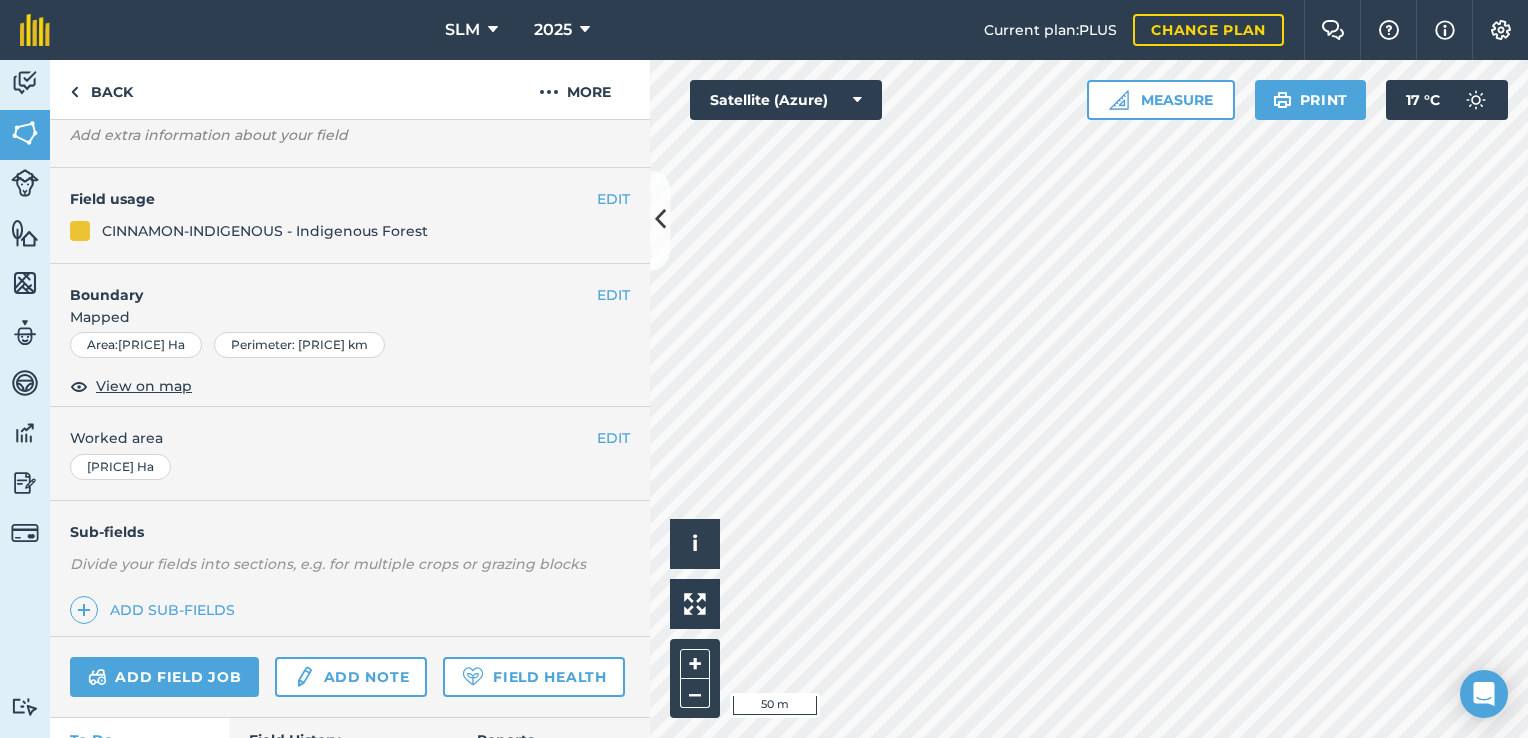 scroll, scrollTop: 0, scrollLeft: 0, axis: both 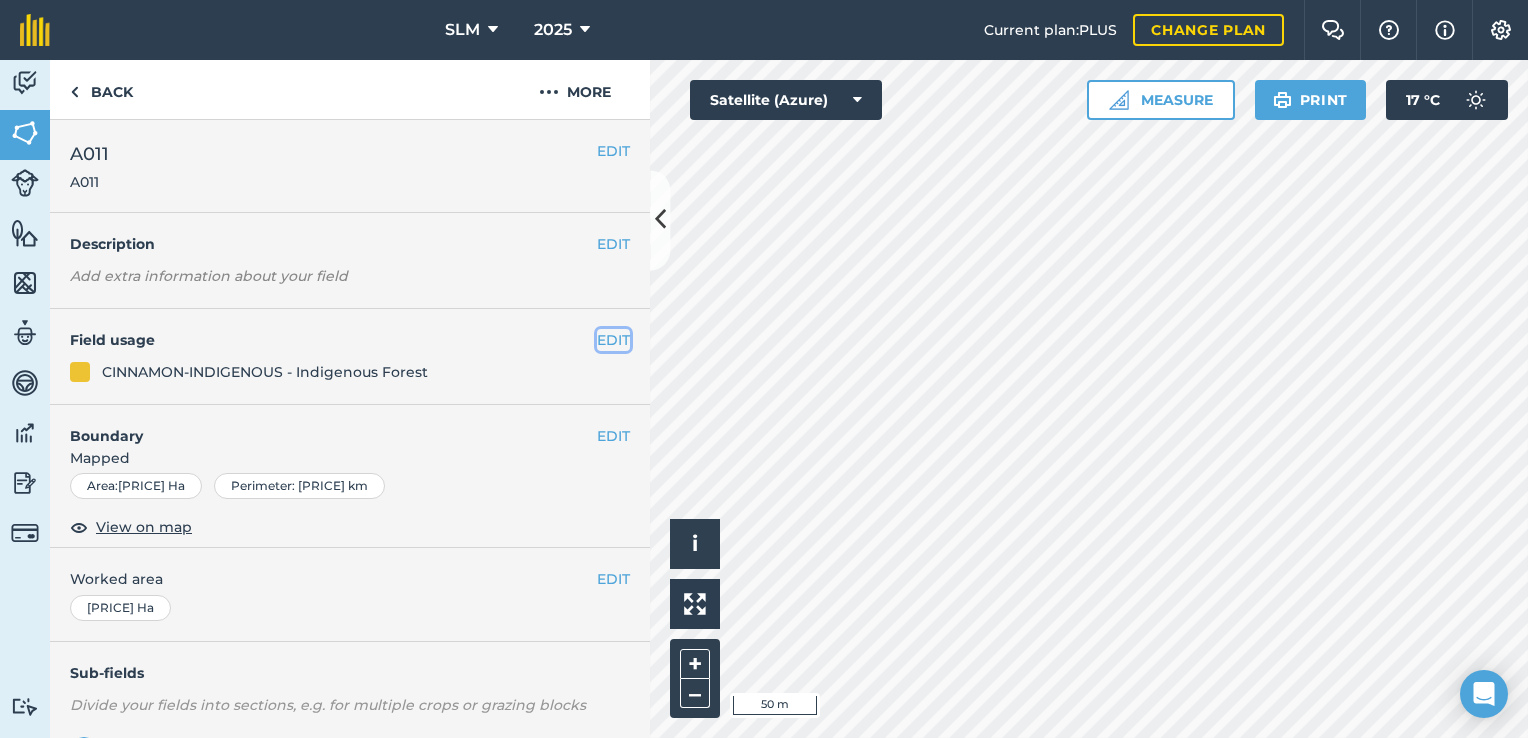 click on "EDIT" at bounding box center (613, 340) 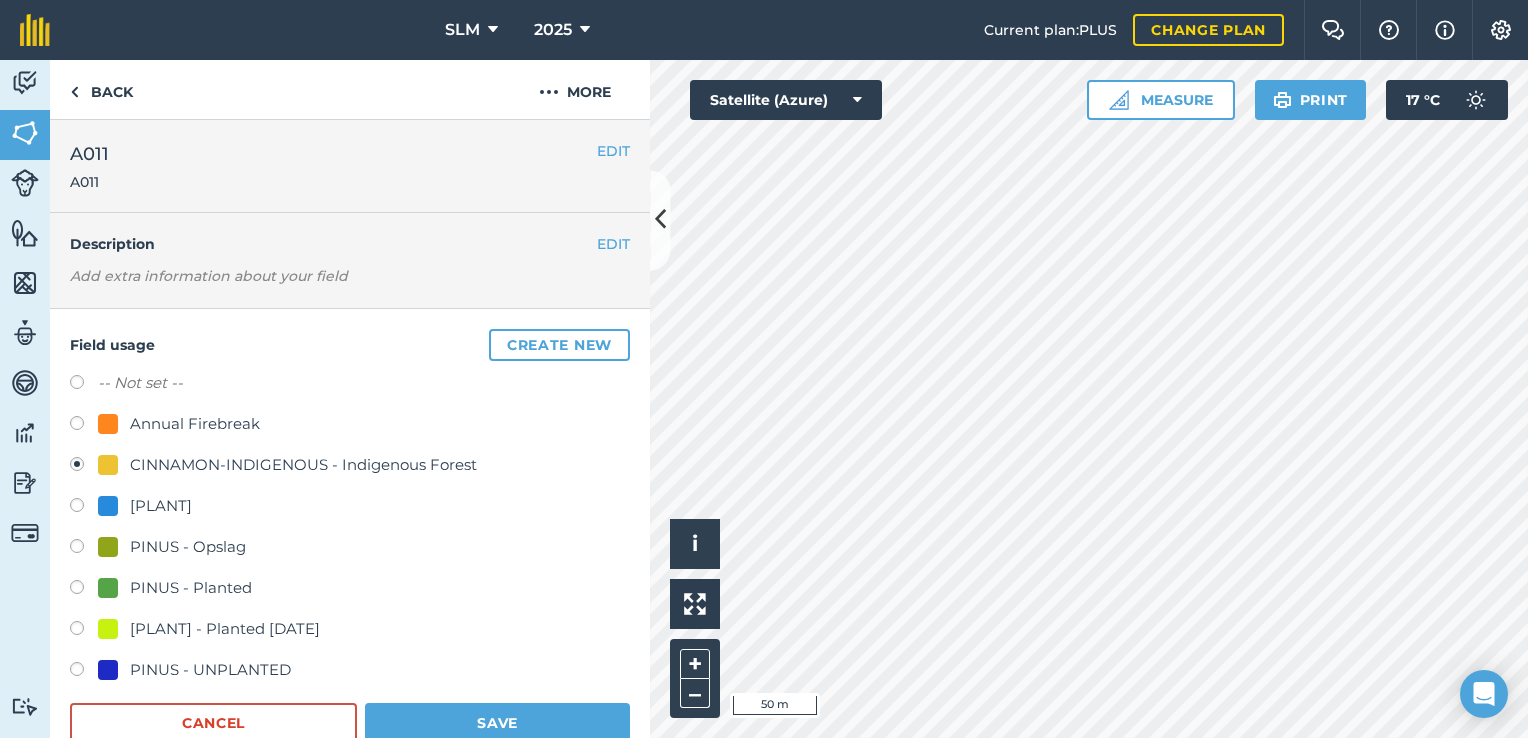 click at bounding box center [84, 467] 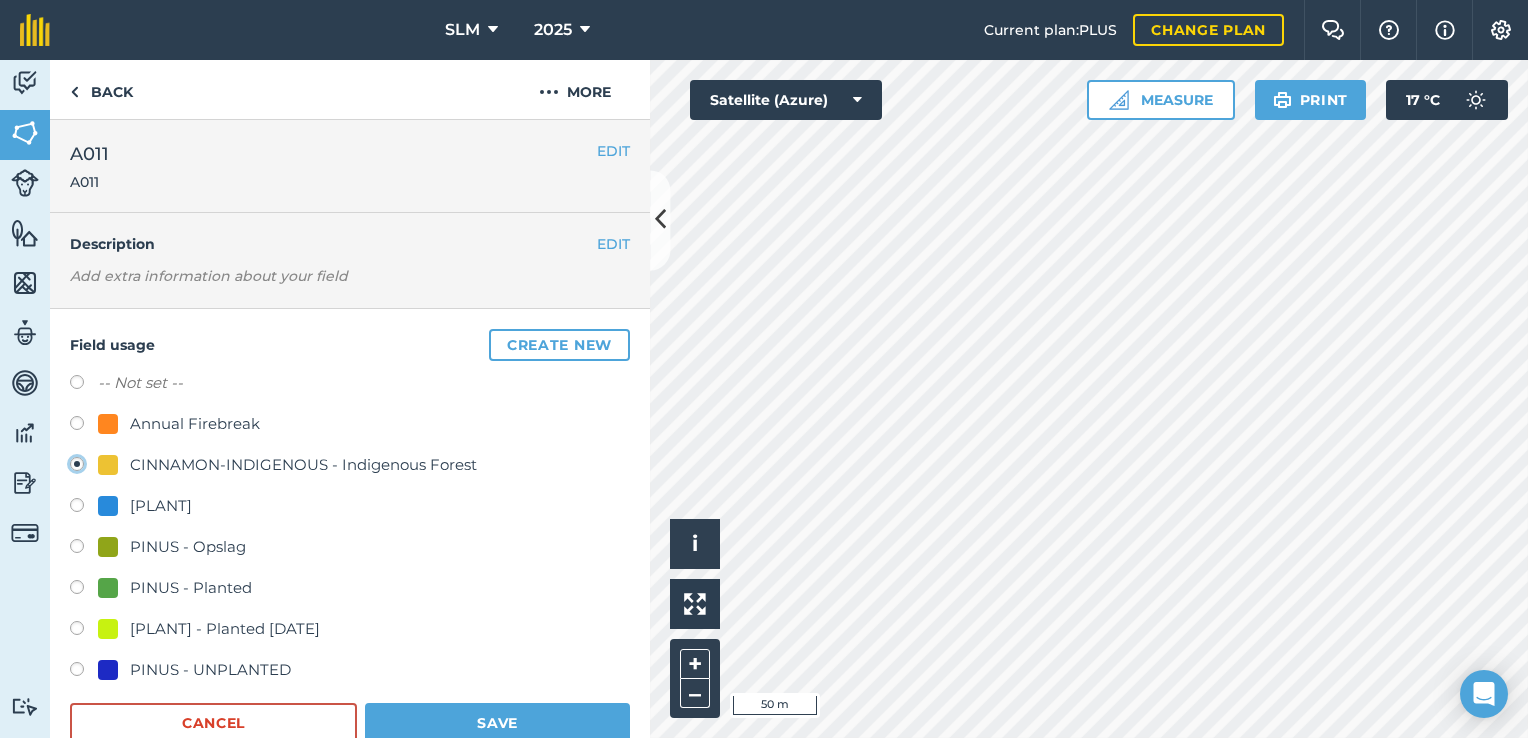 click on "CINNAMON-INDIGENOUS - Indigenous Forest" at bounding box center [-9923, 463] 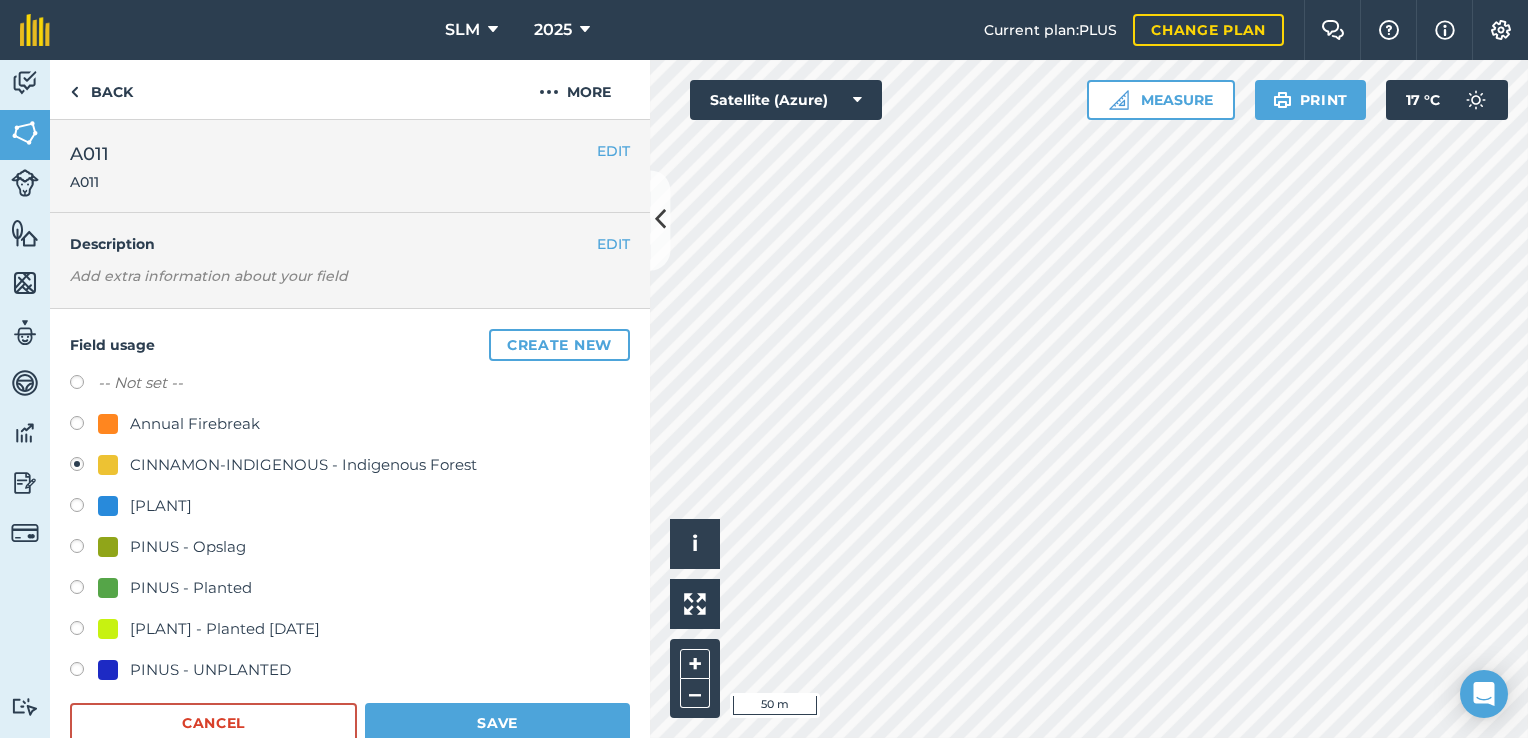 click at bounding box center [84, 590] 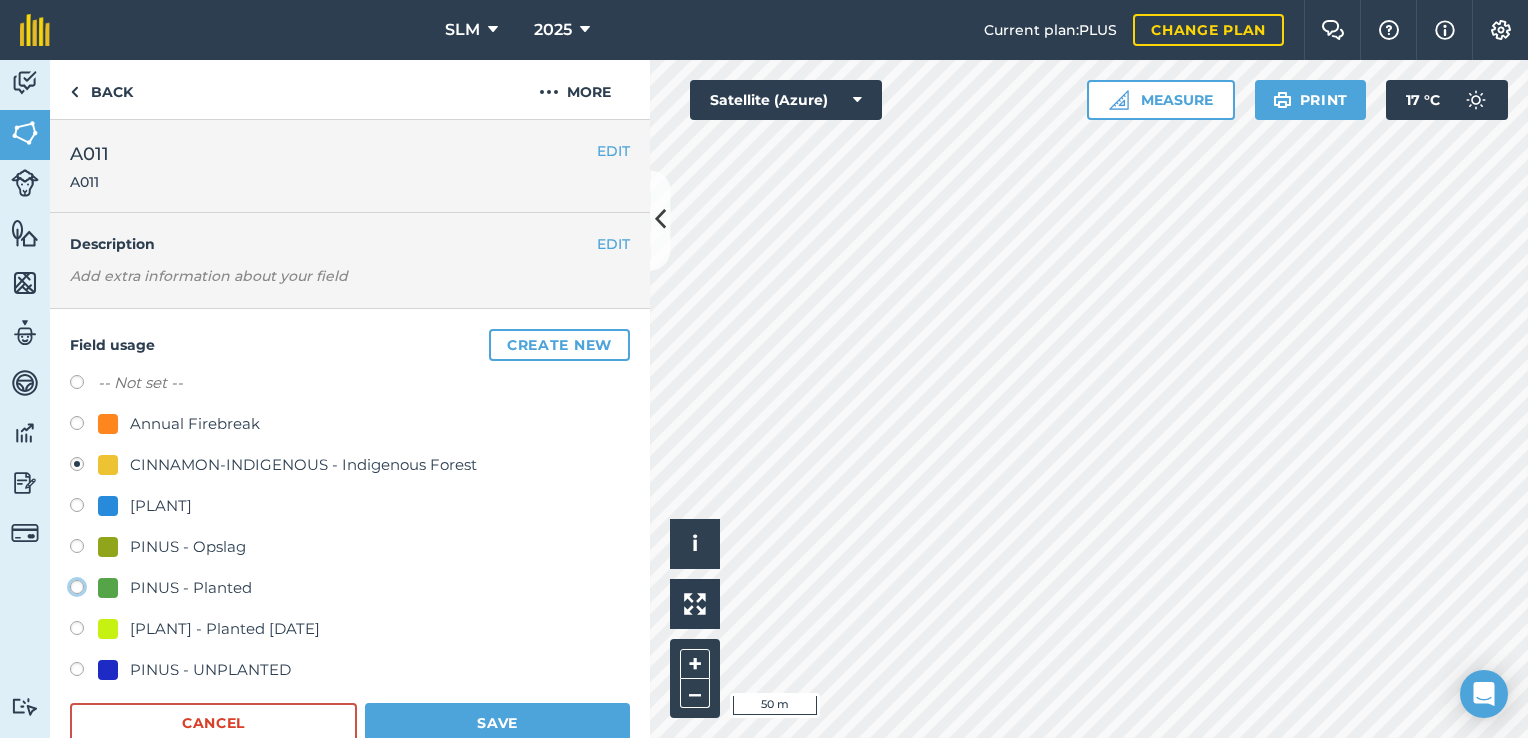 click on "PINUS - Planted" at bounding box center [-9923, 586] 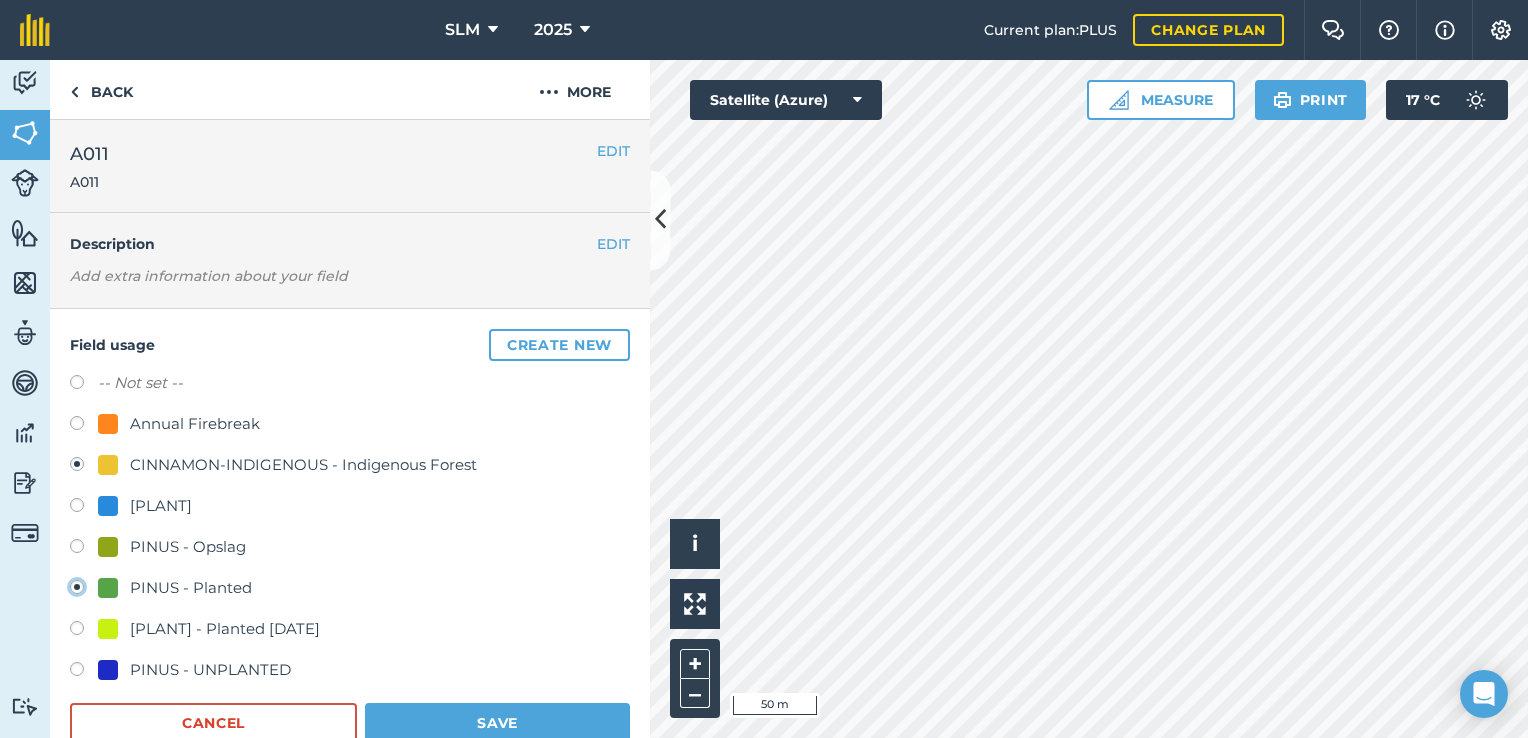 radio on "true" 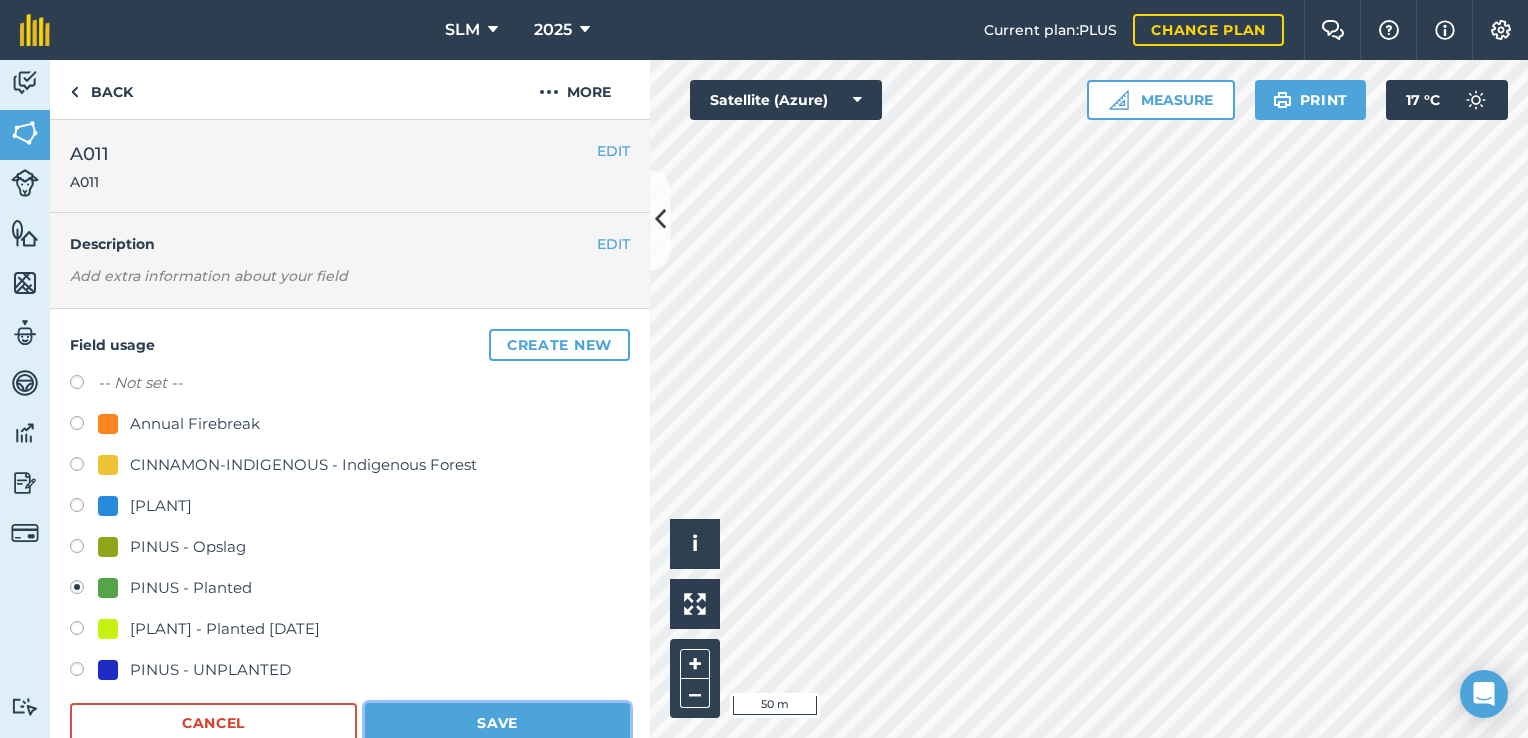 click on "Save" at bounding box center (497, 723) 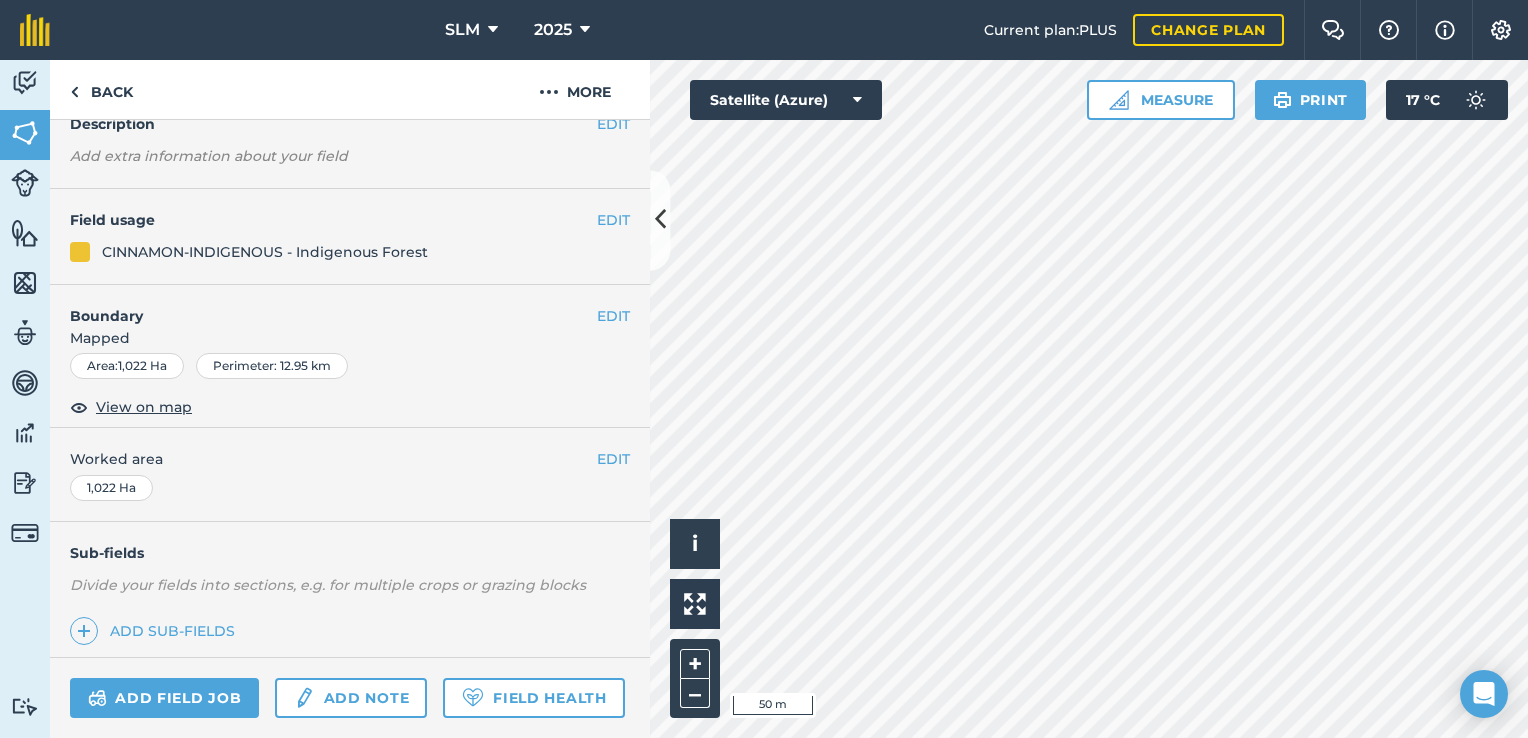 scroll, scrollTop: 280, scrollLeft: 0, axis: vertical 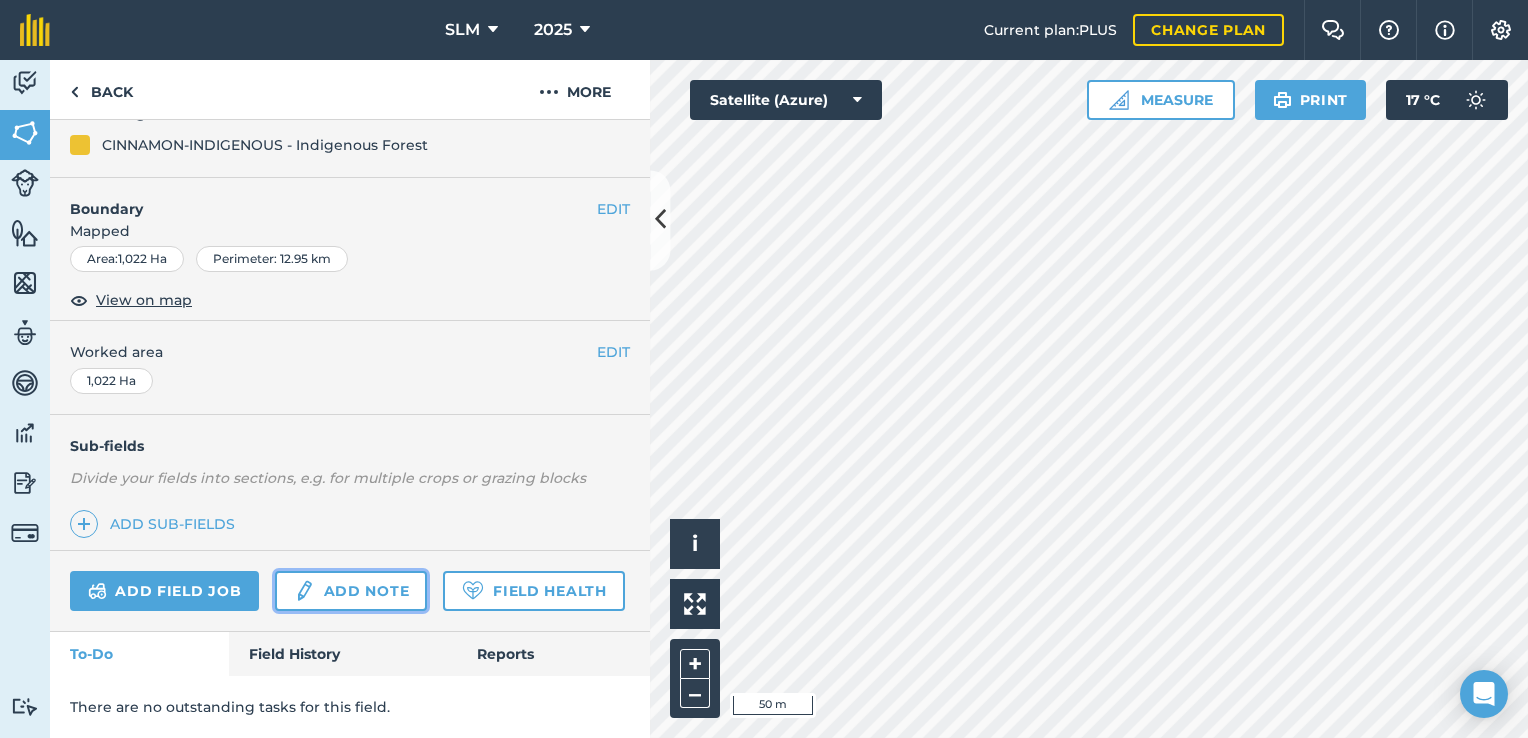 click on "Add note" at bounding box center [351, 591] 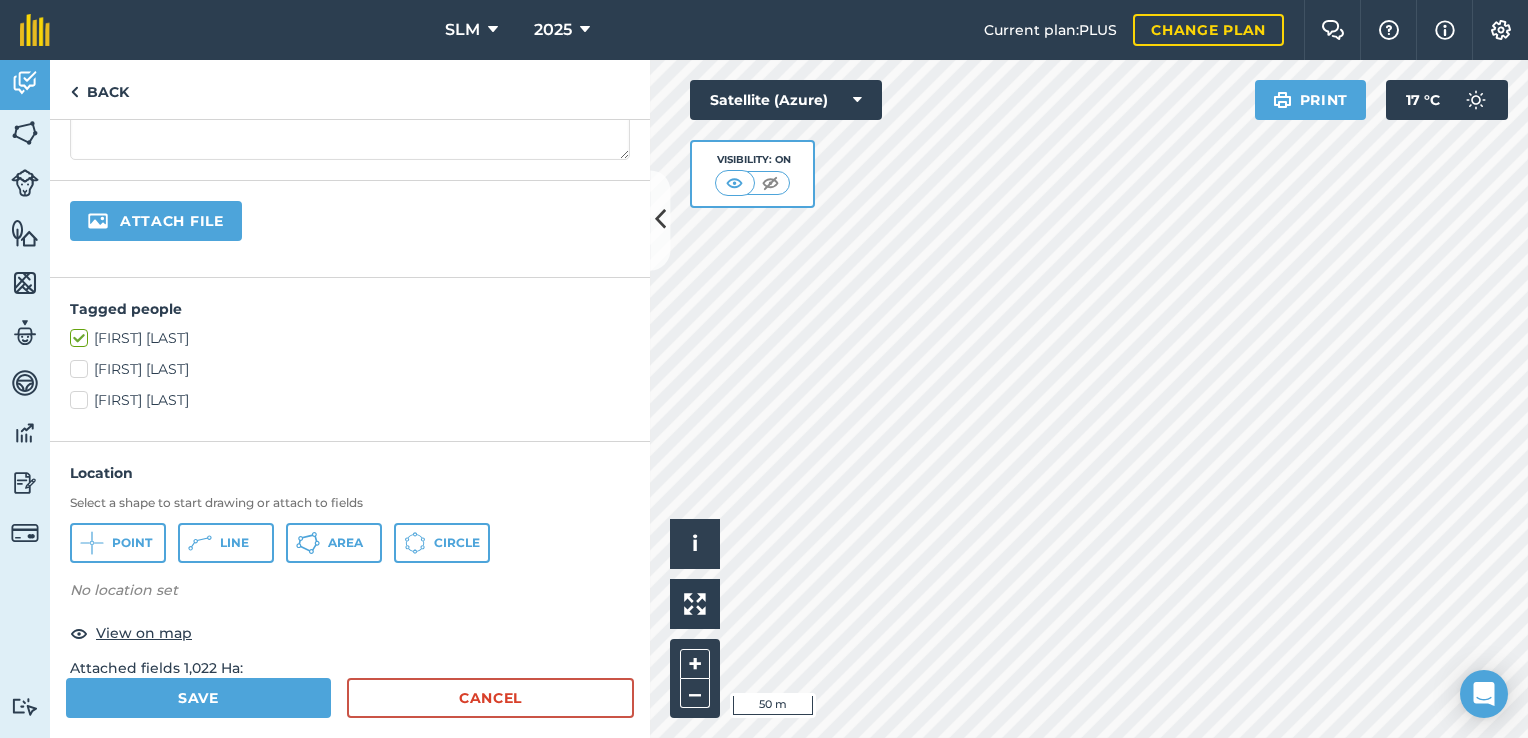 scroll, scrollTop: 316, scrollLeft: 0, axis: vertical 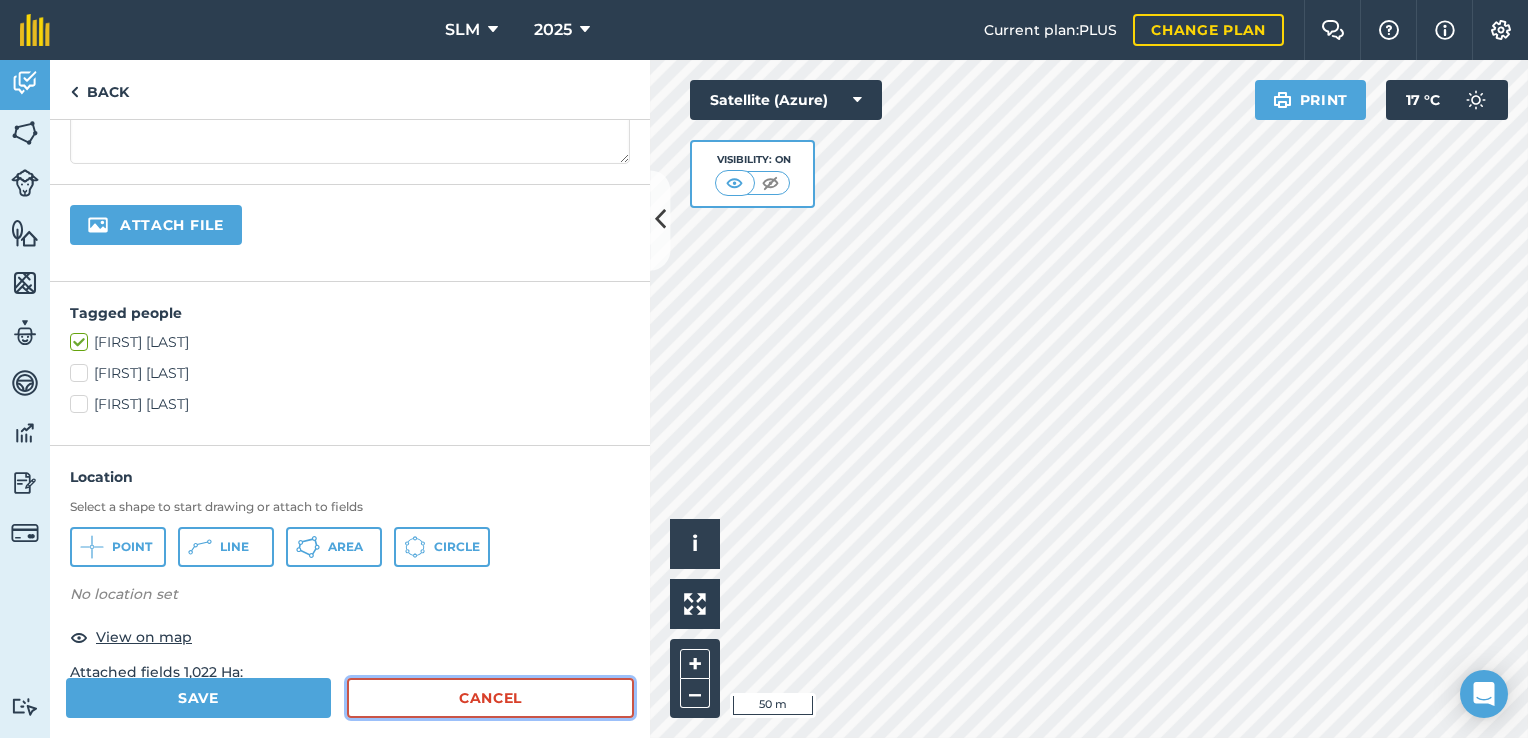 click on "Cancel" at bounding box center [490, 698] 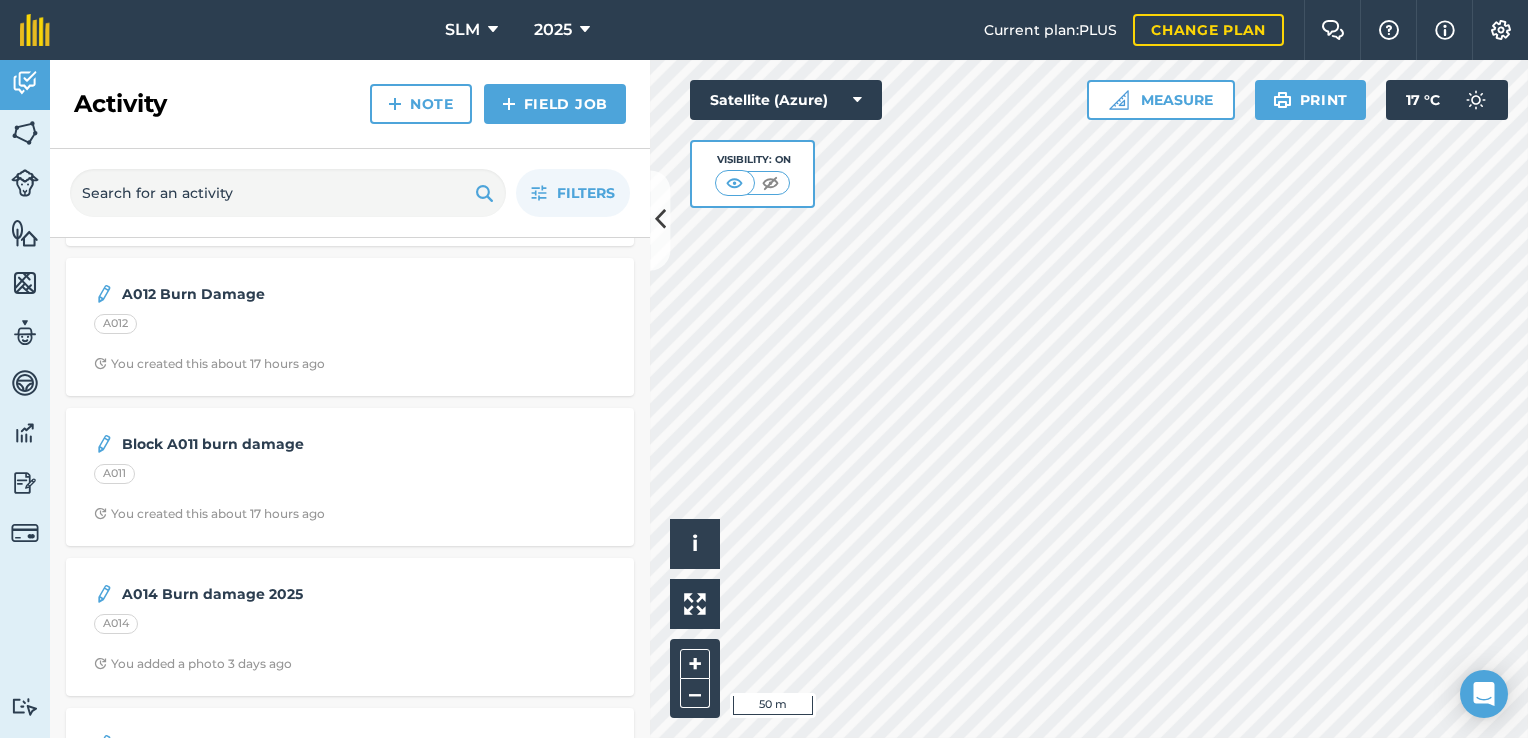 scroll, scrollTop: 0, scrollLeft: 0, axis: both 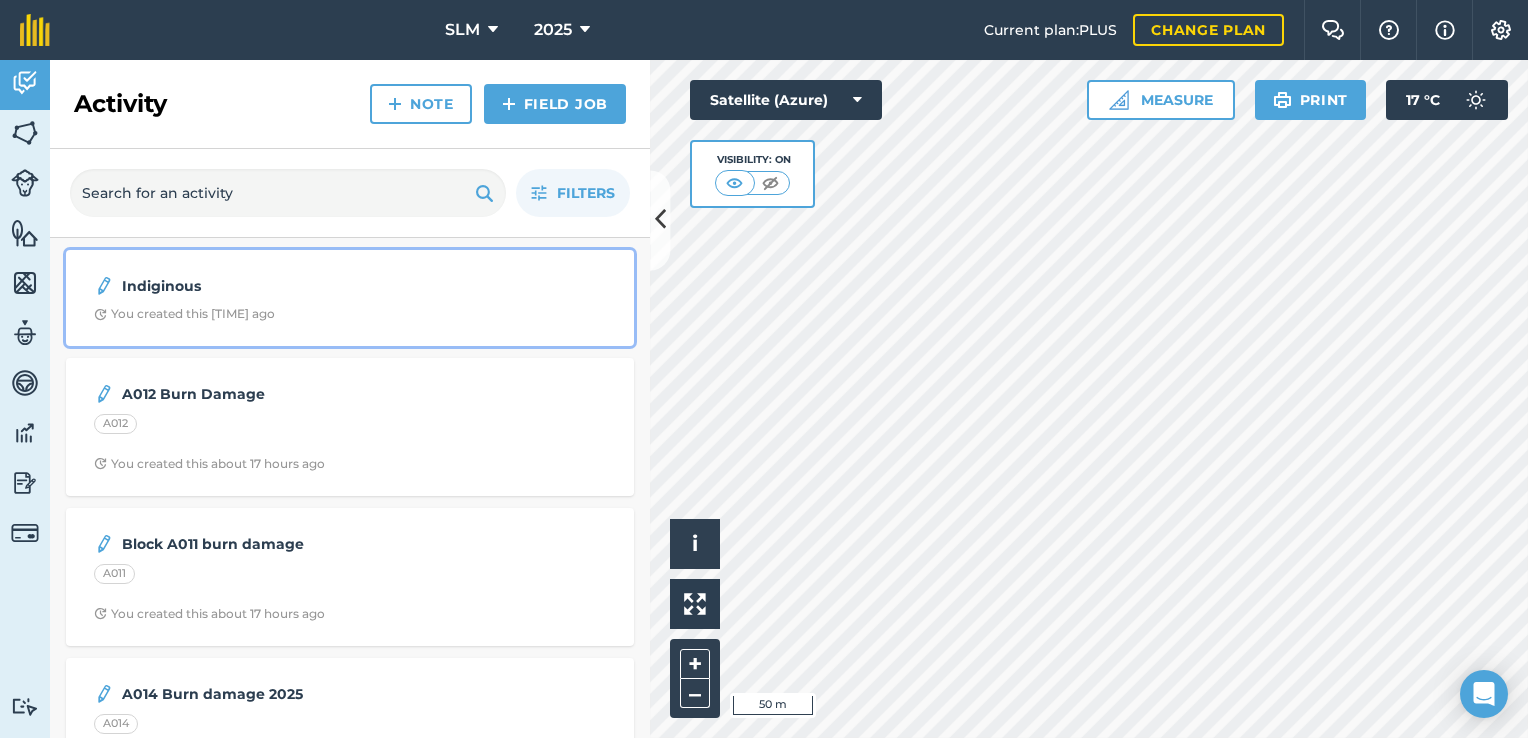 click on "Indiginous You created this 3 minutes ago" at bounding box center [350, 298] 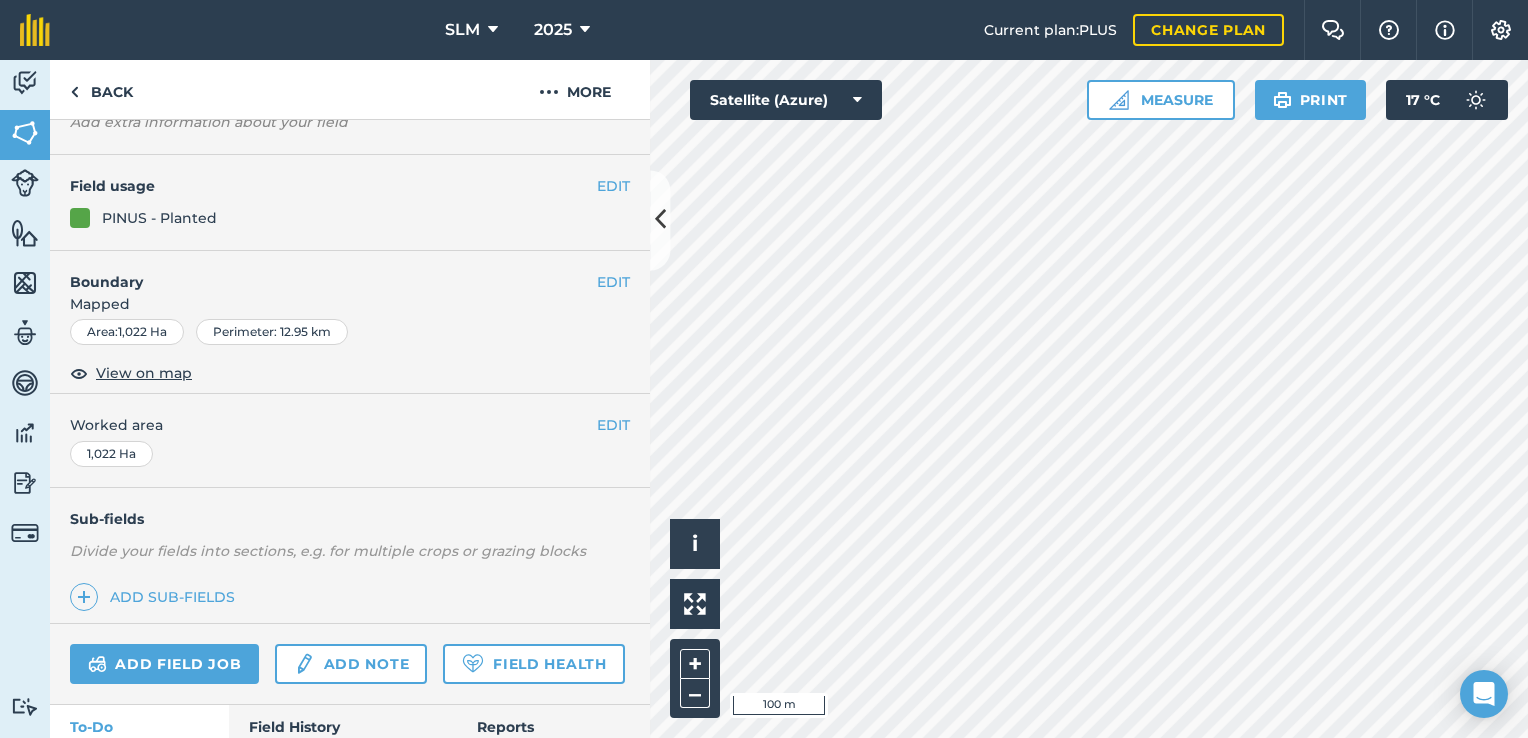 scroll, scrollTop: 280, scrollLeft: 0, axis: vertical 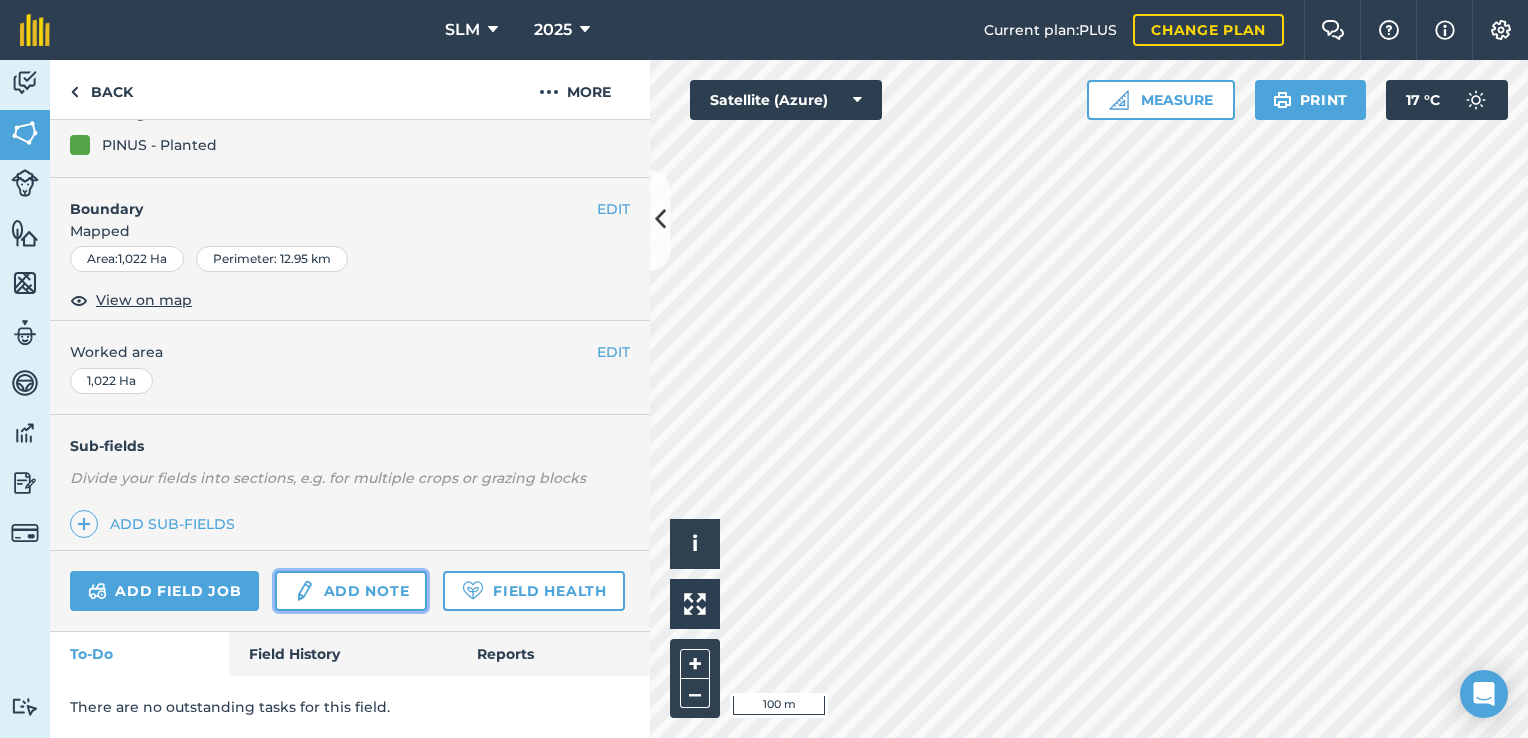 click on "Add note" at bounding box center (351, 591) 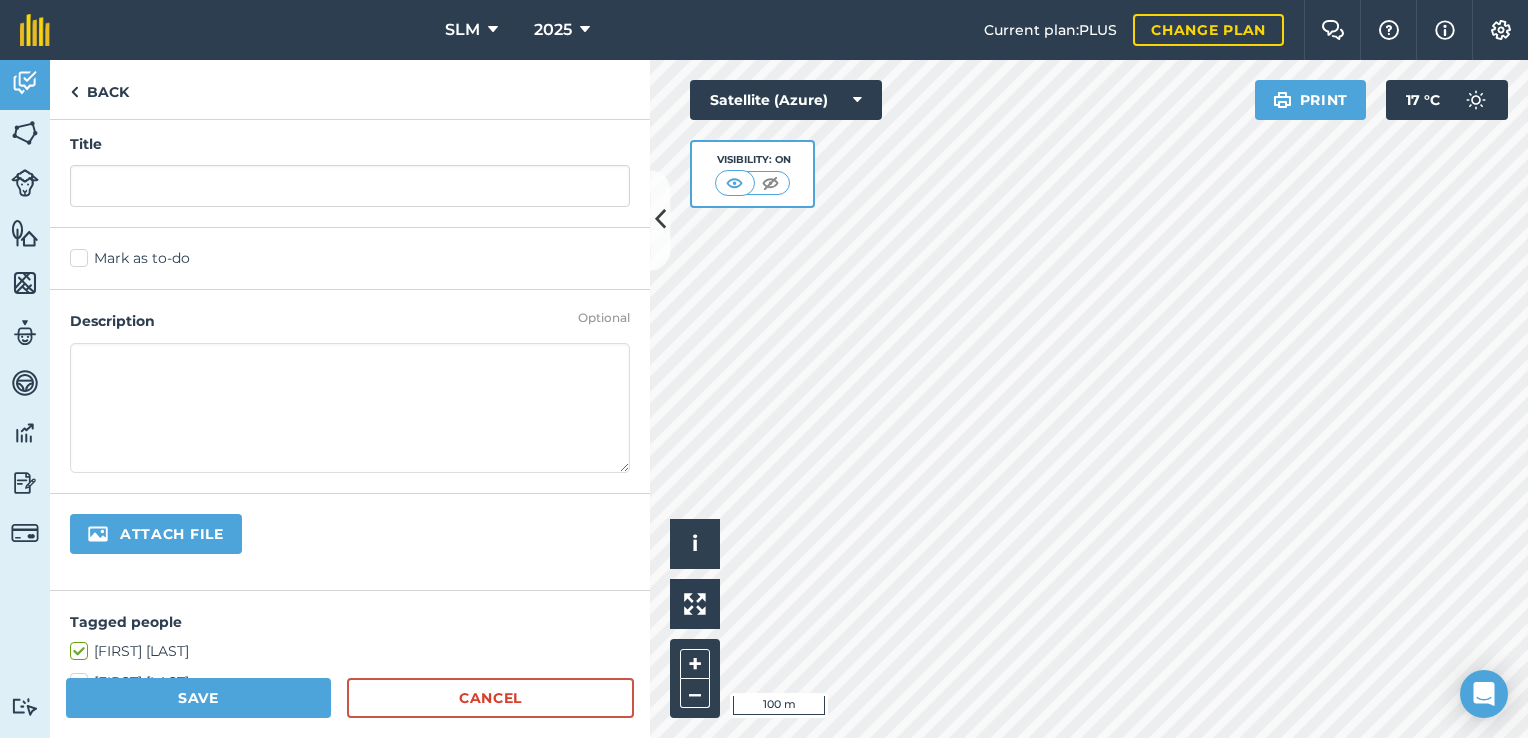scroll, scrollTop: 0, scrollLeft: 0, axis: both 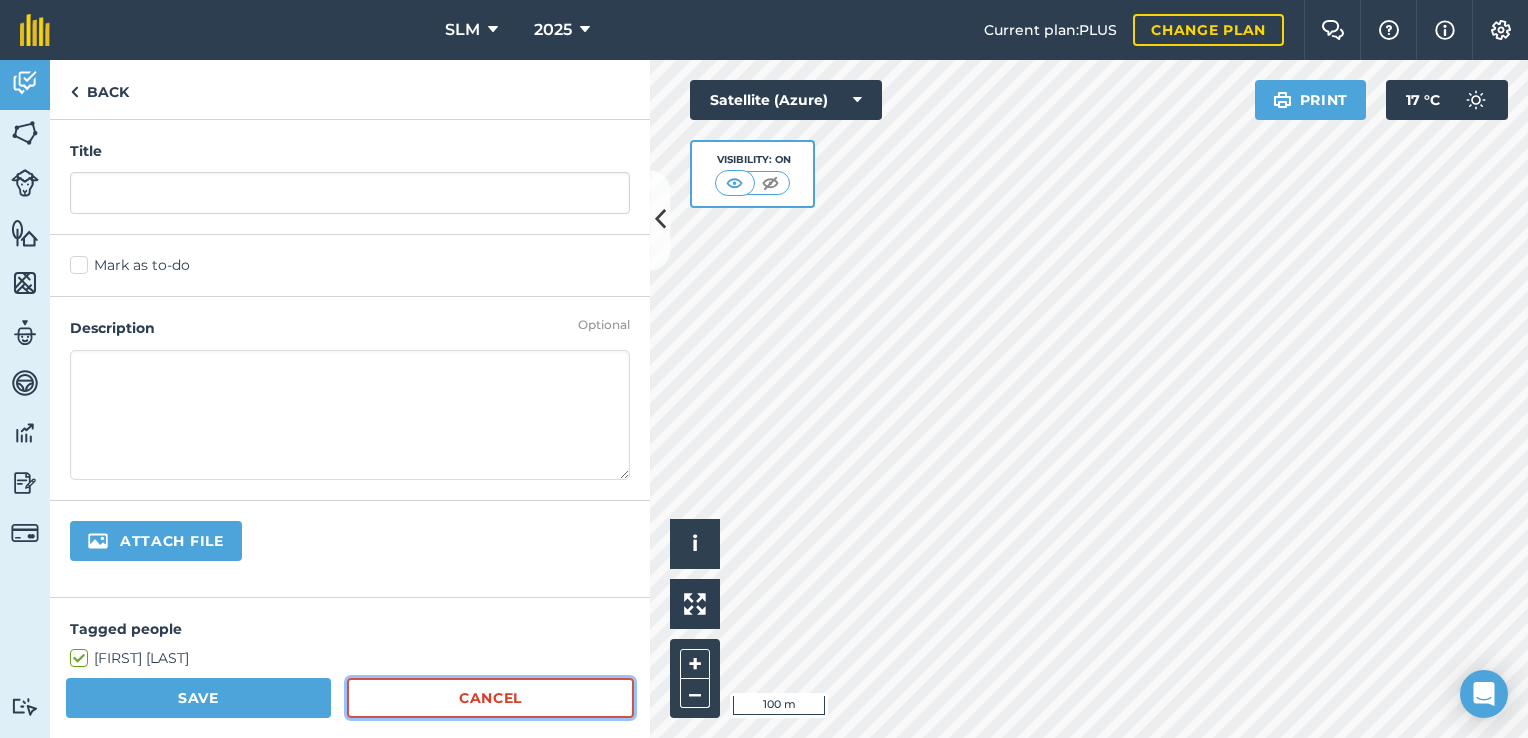 click on "Cancel" at bounding box center [490, 698] 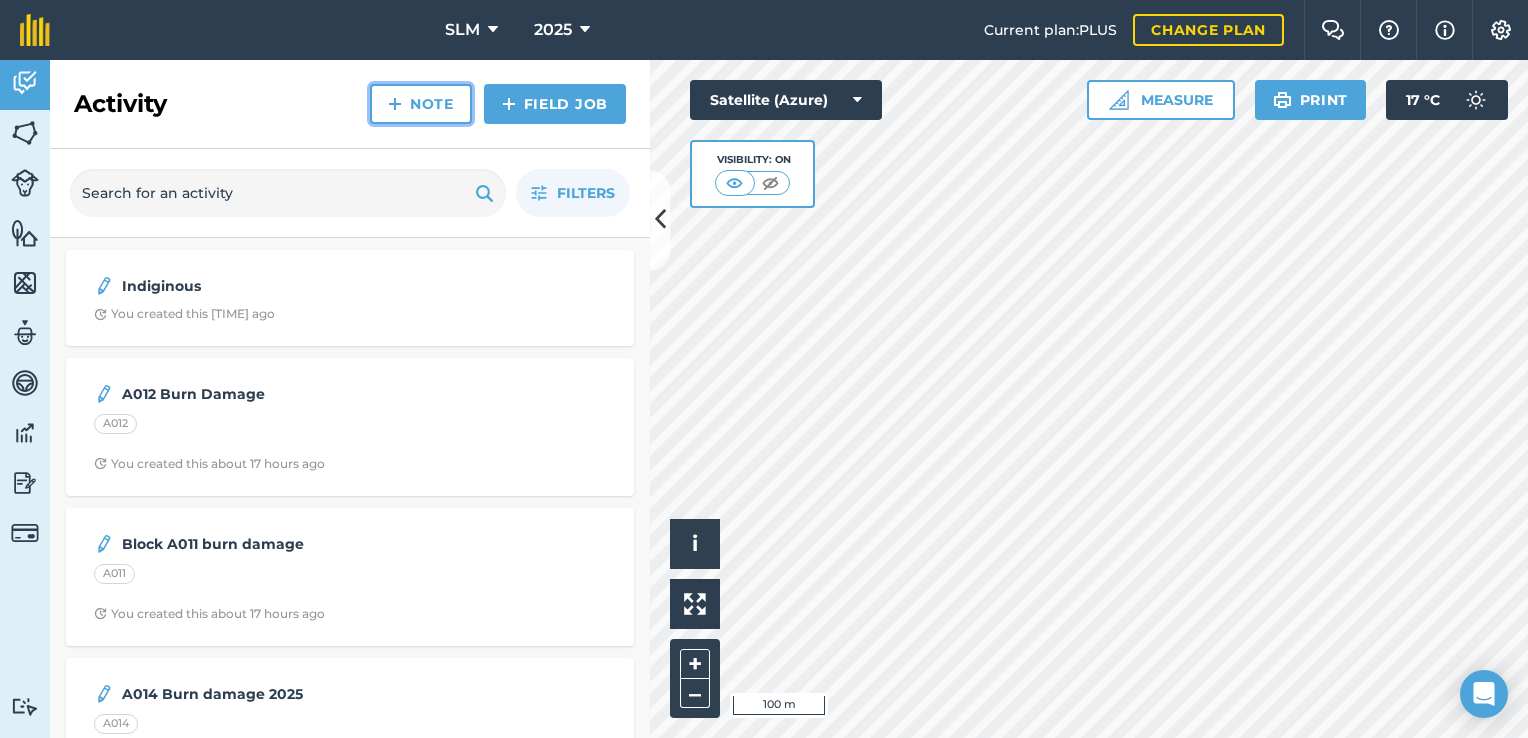 click on "Note" at bounding box center [421, 104] 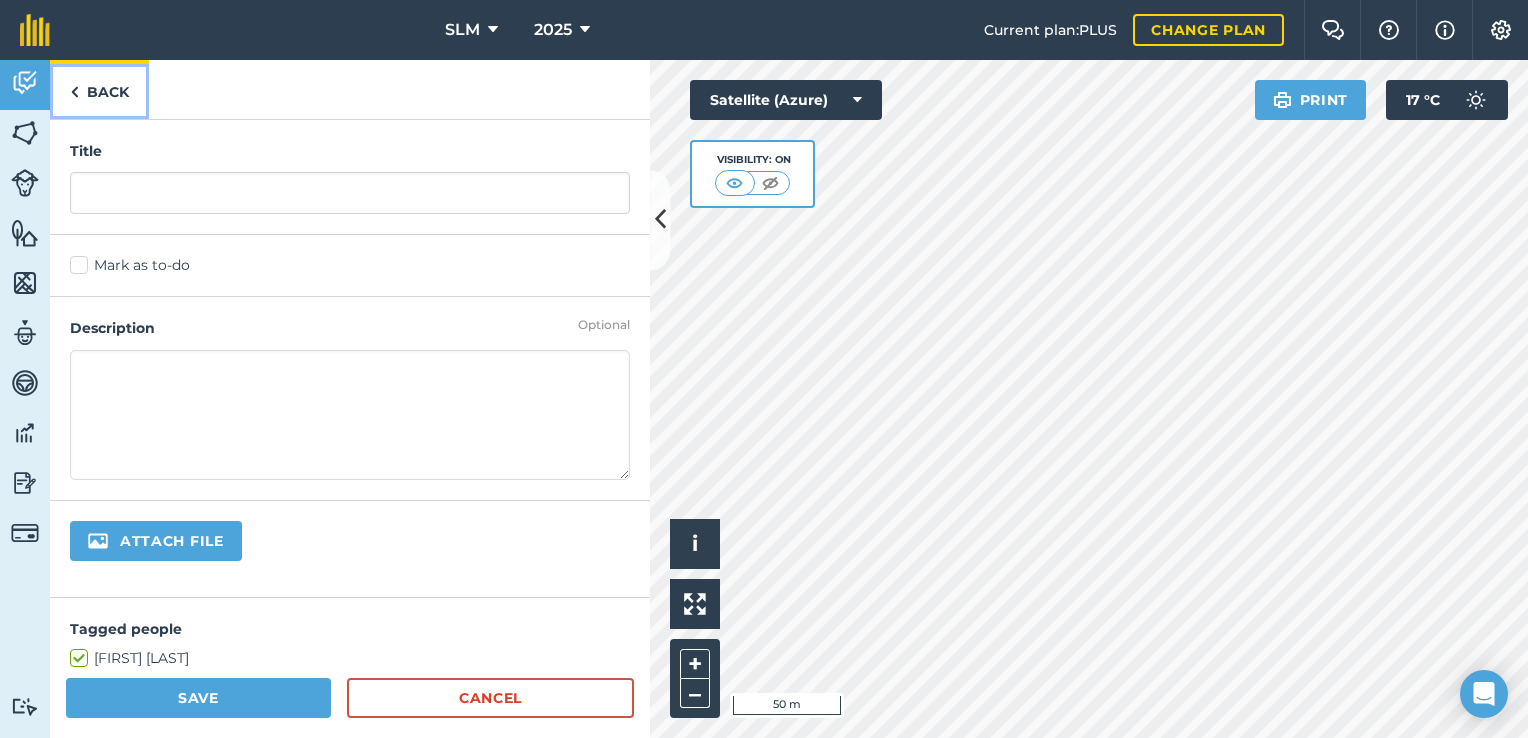 click on "Back" at bounding box center (99, 89) 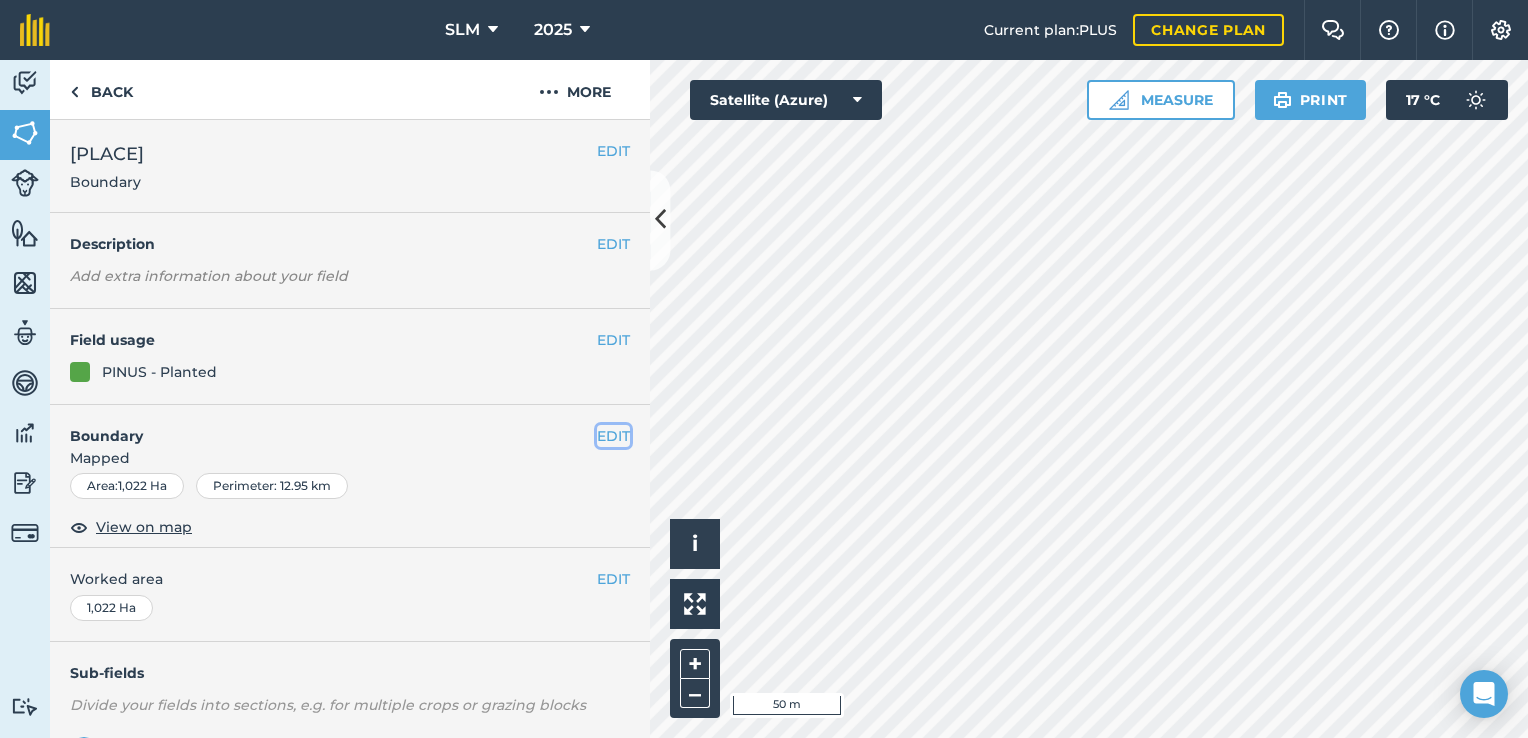 click on "EDIT" at bounding box center (613, 436) 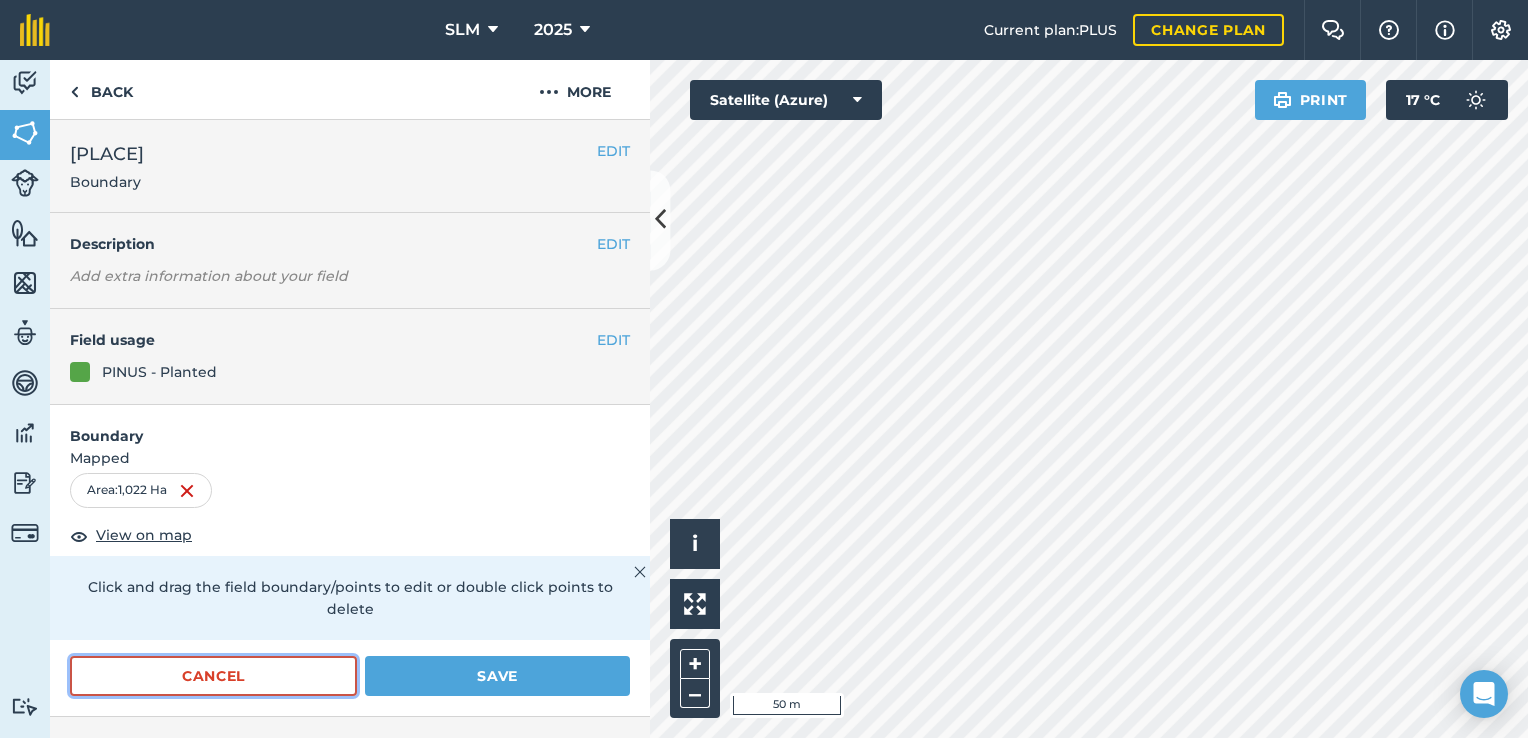 click on "Cancel" at bounding box center [213, 676] 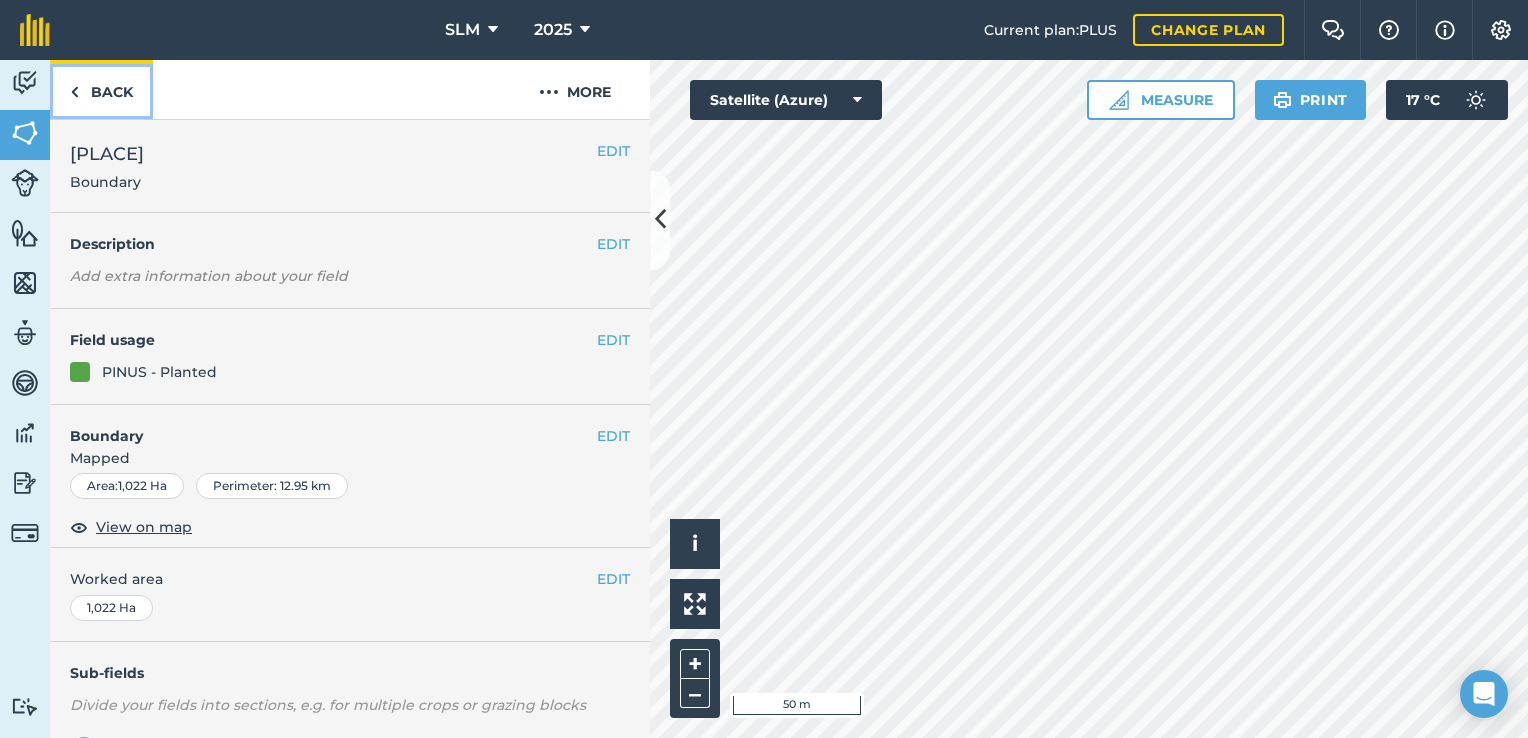 click on "Back" at bounding box center (101, 89) 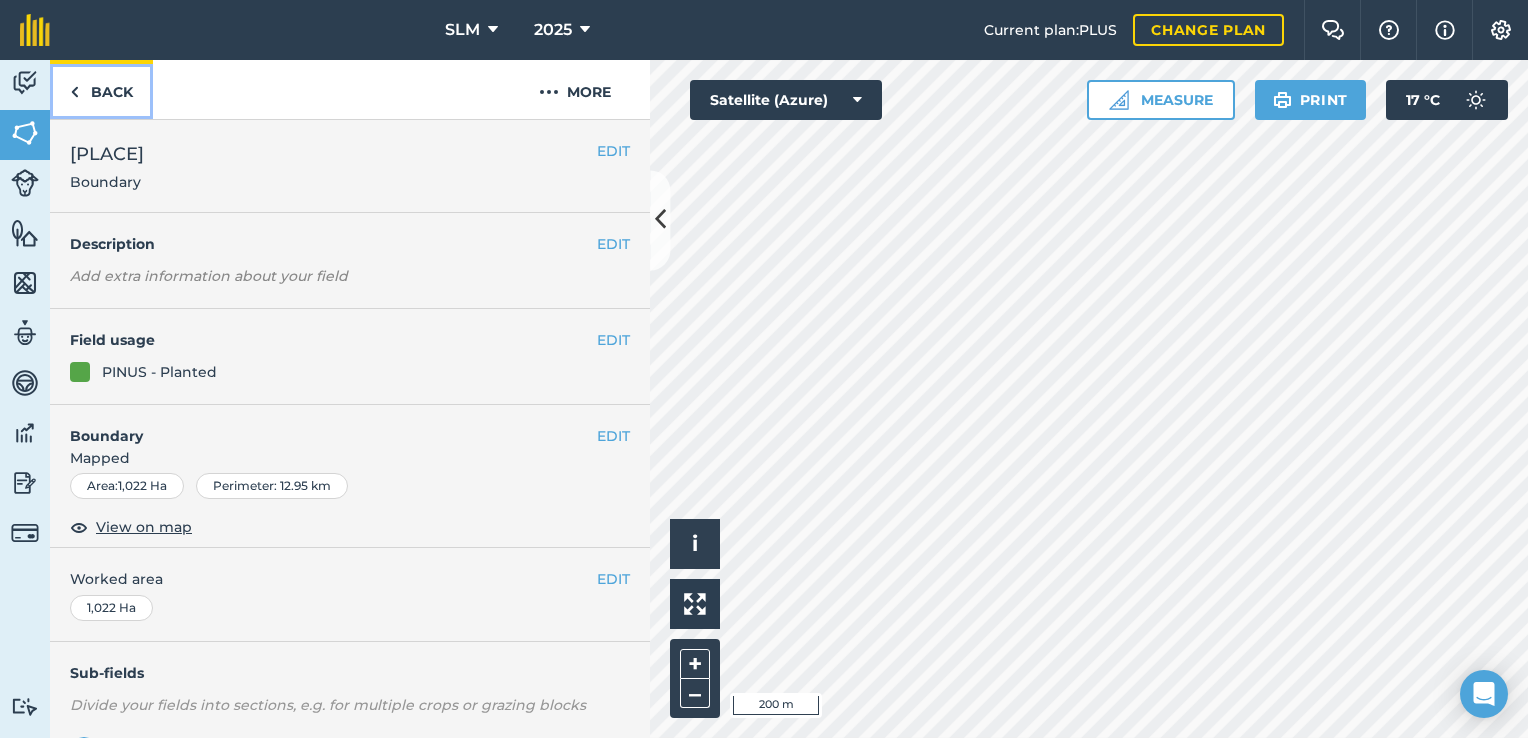 click at bounding box center (74, 92) 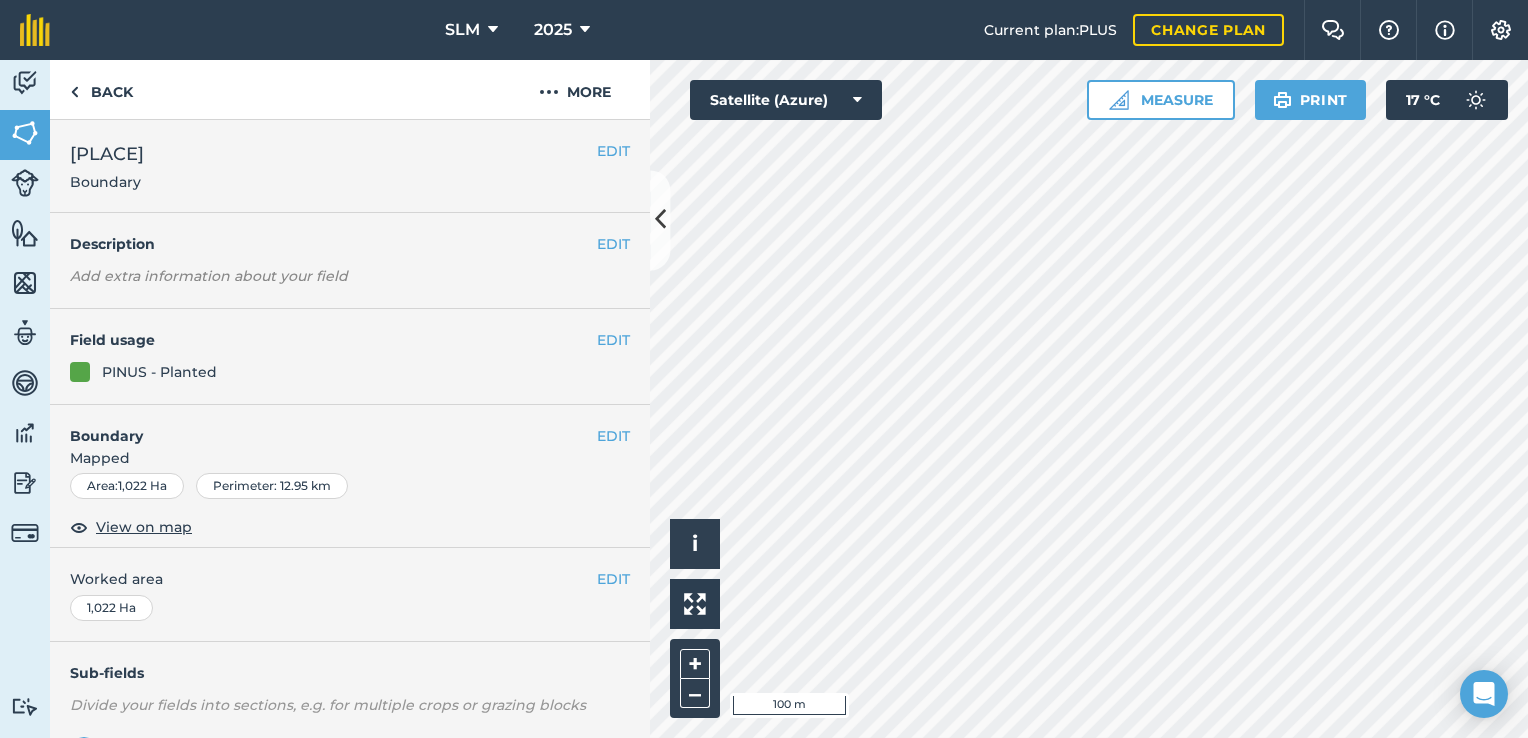 scroll, scrollTop: 0, scrollLeft: 0, axis: both 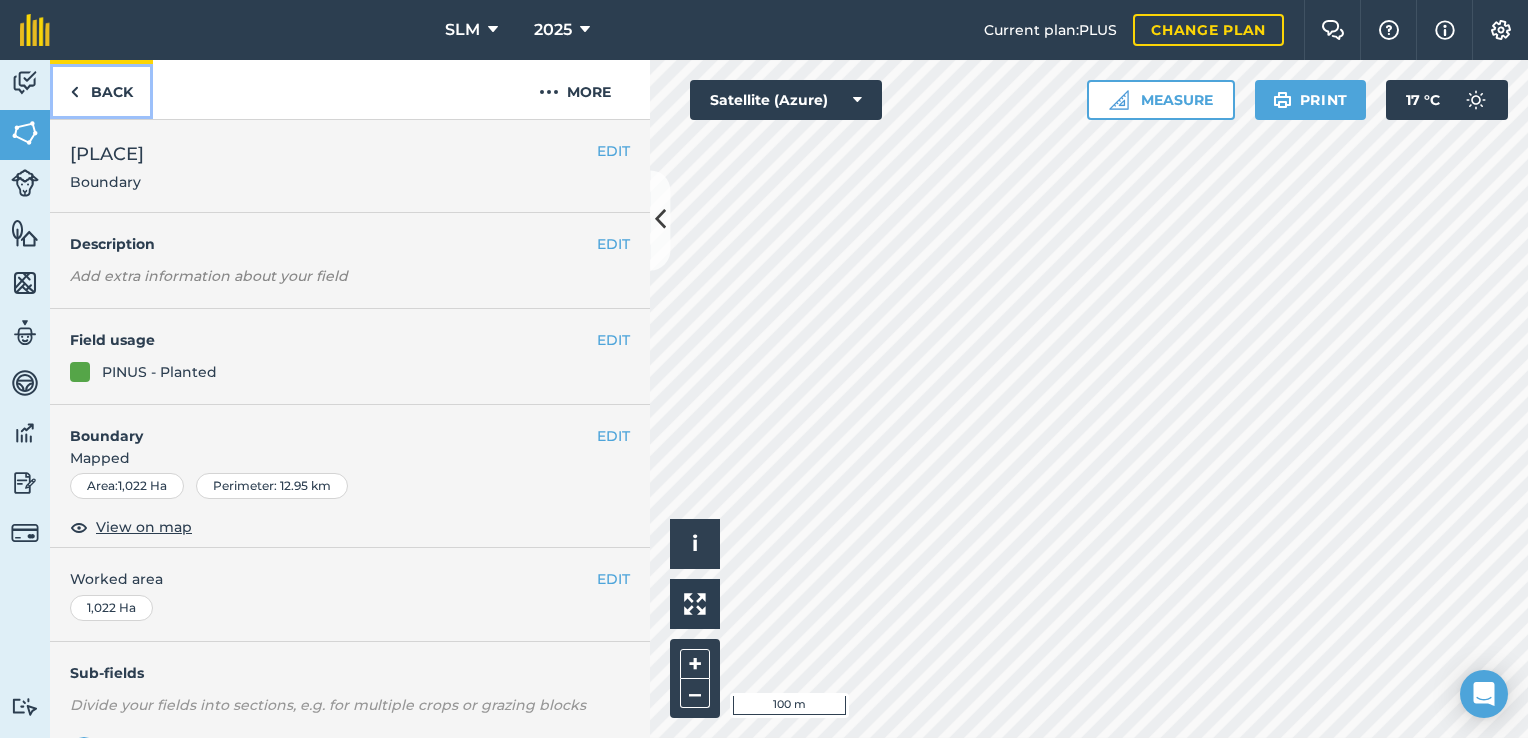 click on "Back" at bounding box center (101, 89) 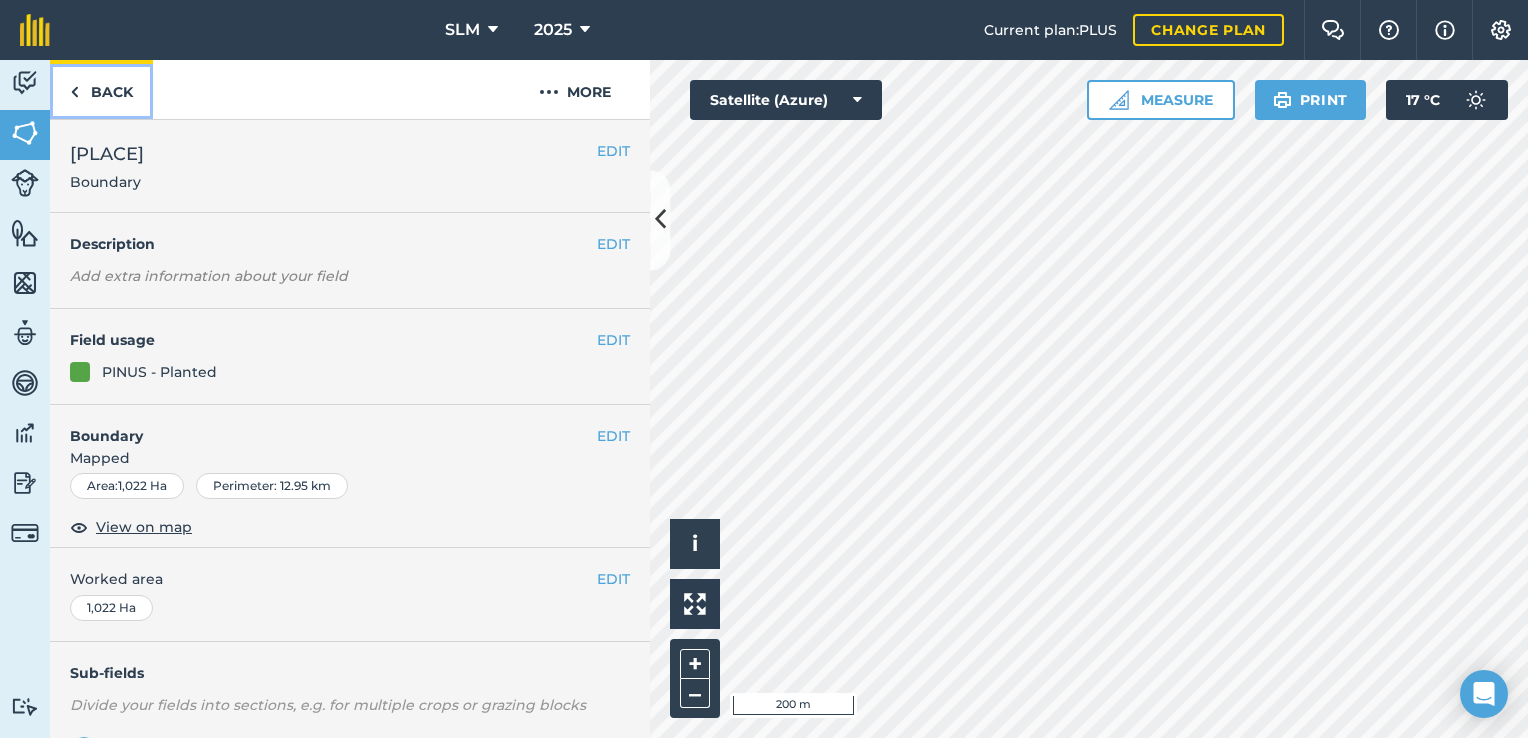 click on "Back" at bounding box center [101, 89] 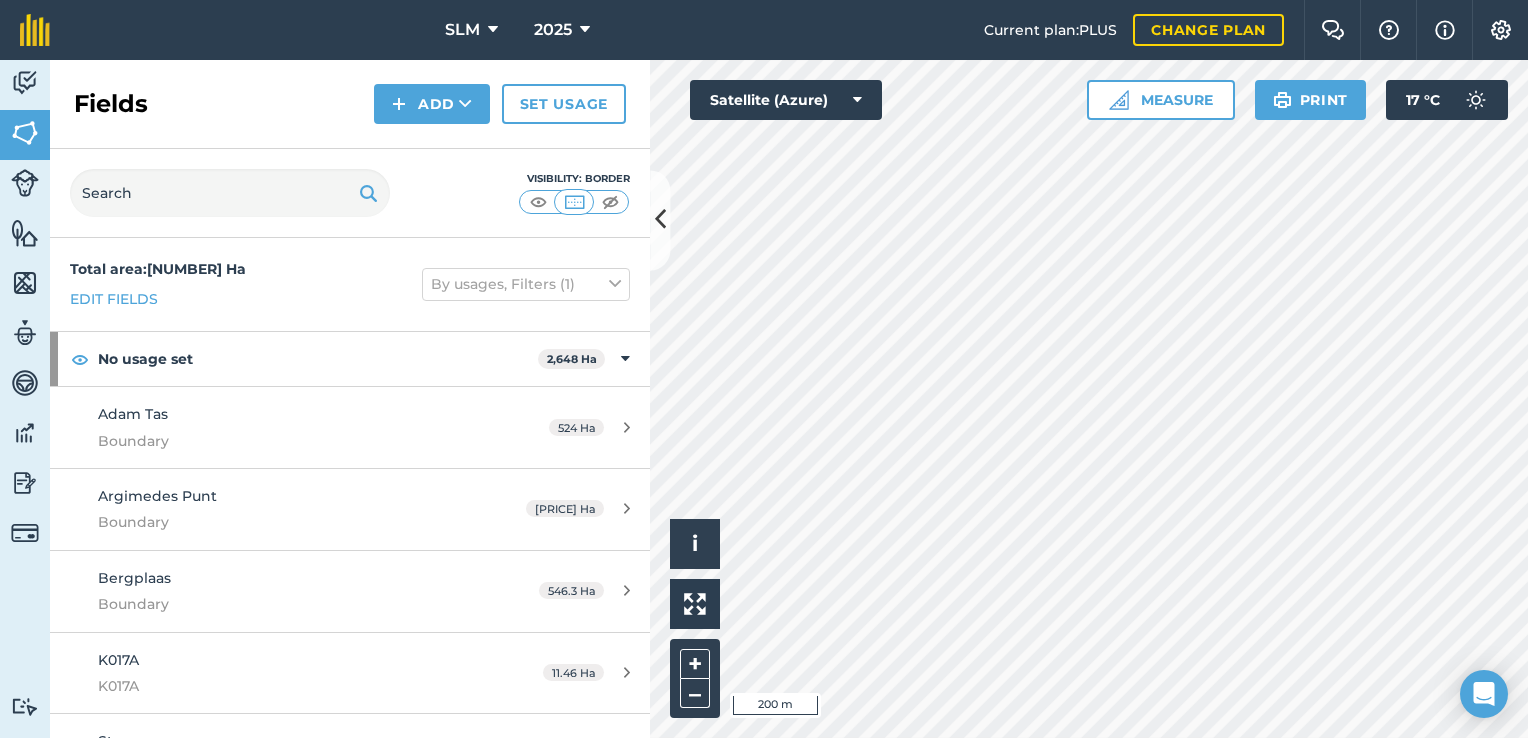 click on "SLM 2025 Current plan : PLUS Change plan Farm Chat Help Info Settings SLM - 2025 Reproduced with the permission of Microsoft Printed on 31/07/2025 Field usages No usage set Annual Firebreak CINNAMON-INDIGENOUS - Indigenous Forest EUCALYPTUS PINUS - Opslag PINUS - Planted PINUS - Planted 2025 PINUS - UNPLANTED Activity Fields Livestock Features Maps Team Vehicles Data Reporting Billing Tutorials Tutorials Fields Add Set usage Visibility: Border Total area : 4,564 Ha Edit fields By usages, Filters (1) No usage set 2,648 Ha Adam Tas Boundary 524 Ha Argimedes Punt Boundary 369.5 Ha Bergplaas Boundary 546.3 Ha K017A K017A 11.46 Ha Stears Boundary 22.37 Ha Waterval Boundary 172.9 Ha Ysterkroon Farm Boundary 996.9 Ha Ysterkroon Wolkberg Annual Firebreak 4.761 Ha Annual Firebreak 88.69 Ha Adam Tas Bergplaas Boundary Annual Firebreak 6.429 Ha Argimedes Punt below Fire Tower Annual Firebreak 3.546 Ha Ashmole Dale Wolkberg South Boundary up A23 Annual Firebreak" at bounding box center [764, 369] 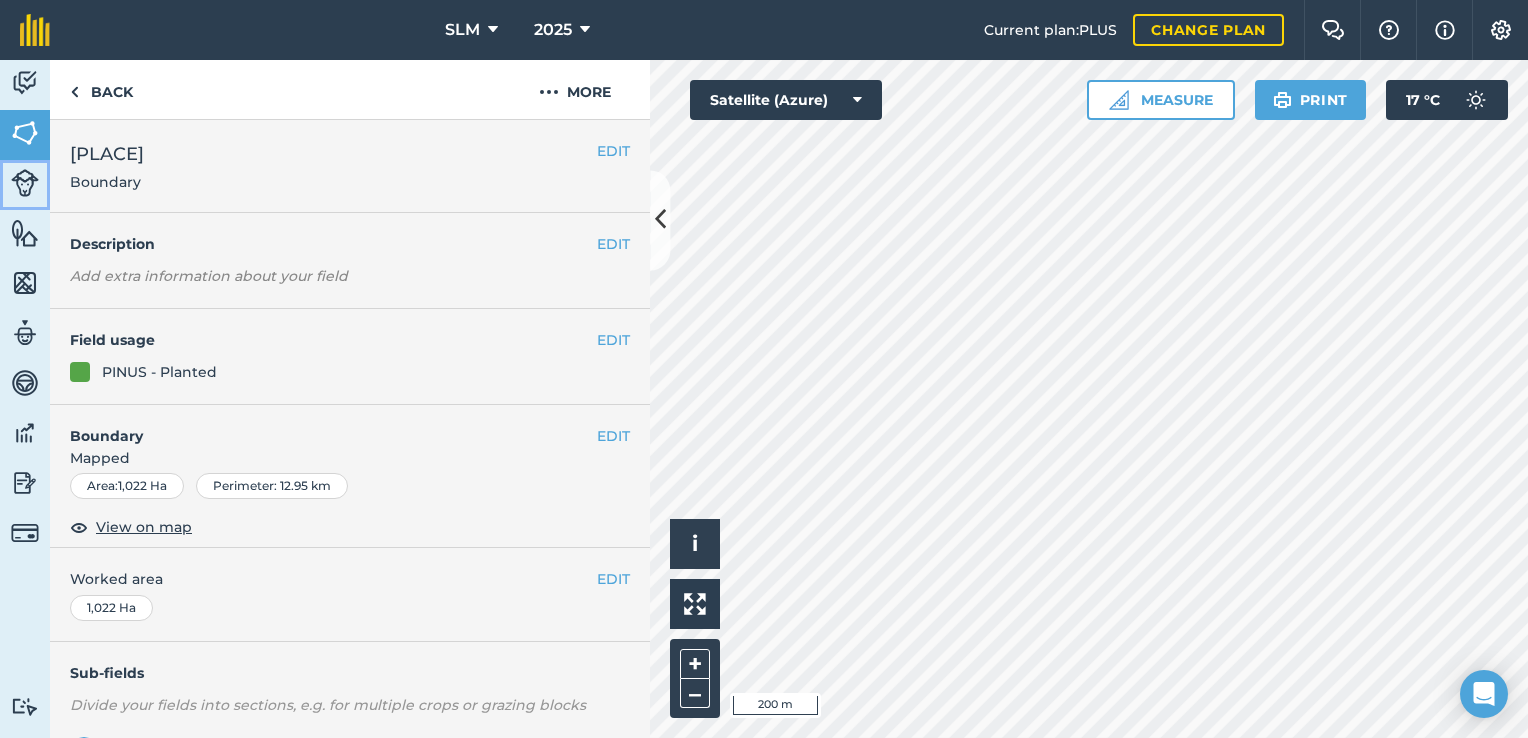 click at bounding box center (25, 183) 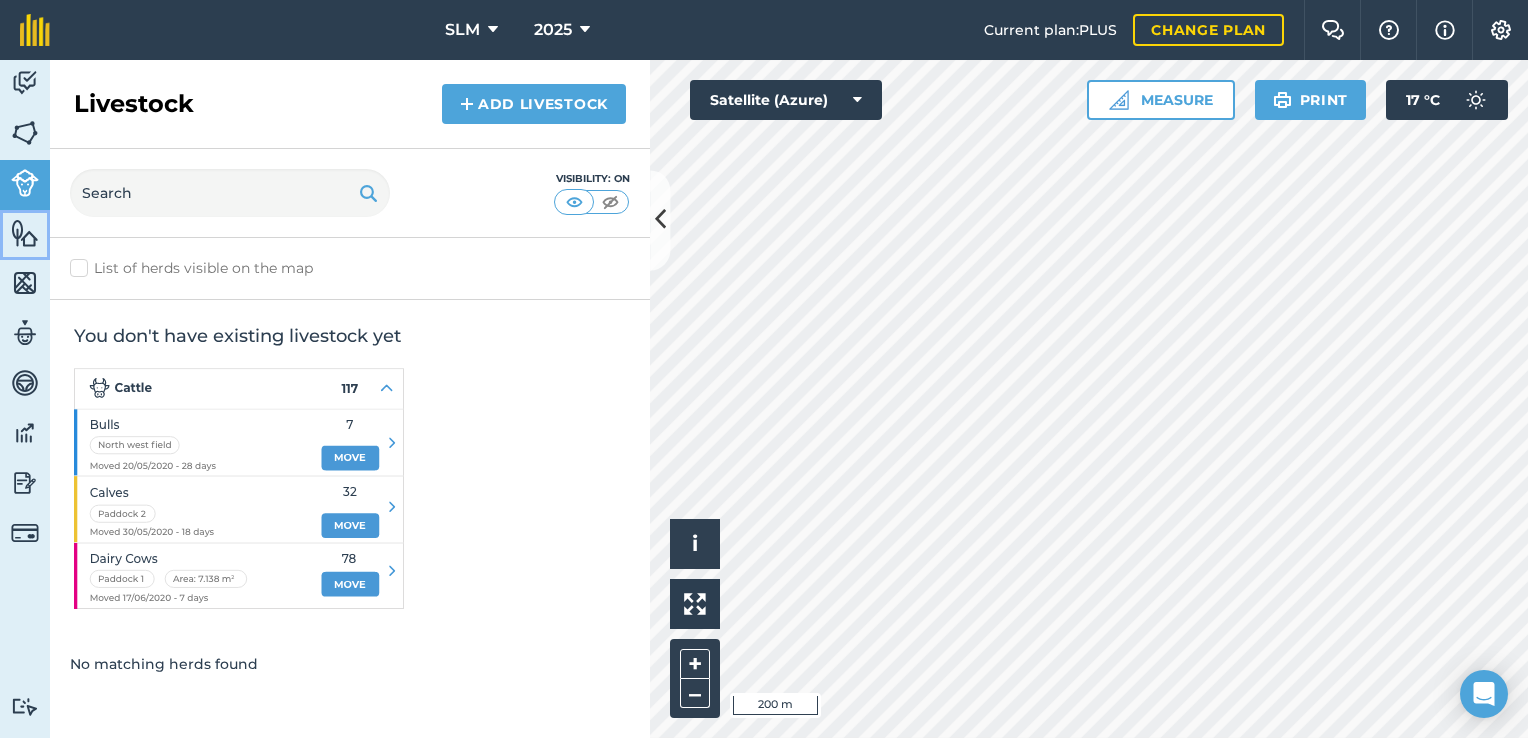 click at bounding box center (25, 233) 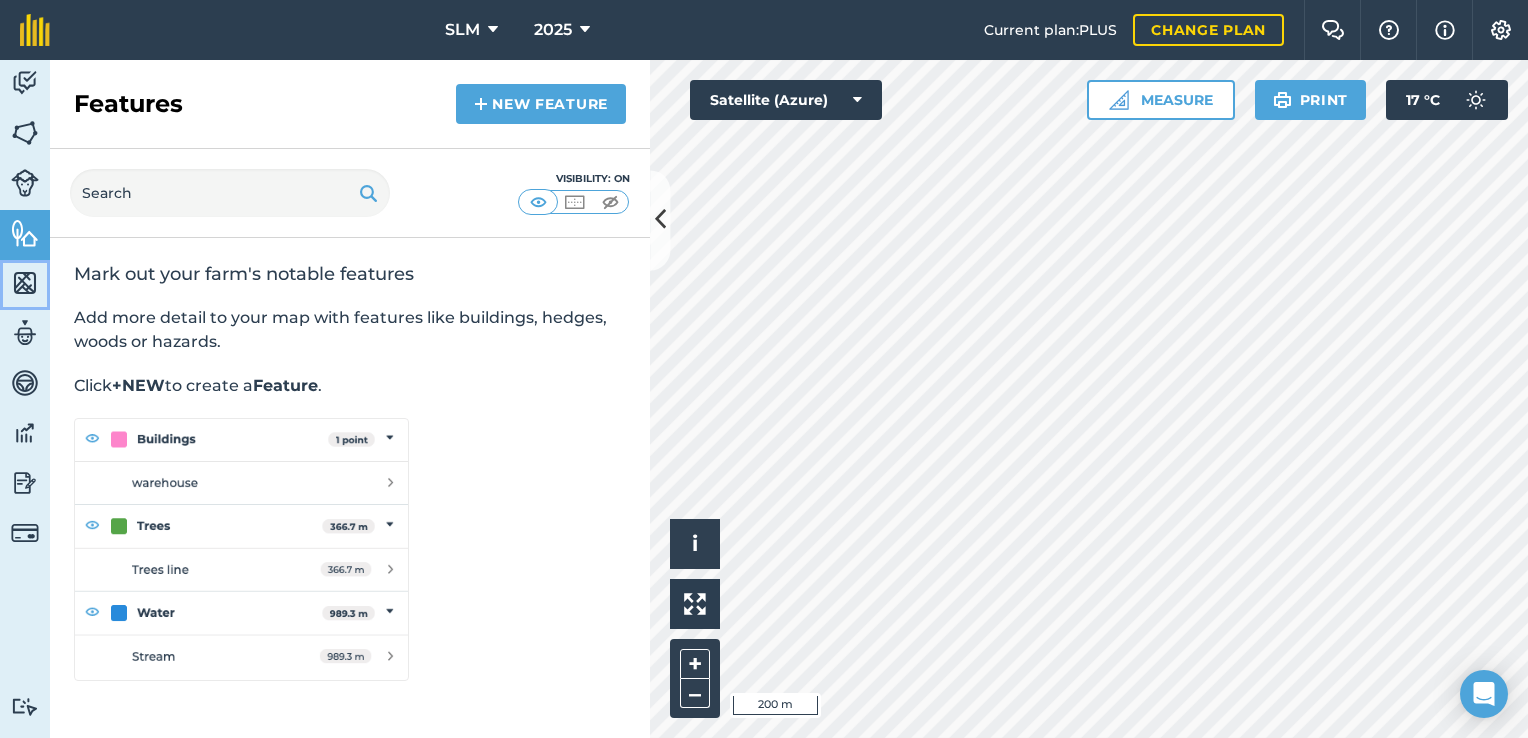 click at bounding box center [25, 283] 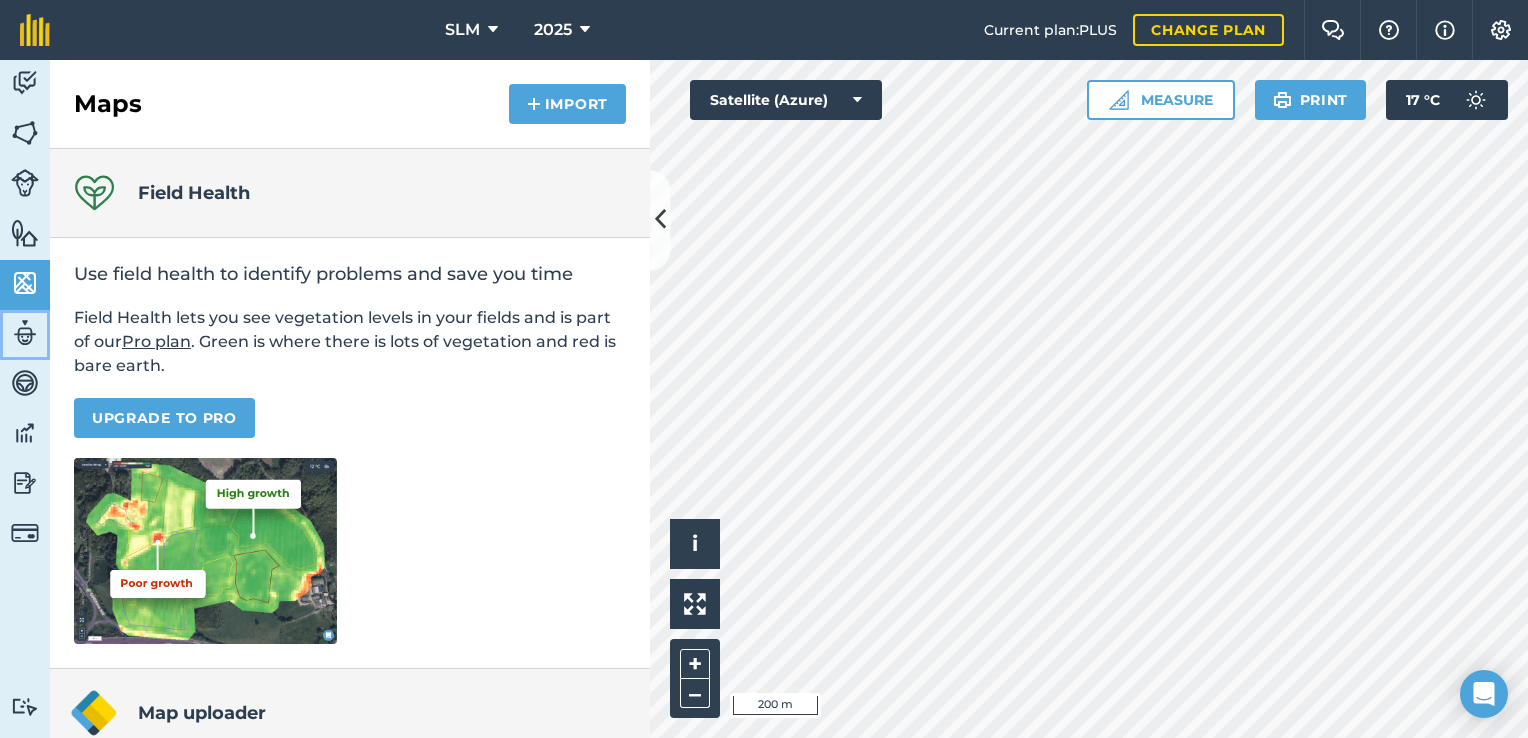 click at bounding box center (25, 333) 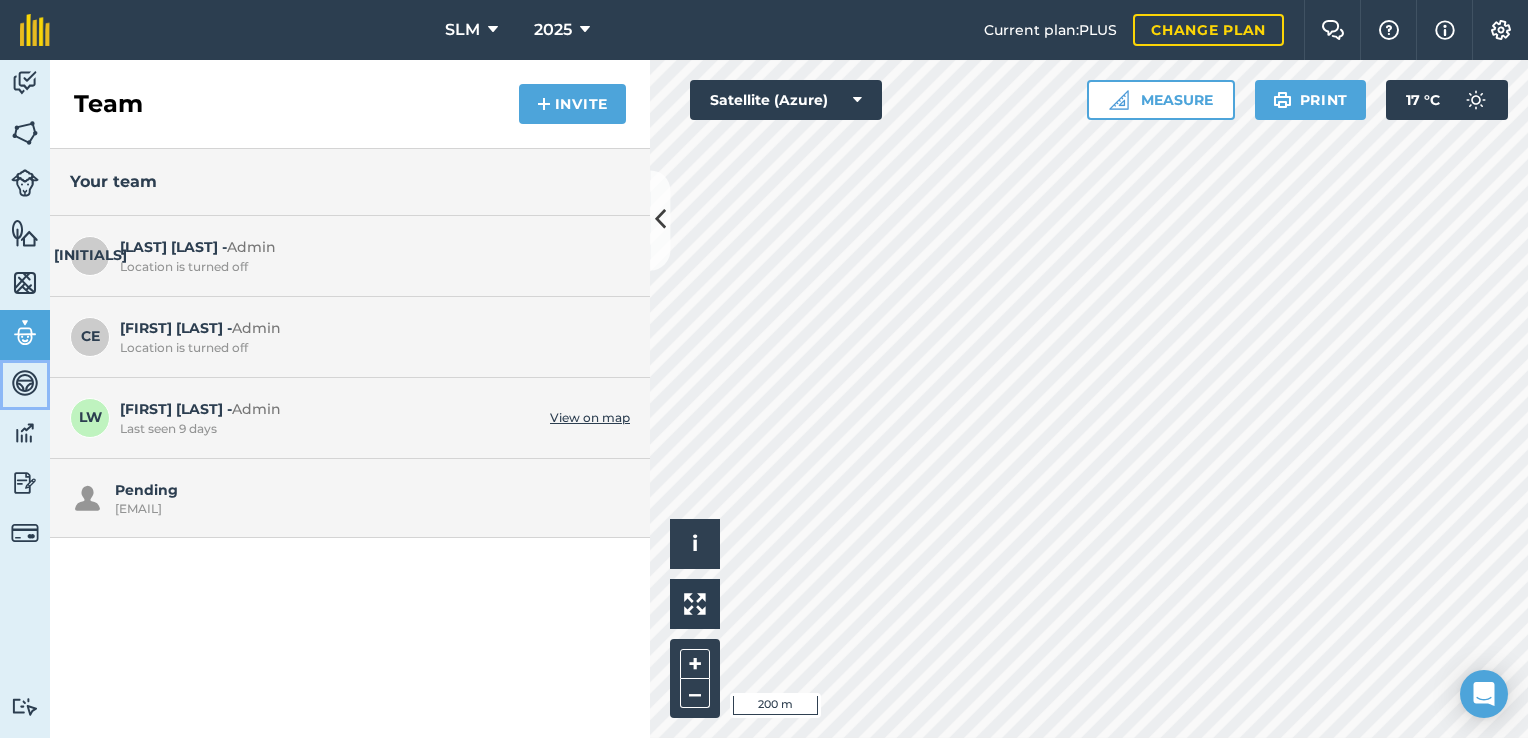 click at bounding box center [25, 383] 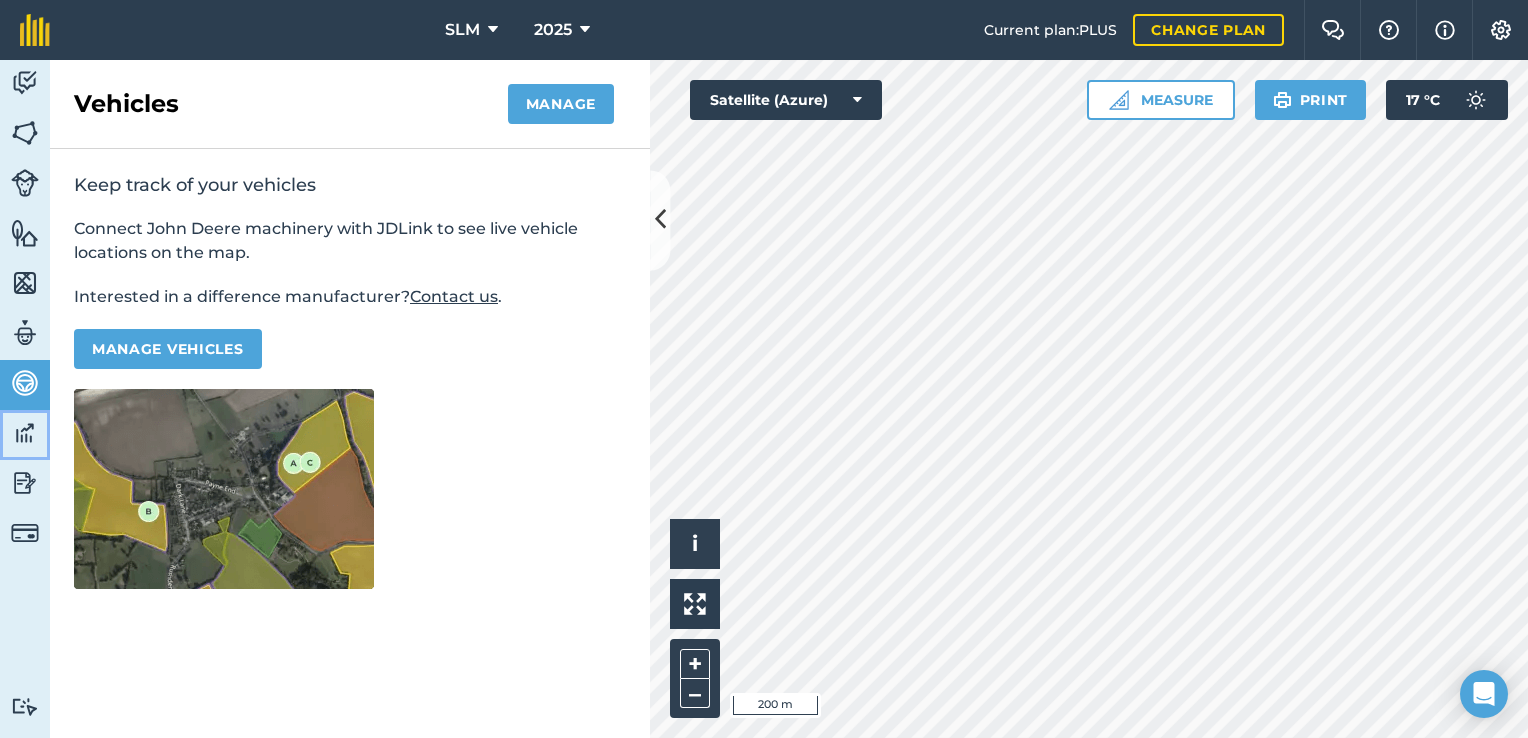 click at bounding box center [25, 433] 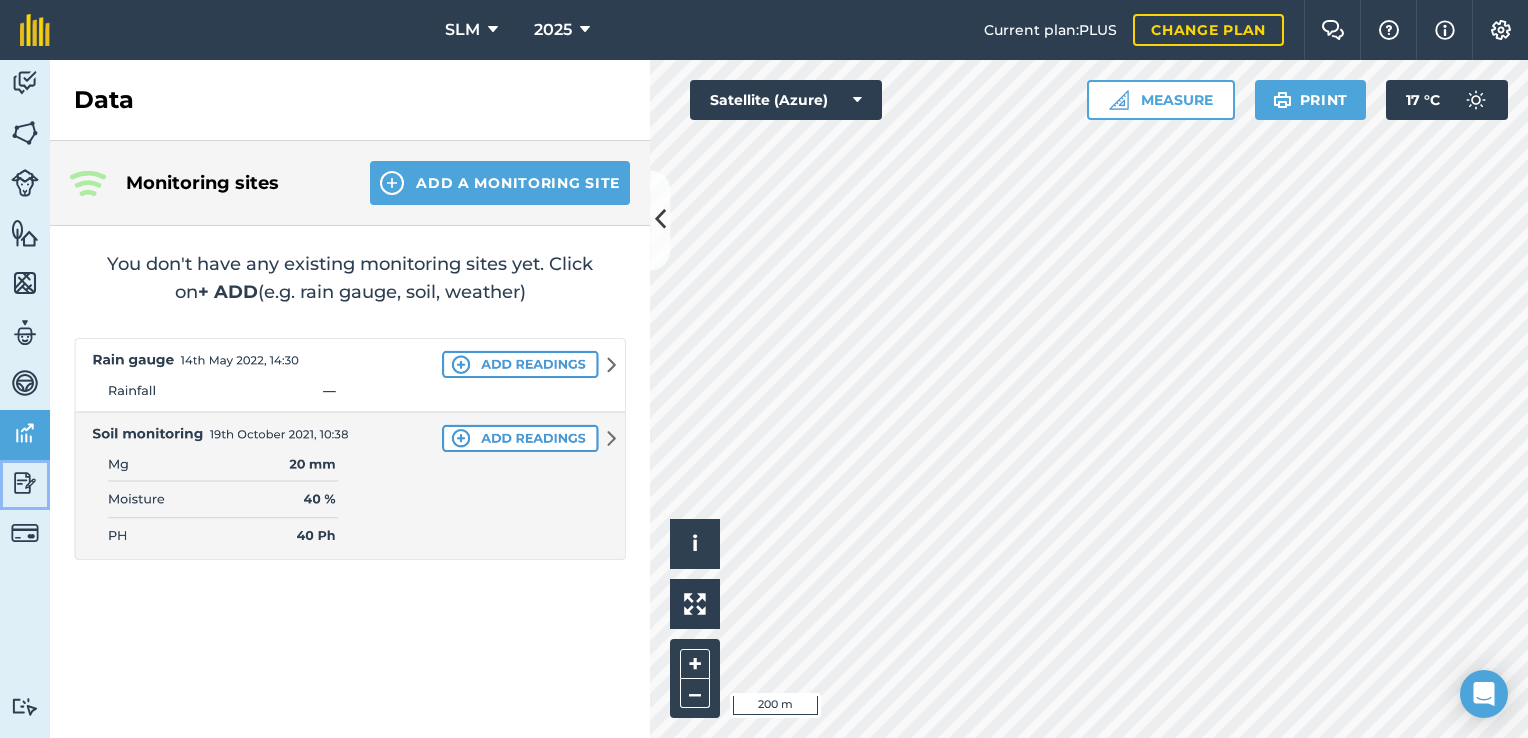 click at bounding box center [25, 483] 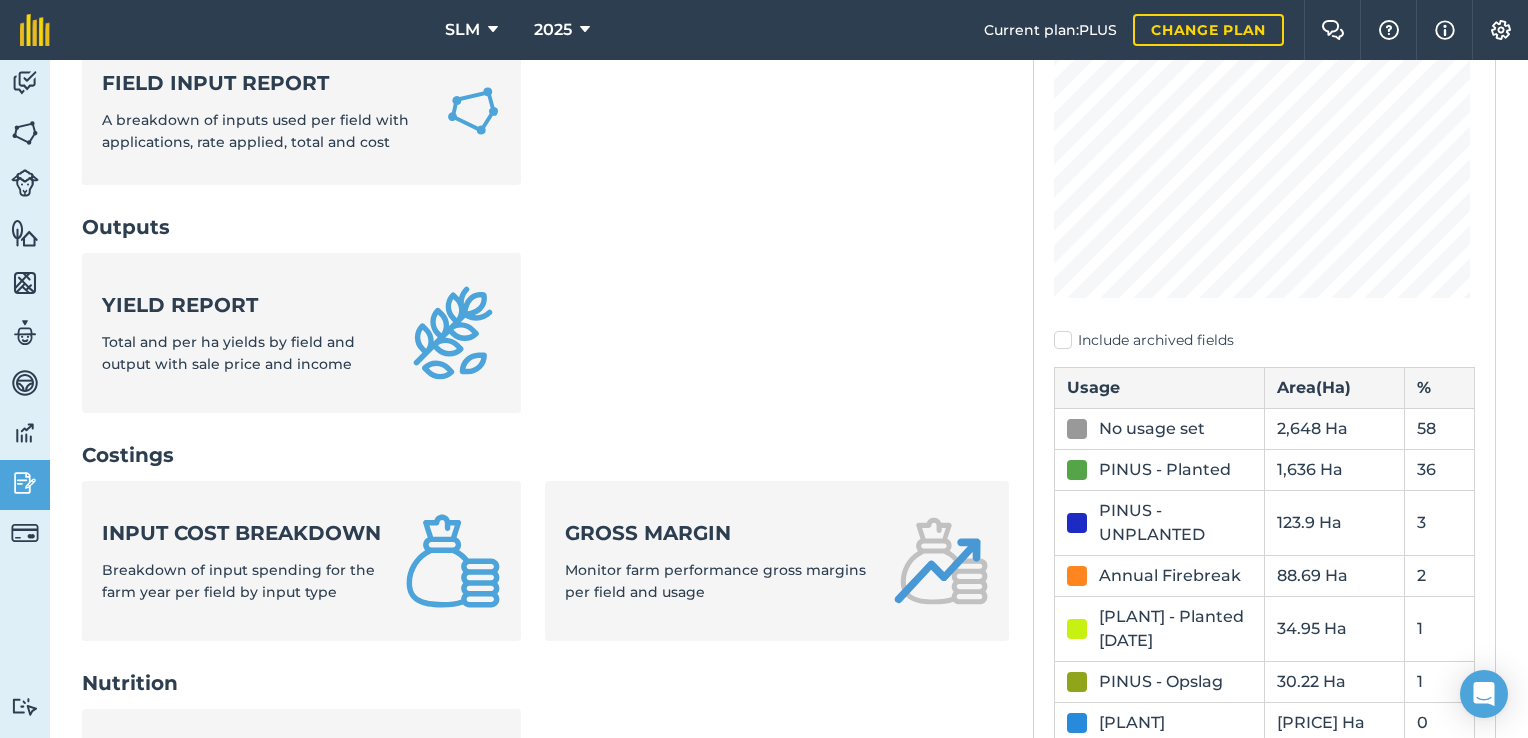 scroll, scrollTop: 400, scrollLeft: 0, axis: vertical 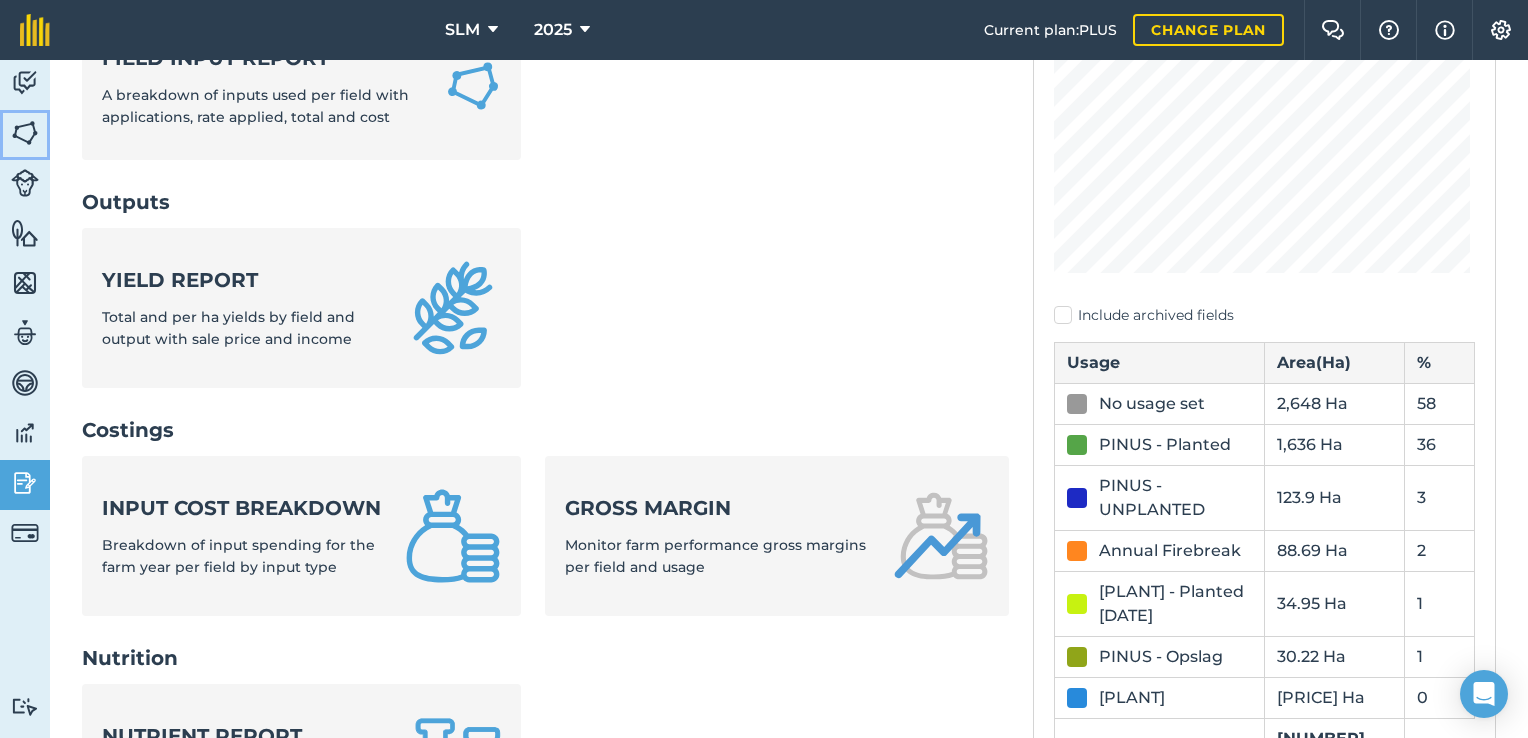 click at bounding box center [25, 133] 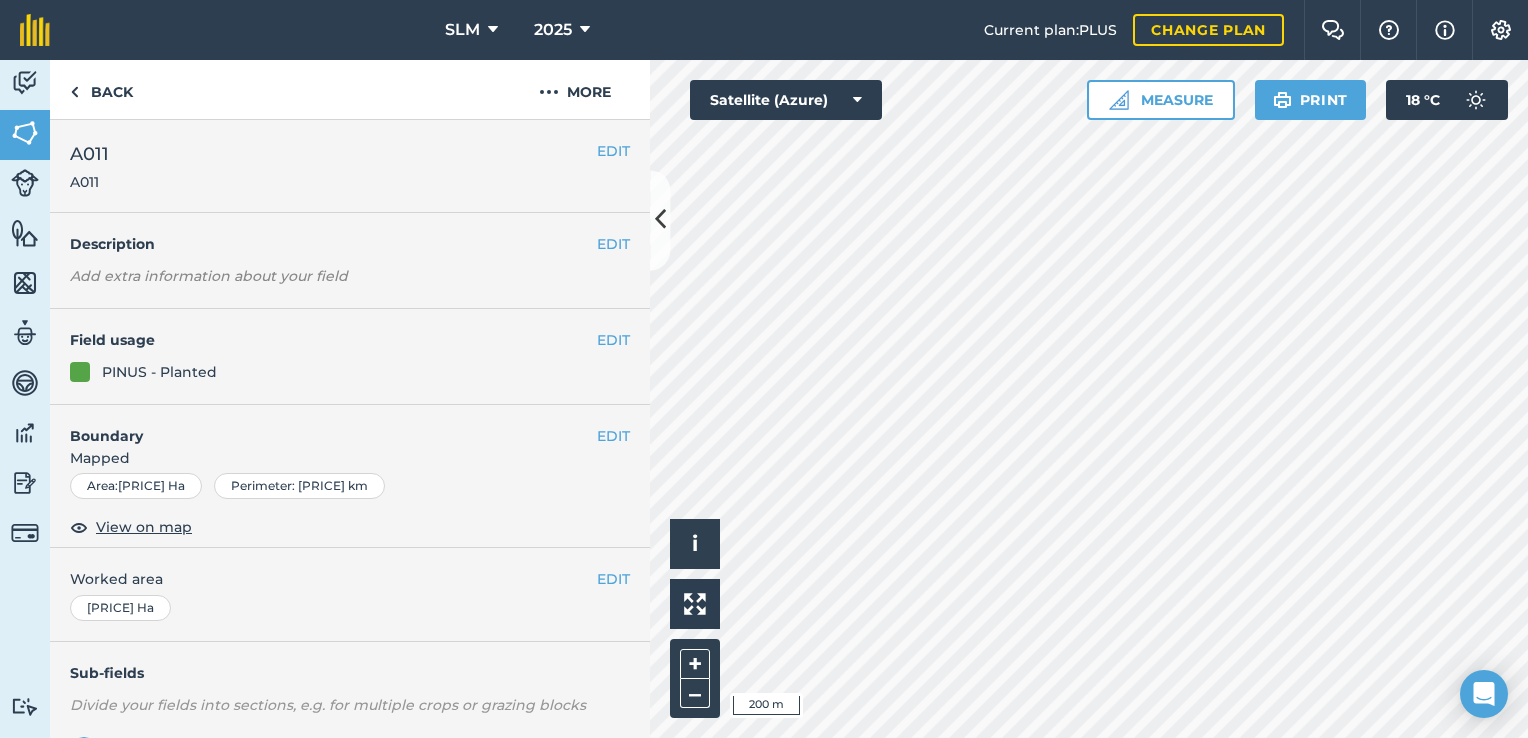 scroll, scrollTop: 280, scrollLeft: 0, axis: vertical 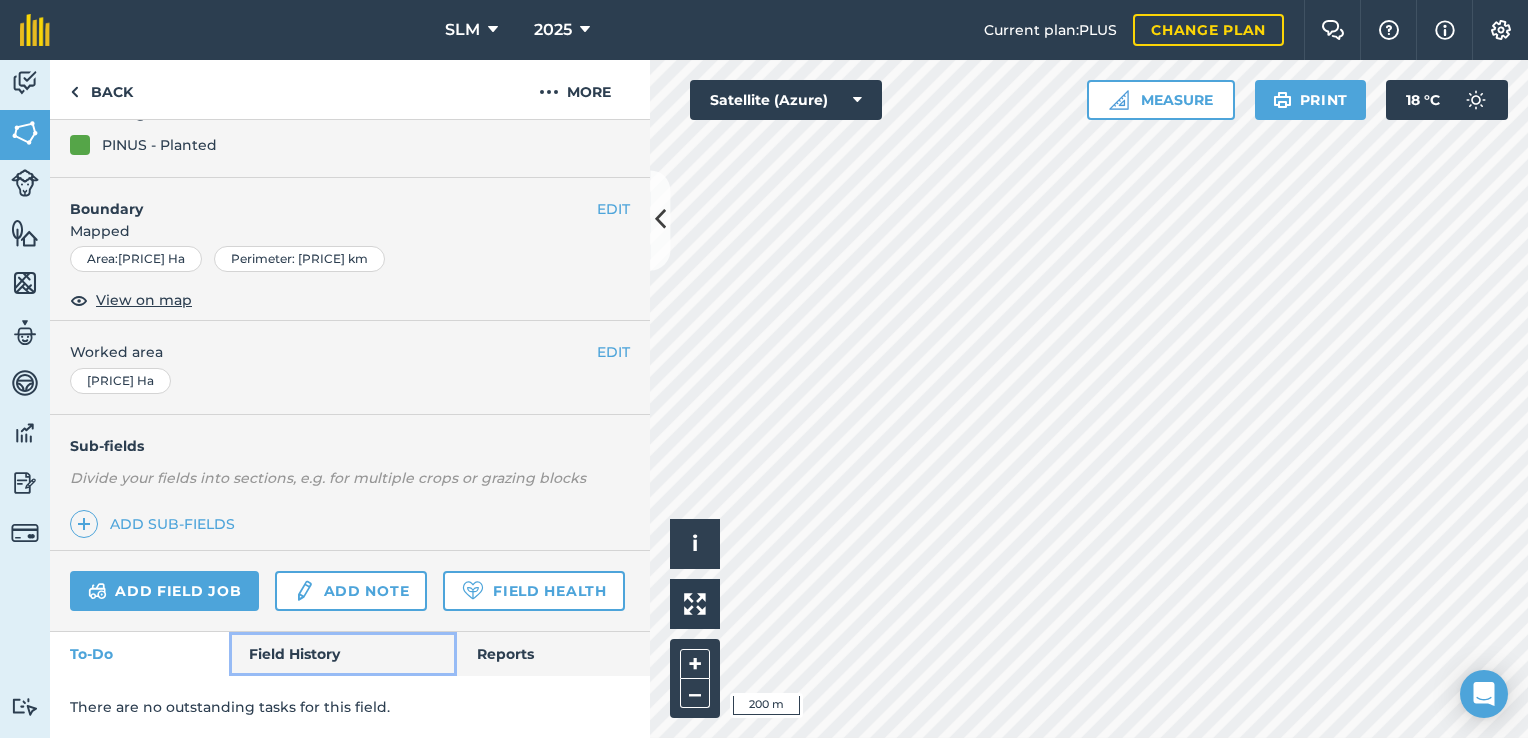 click on "Field History" at bounding box center [342, 654] 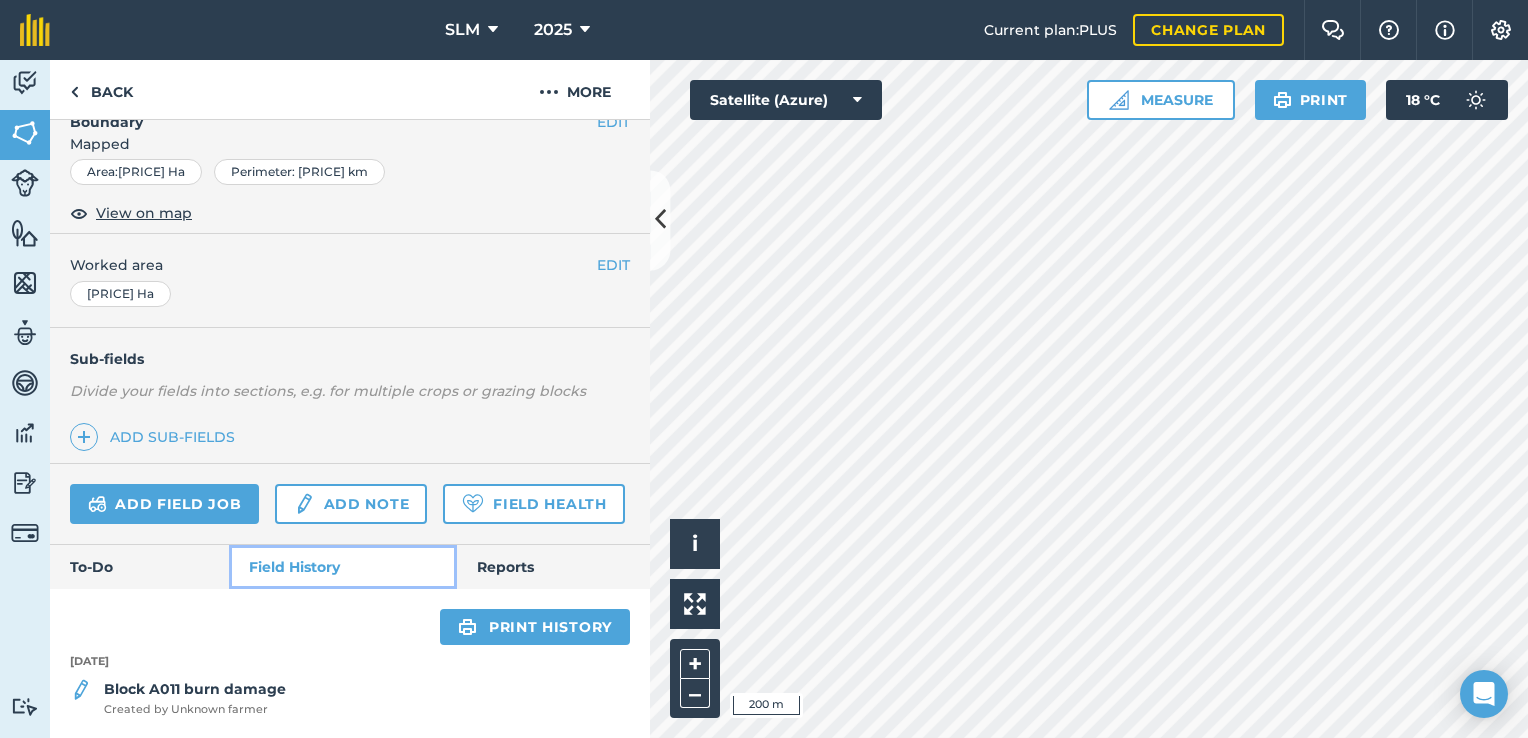 scroll, scrollTop: 366, scrollLeft: 0, axis: vertical 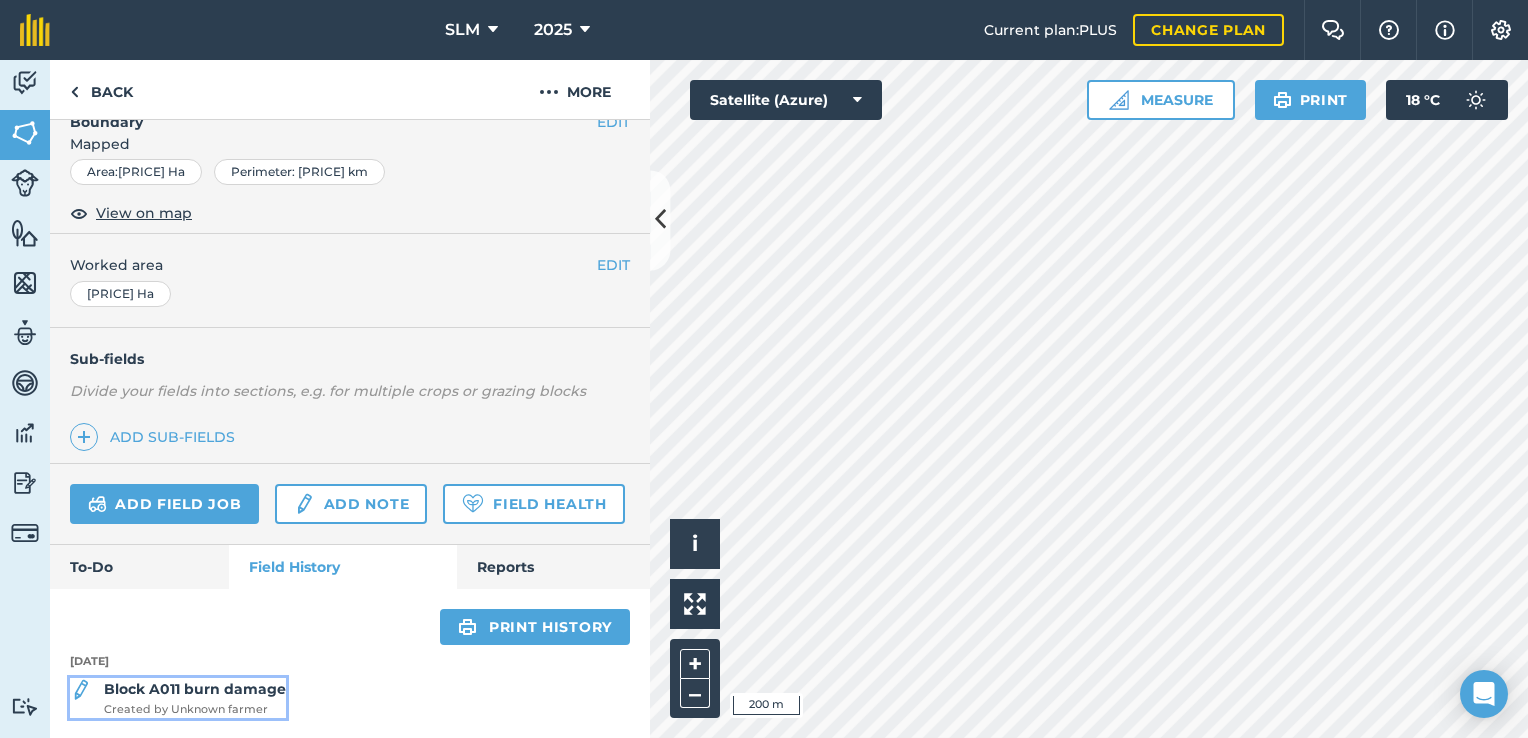 click on "Block A011 burn damage" at bounding box center [195, 689] 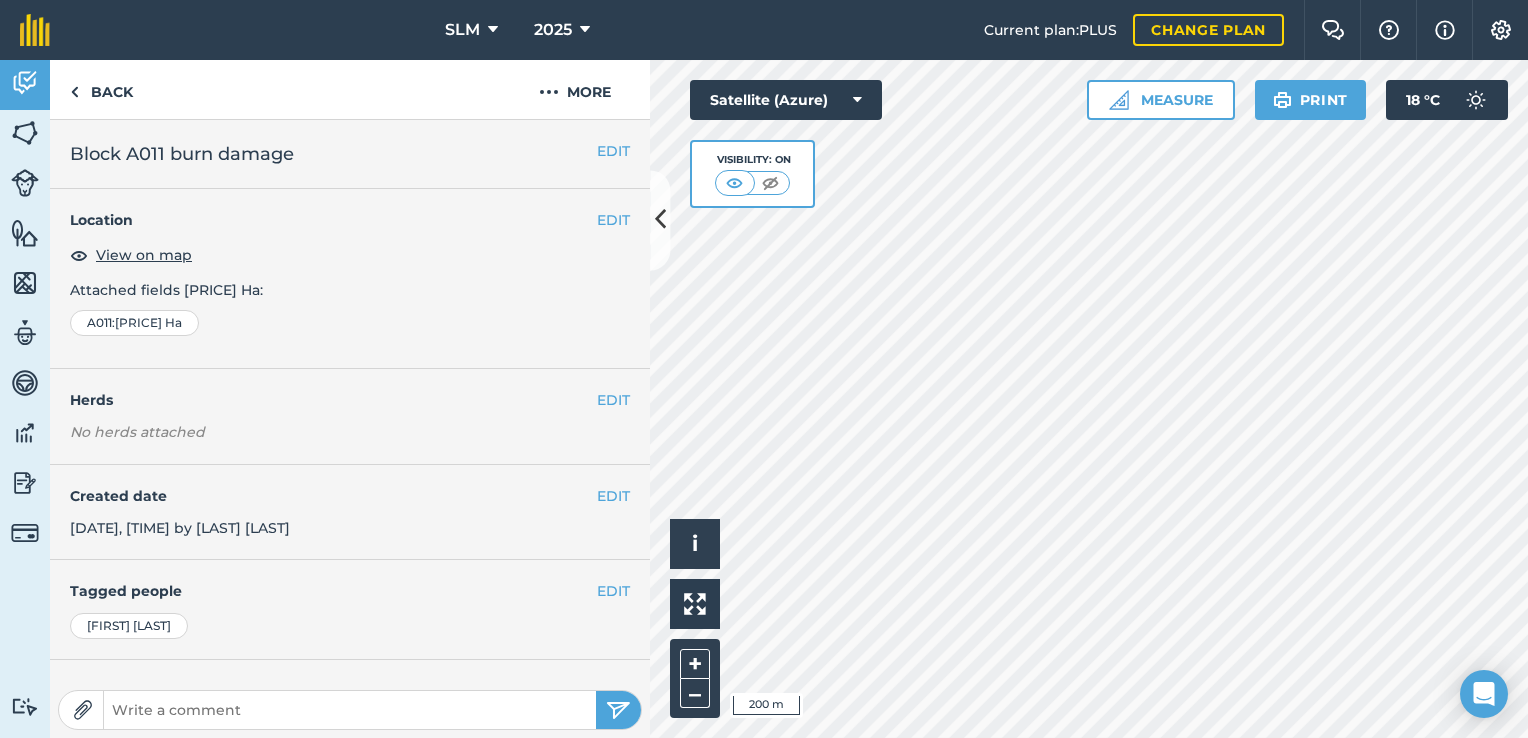 scroll, scrollTop: 392, scrollLeft: 0, axis: vertical 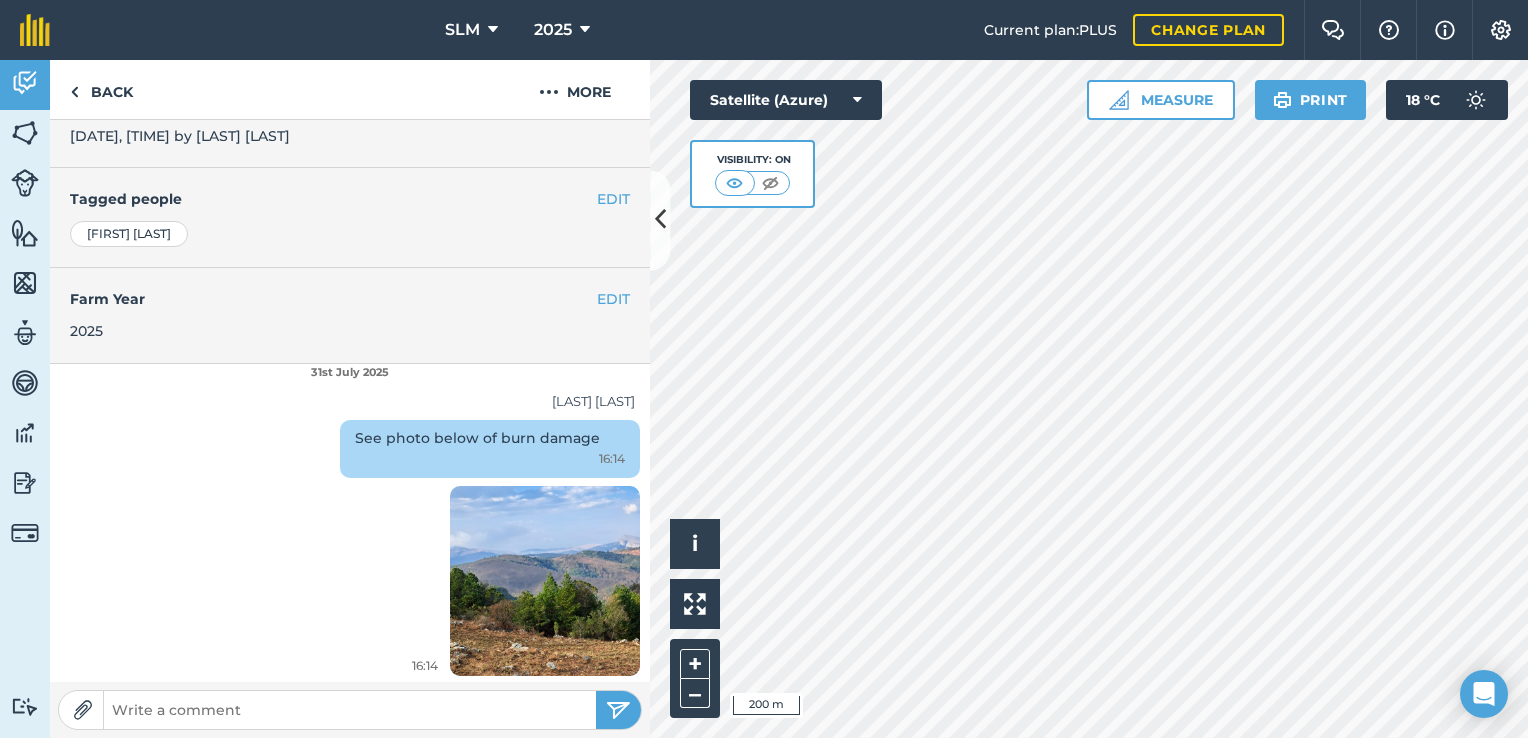 click at bounding box center [545, 580] 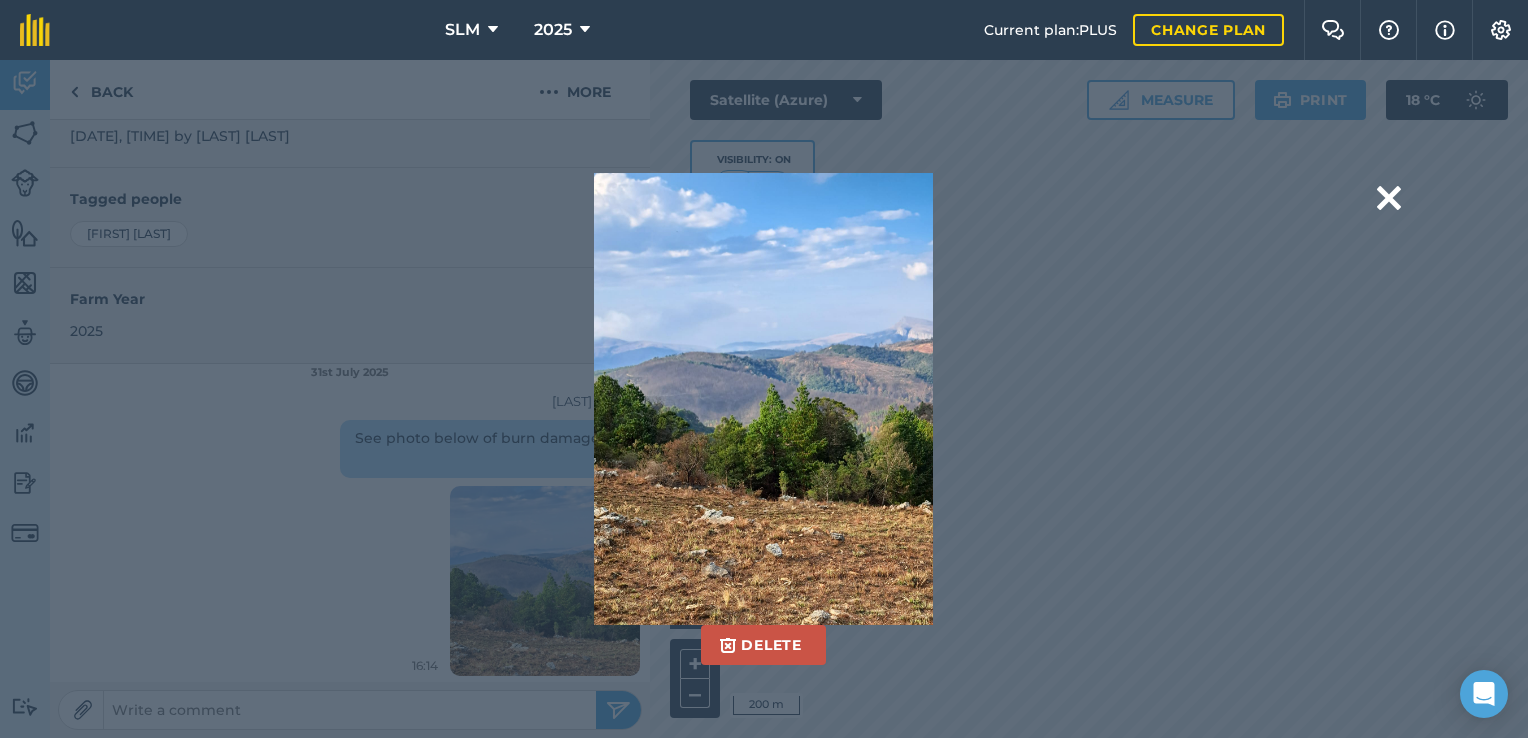 click on "Delete Are you sure you would like to delete this image? Delete" at bounding box center (763, 399) 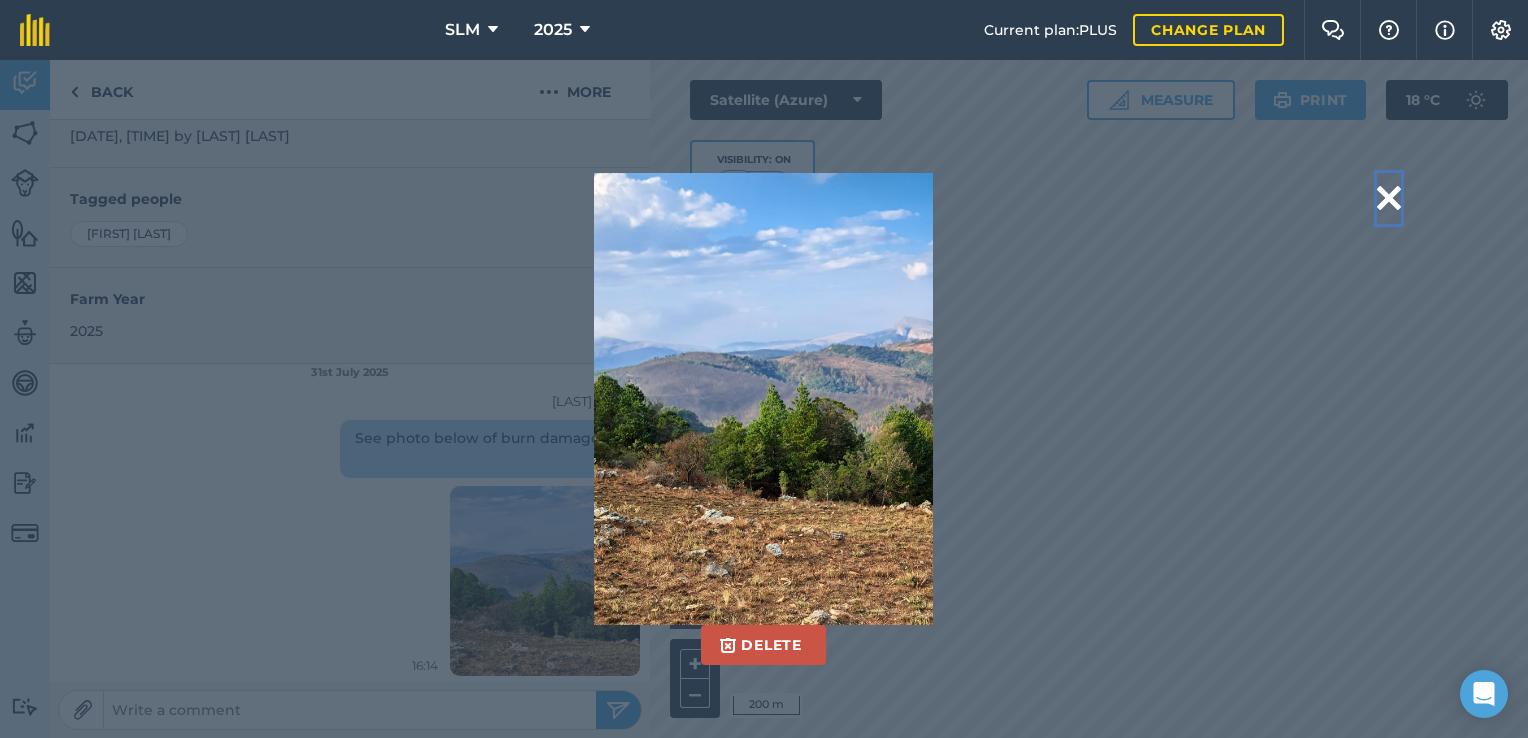 click at bounding box center (1389, 198) 